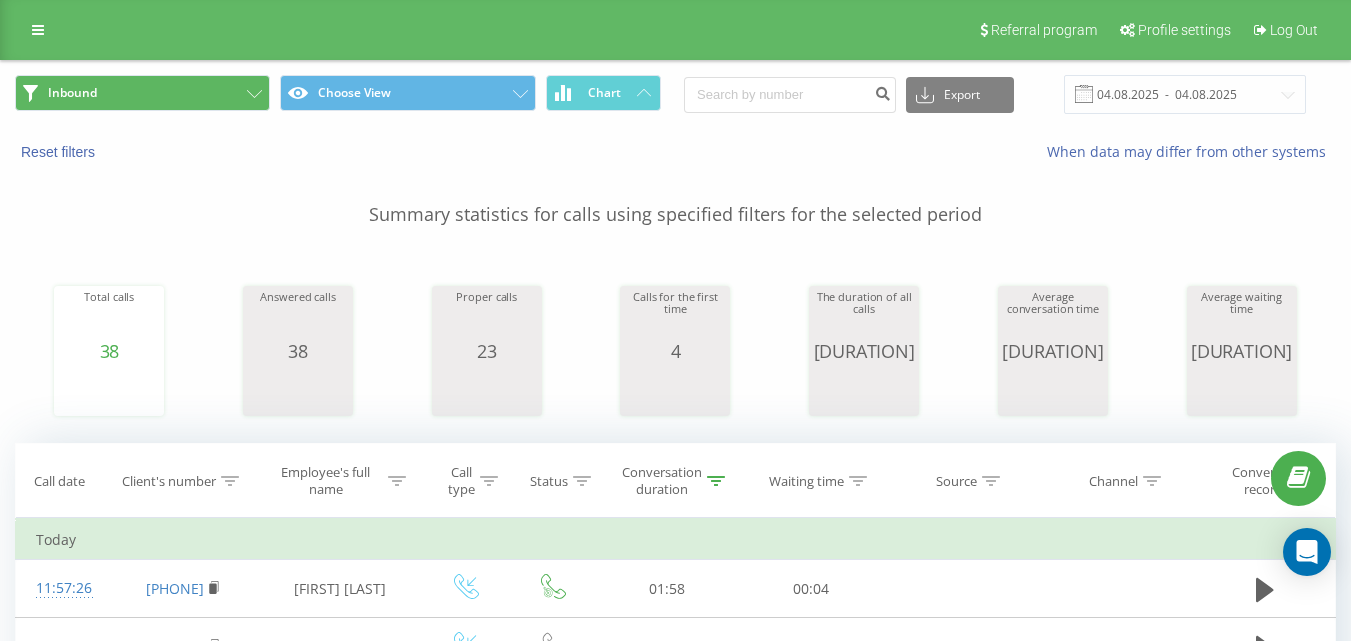scroll, scrollTop: 0, scrollLeft: 0, axis: both 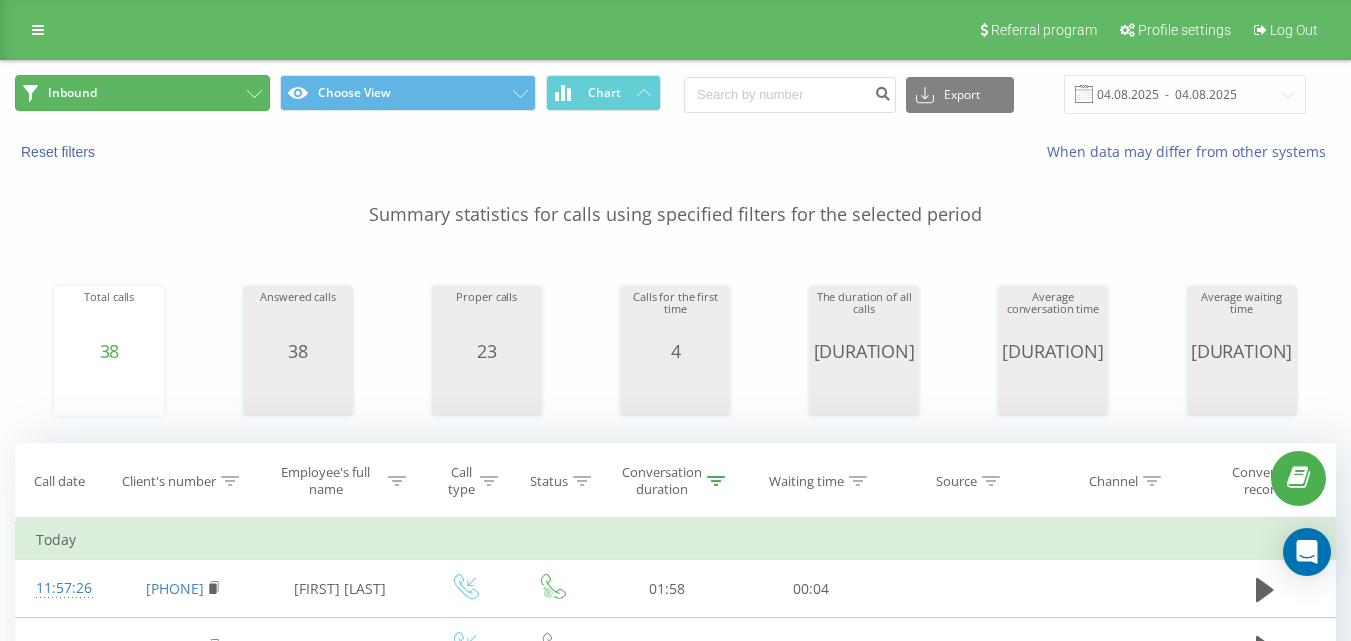 click on "Inbound" at bounding box center [142, 93] 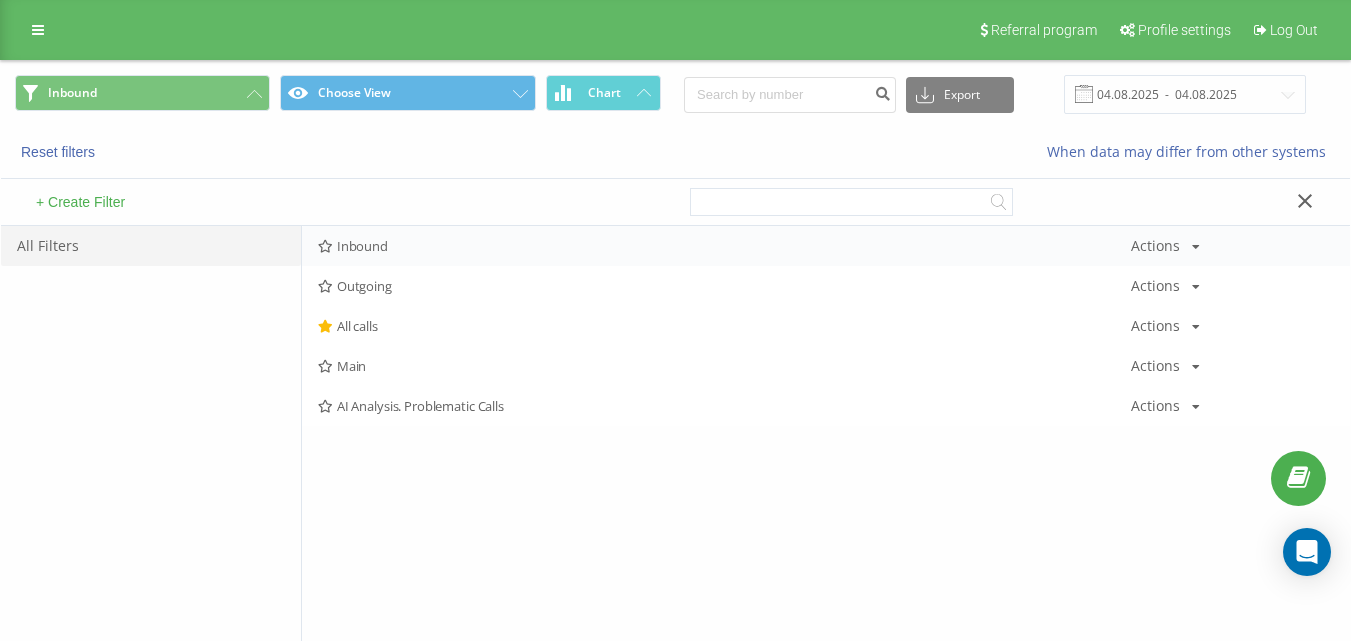 drag, startPoint x: 413, startPoint y: 211, endPoint x: 440, endPoint y: 244, distance: 42.638012 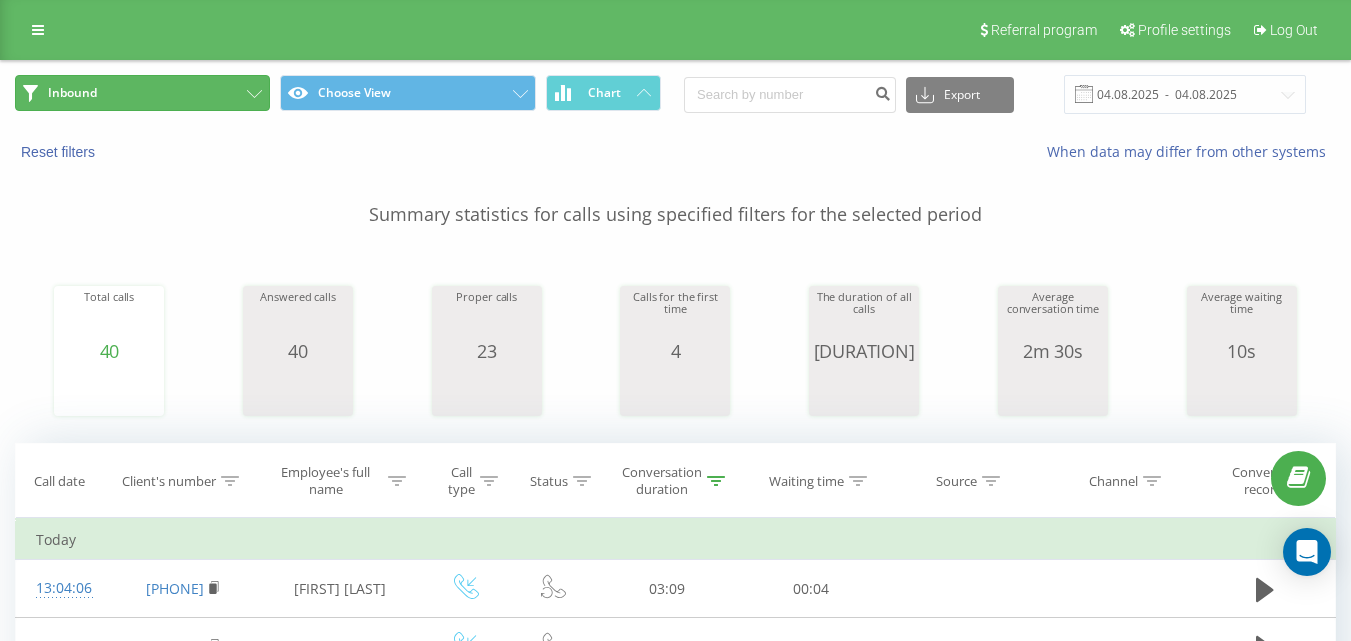 drag, startPoint x: 199, startPoint y: 109, endPoint x: 208, endPoint y: 88, distance: 22.847319 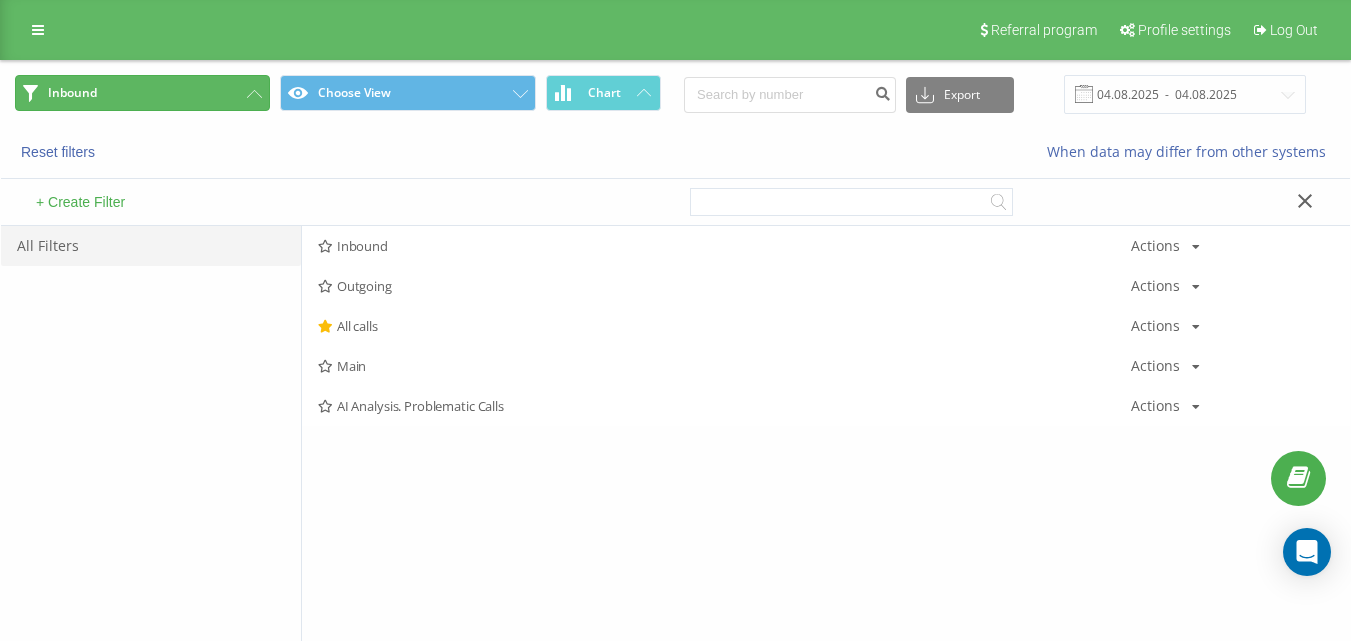 click on "Inbound" at bounding box center (142, 93) 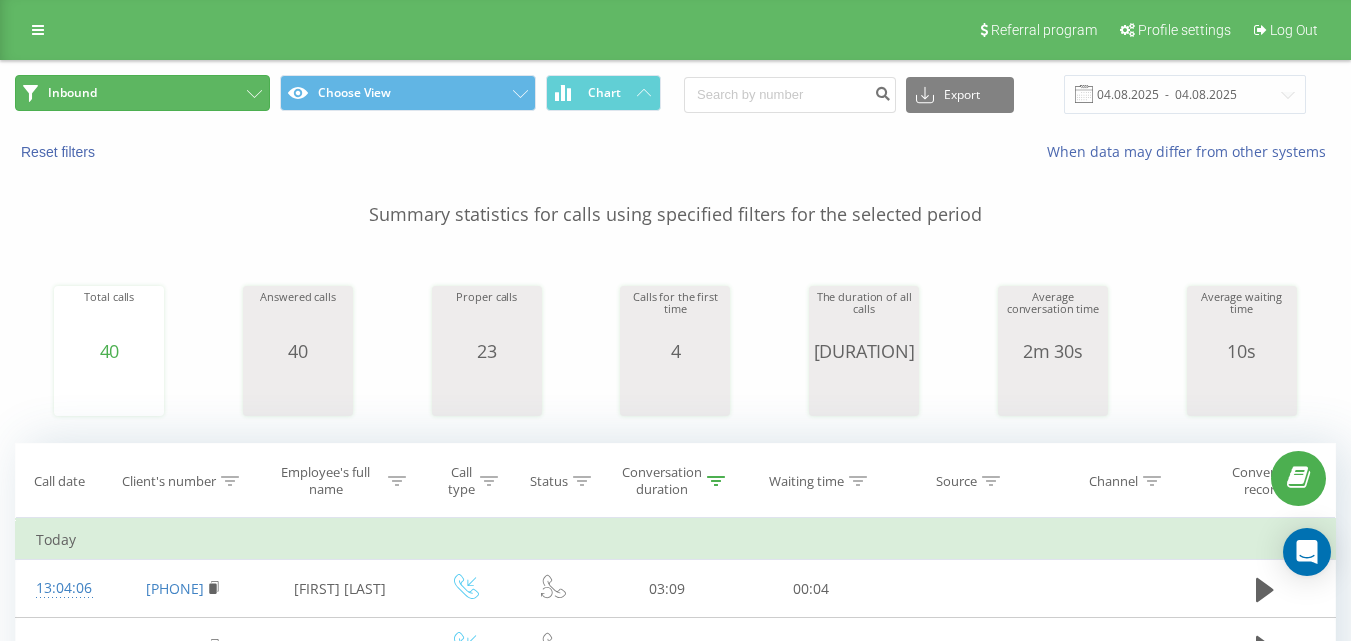 click on "Inbound" at bounding box center (142, 93) 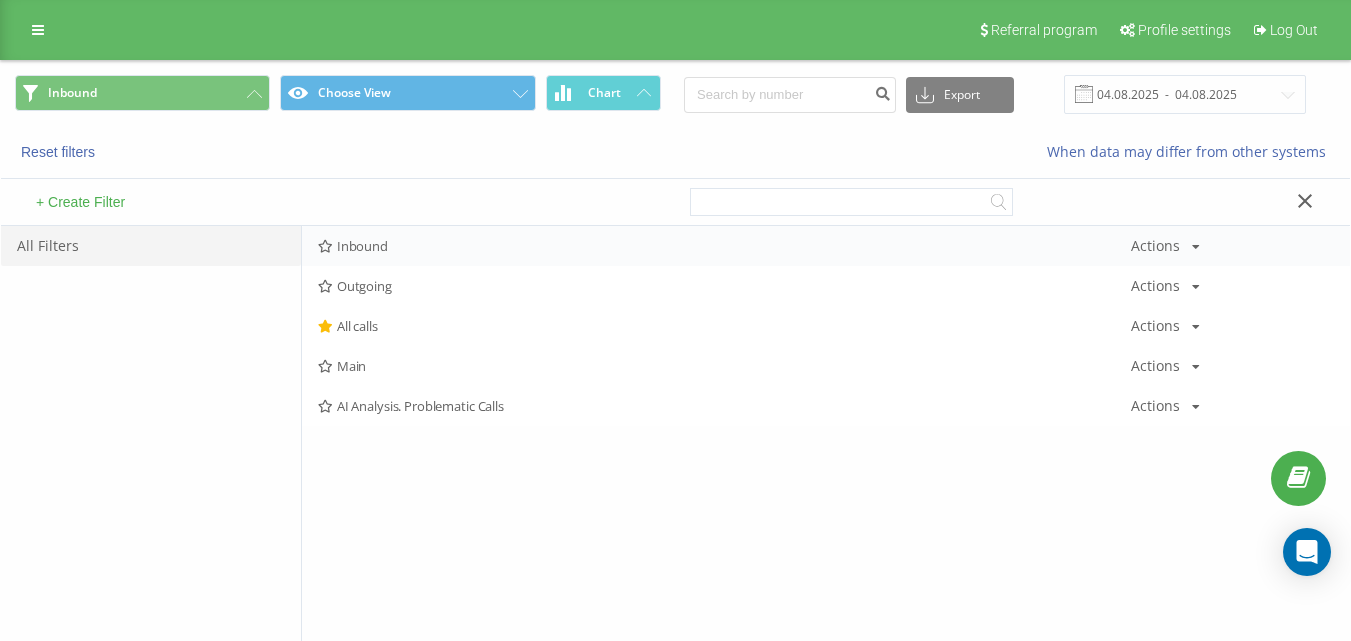 click on "Inbound" at bounding box center (724, 246) 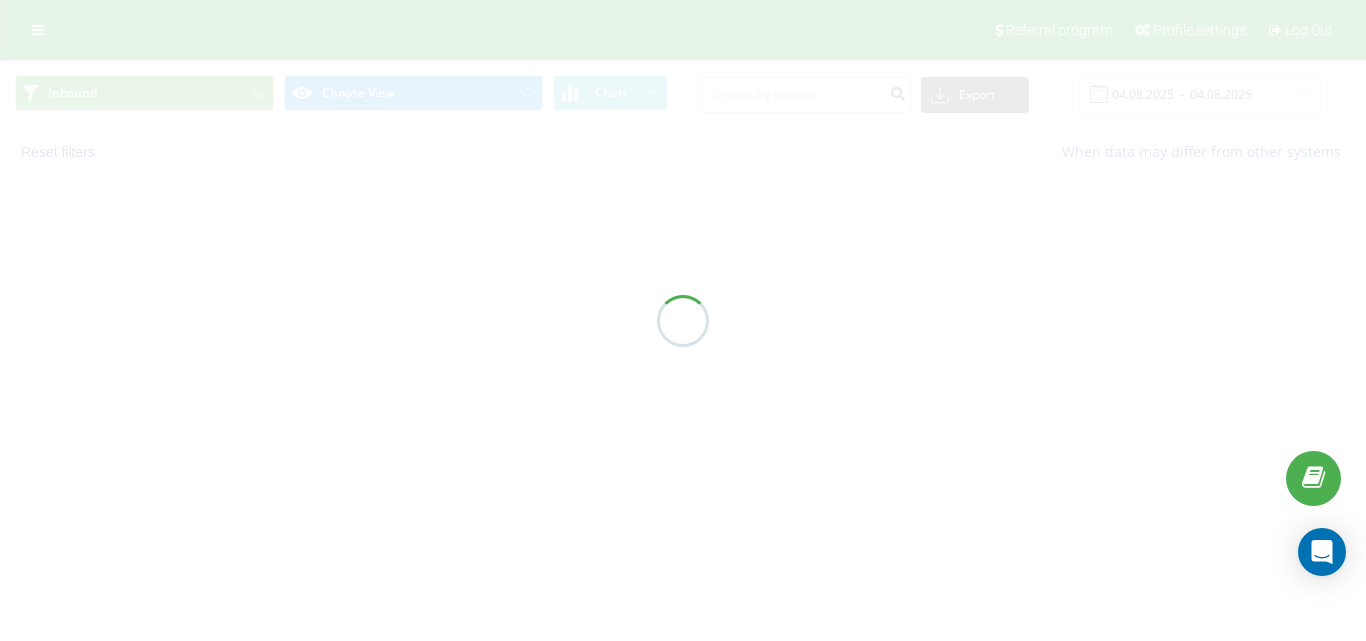 click at bounding box center (683, 320) 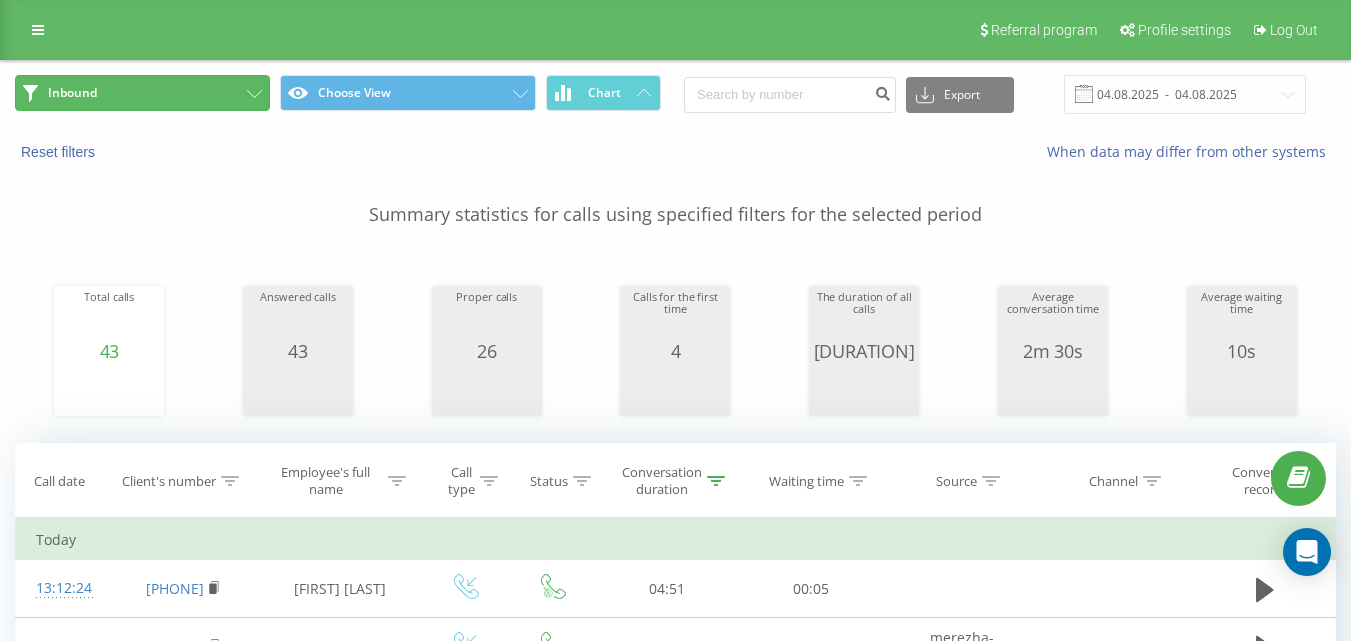 click on "Inbound" at bounding box center [142, 93] 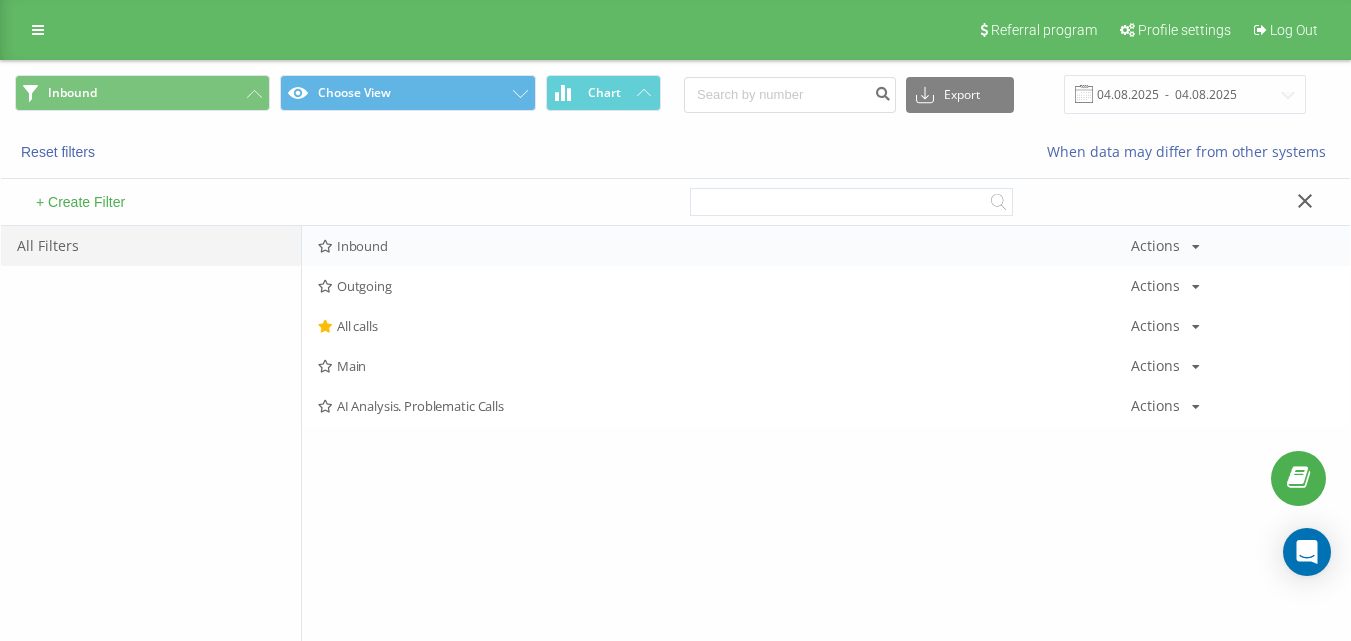 click on "Inbound Actions Edit Copy Delete Default Share" at bounding box center (826, 246) 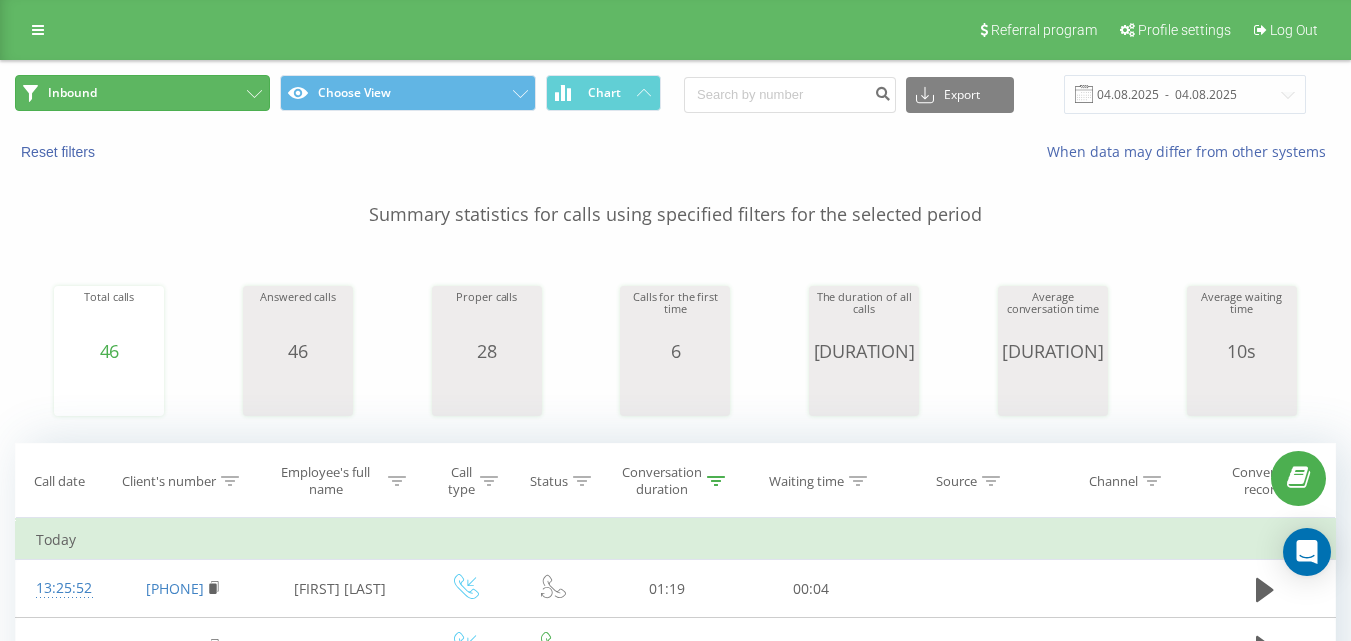 click on "Inbound" at bounding box center [142, 93] 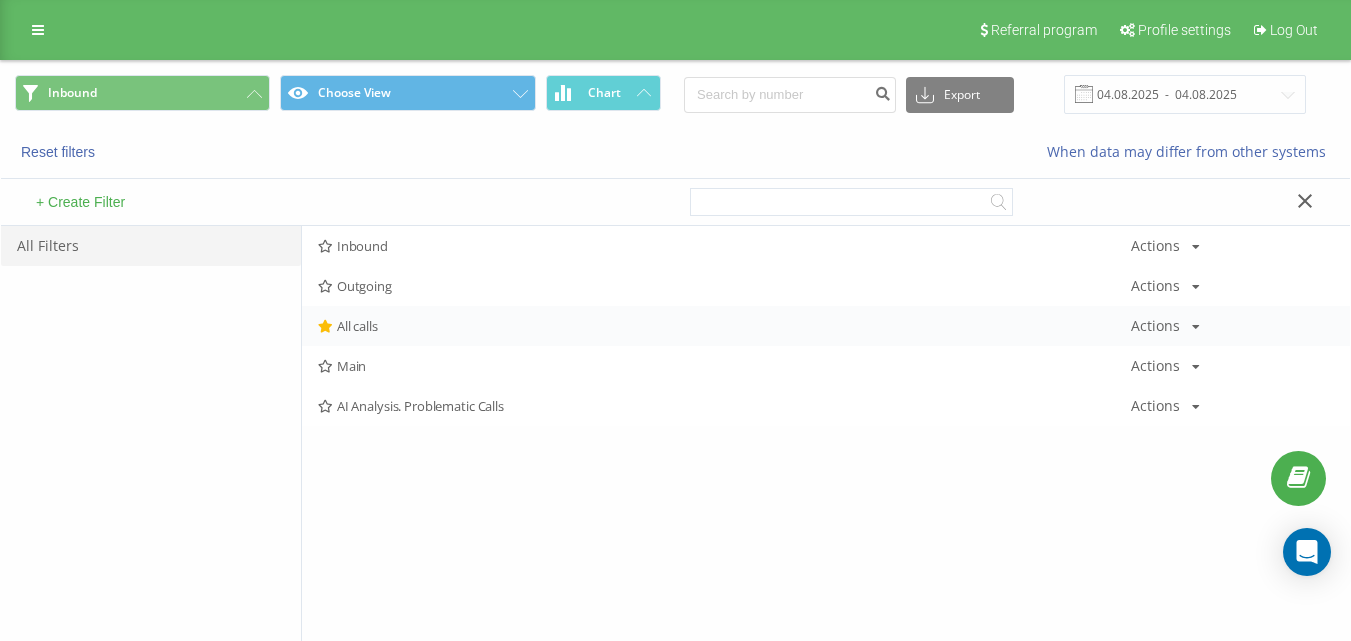 click on "All calls Actions Edit Copy Delete Default Share" at bounding box center (826, 326) 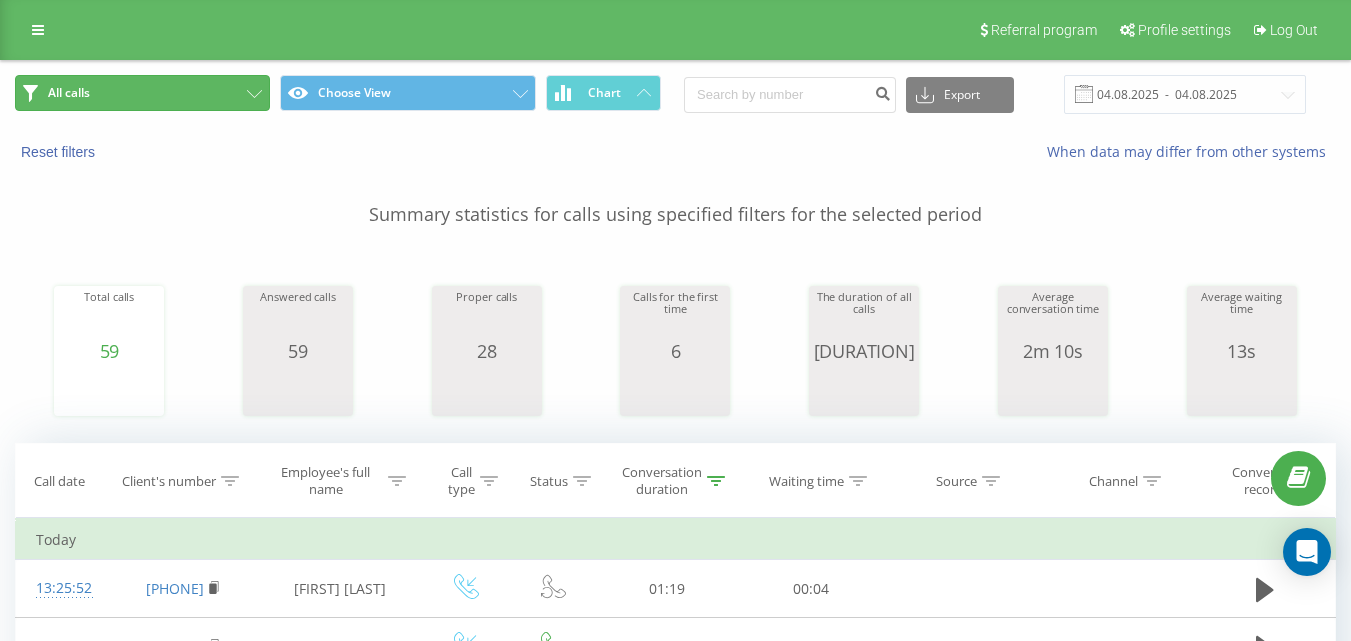 click on "All calls" at bounding box center (142, 93) 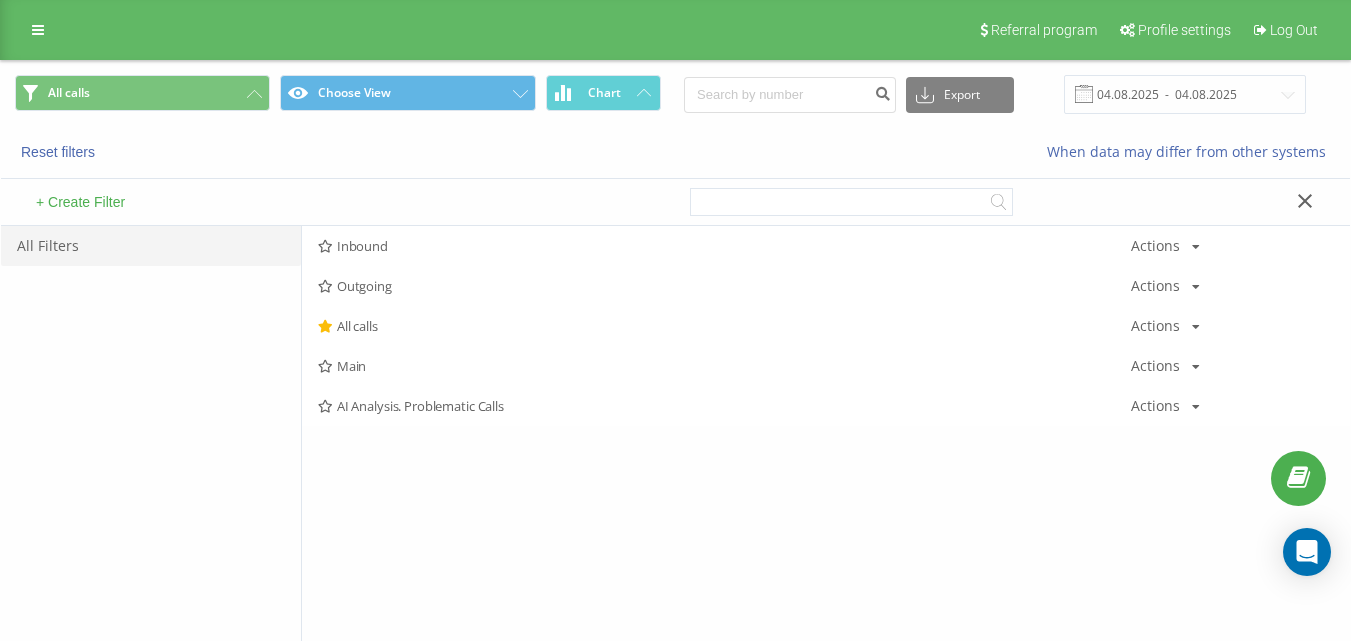 drag, startPoint x: 346, startPoint y: 246, endPoint x: 359, endPoint y: 249, distance: 13.341664 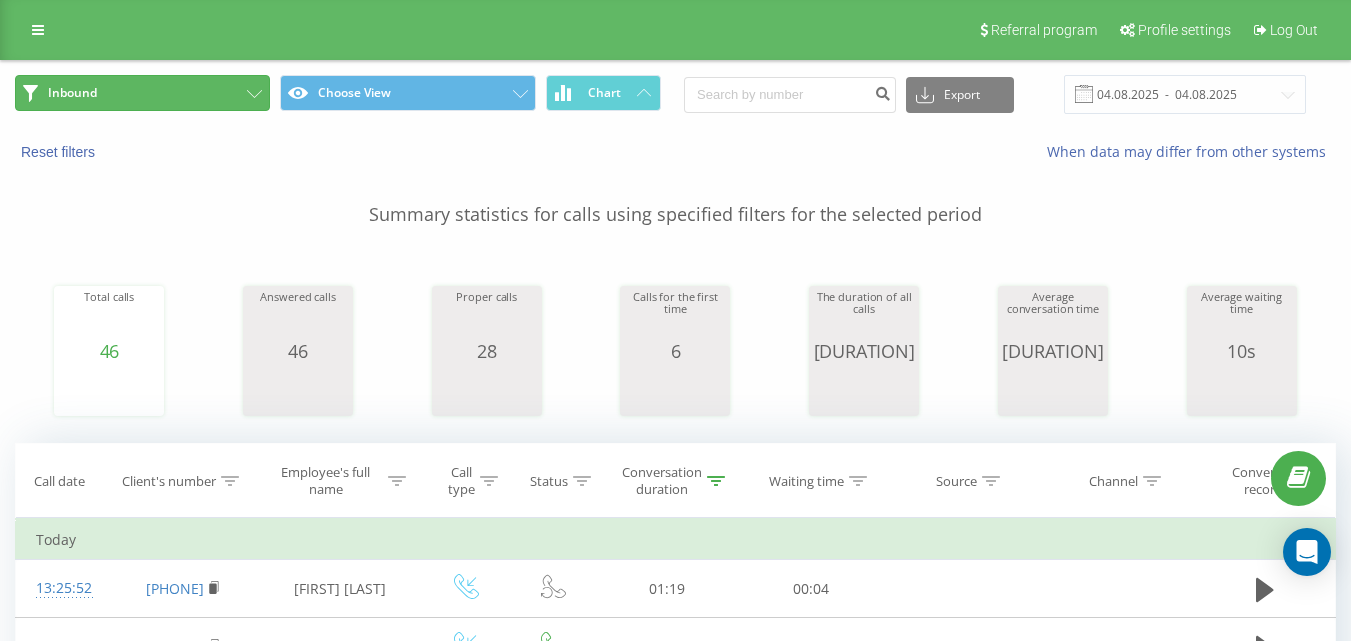 click on "Inbound" at bounding box center [142, 93] 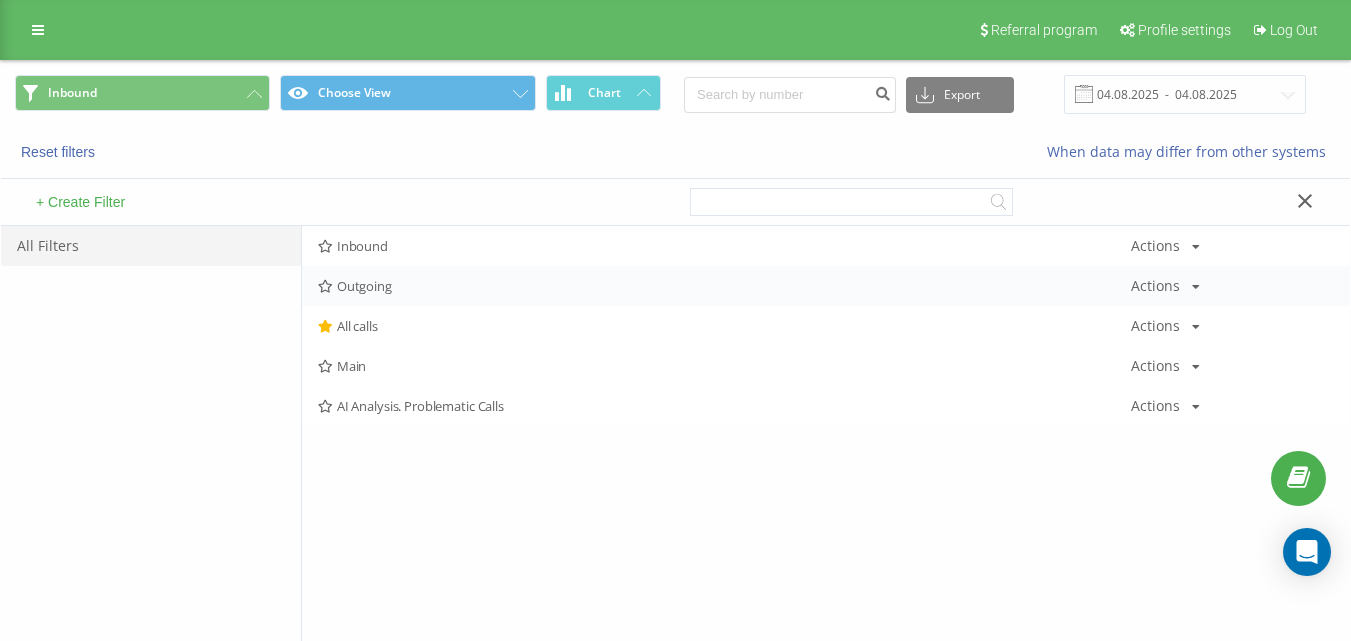 click on "[PHONE]" at bounding box center [826, 286] 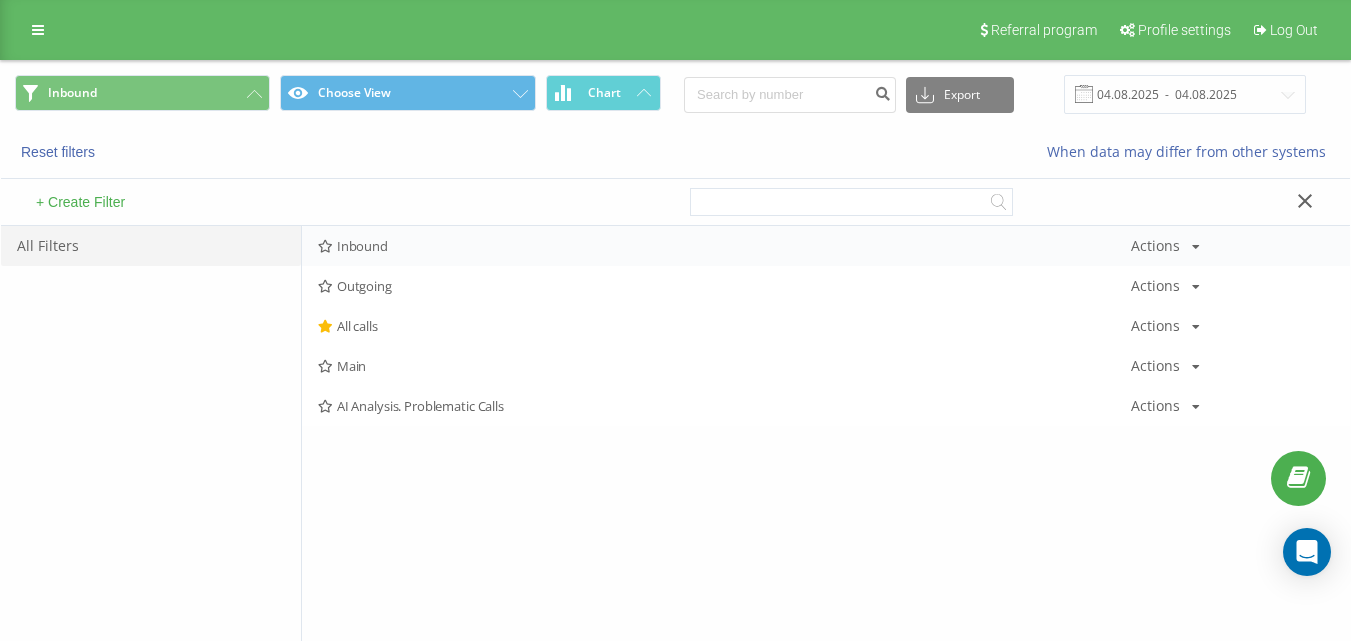click on "Inbound" at bounding box center [724, 246] 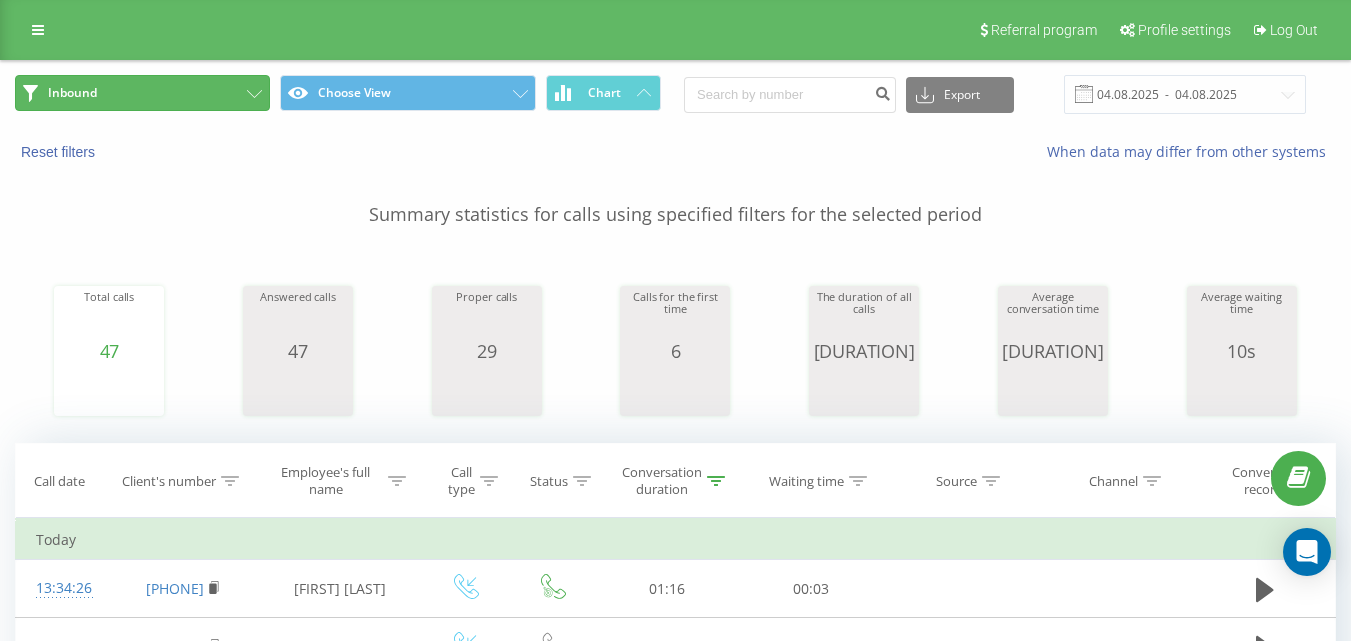 click on "Inbound" at bounding box center (142, 93) 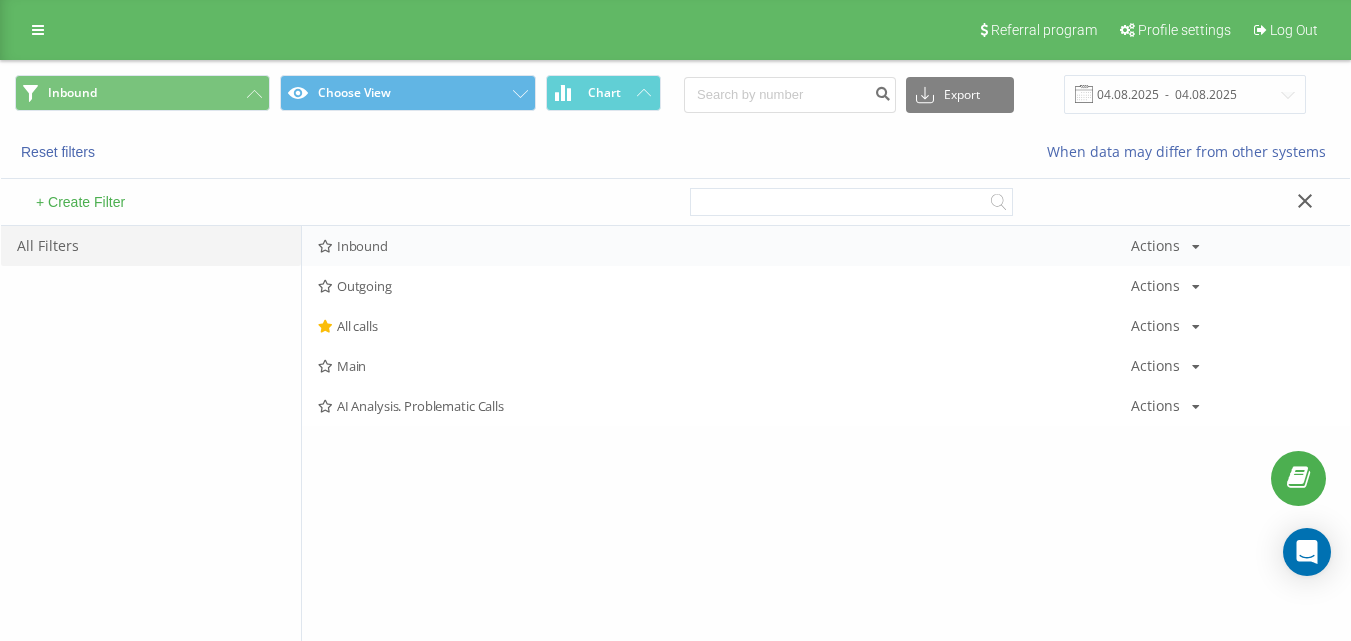 click on "Inbound" at bounding box center [724, 246] 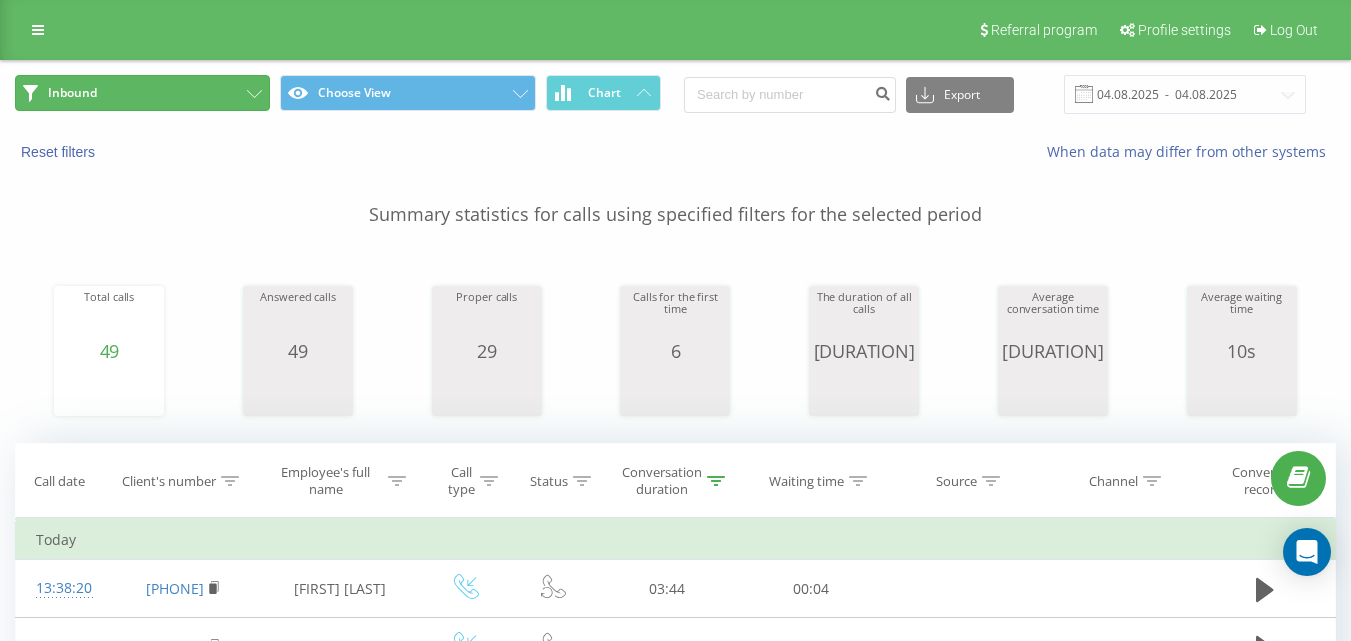 click on "Inbound" at bounding box center [142, 93] 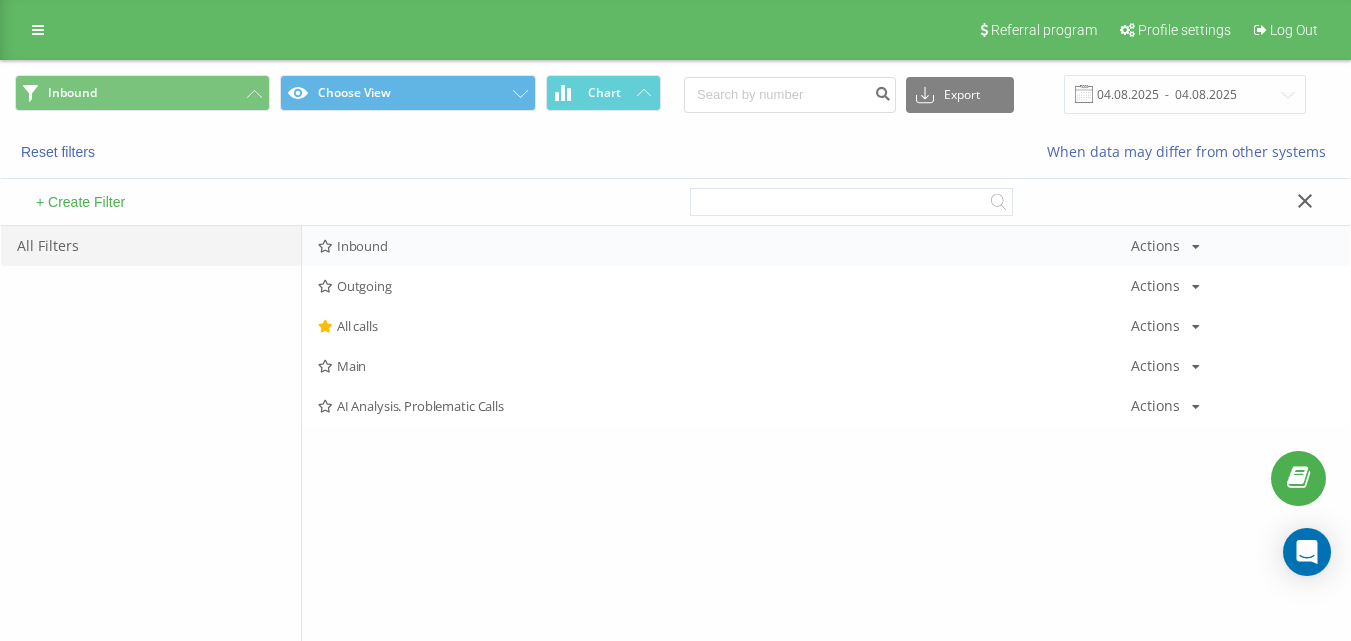 click on "Inbound Actions Edit Copy Delete Default Share" at bounding box center (826, 246) 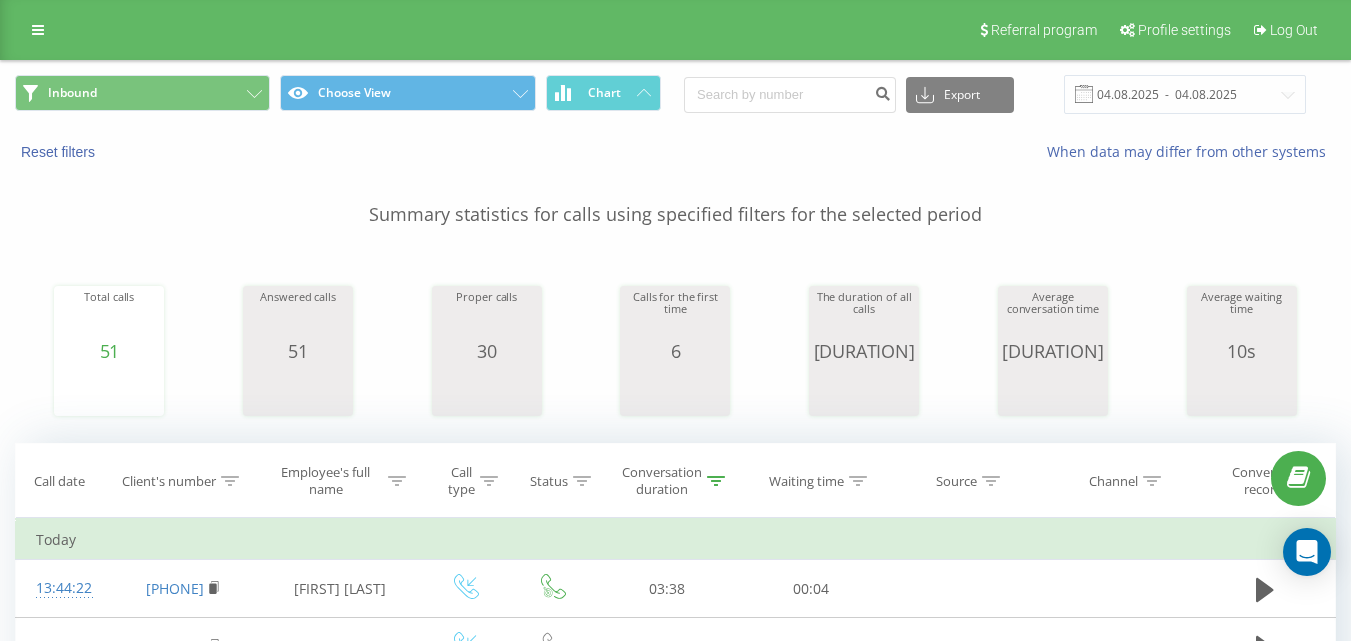 click on "Inbound Choose View Chart" at bounding box center (338, 94) 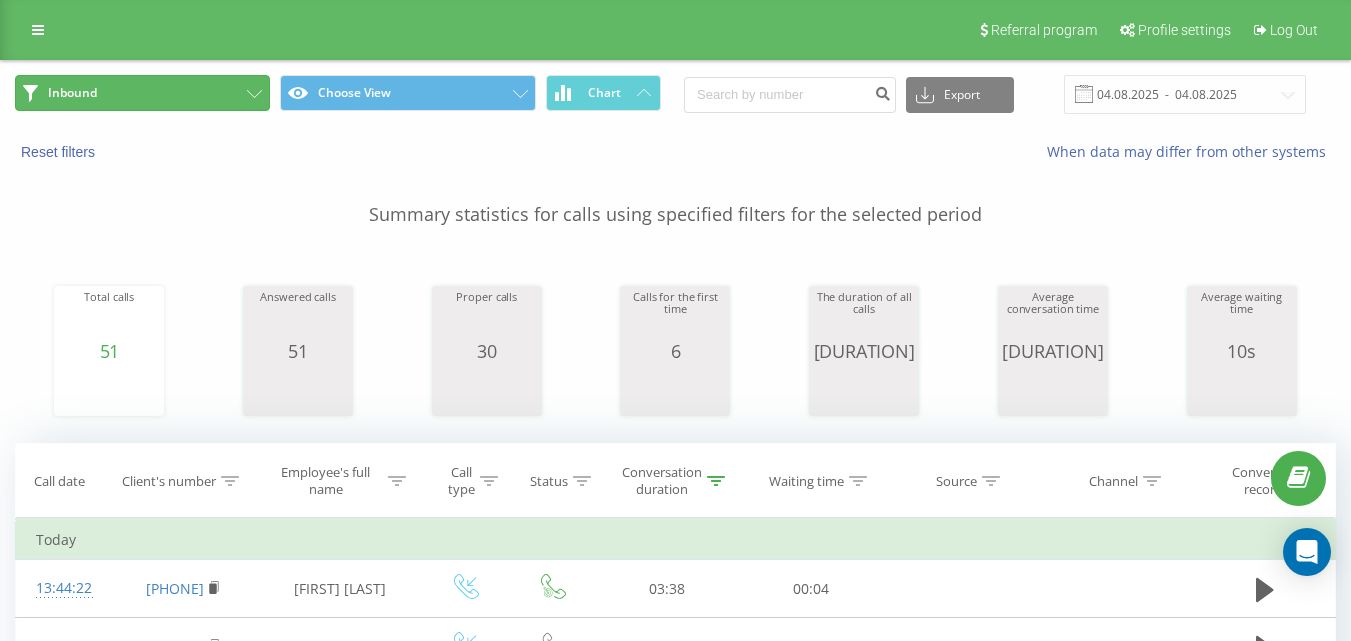 click on "Inbound" at bounding box center (142, 93) 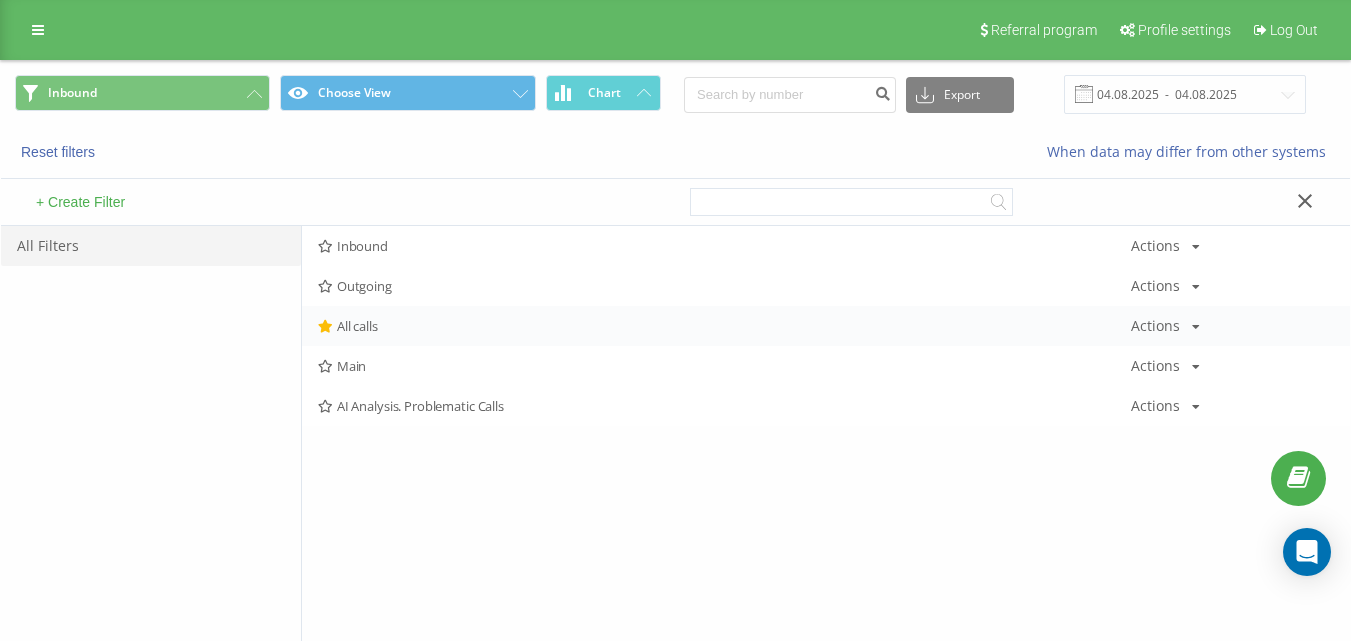 drag, startPoint x: 355, startPoint y: 301, endPoint x: 367, endPoint y: 317, distance: 20 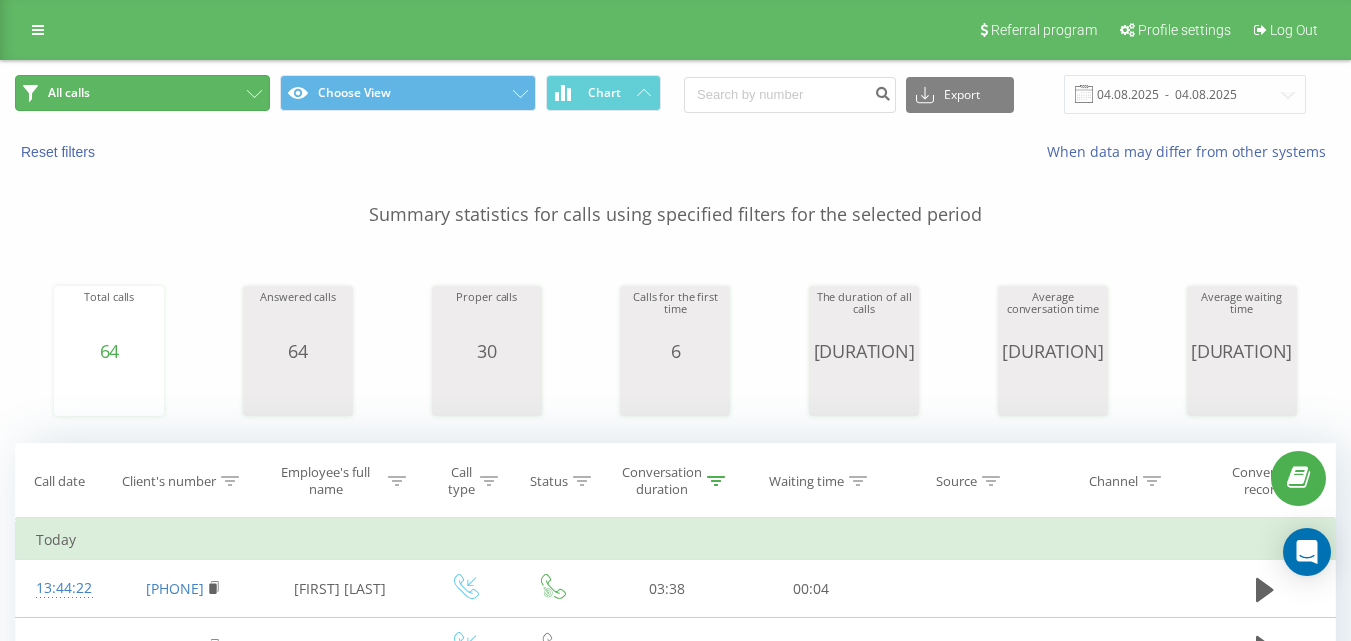 click on "All calls" at bounding box center [142, 93] 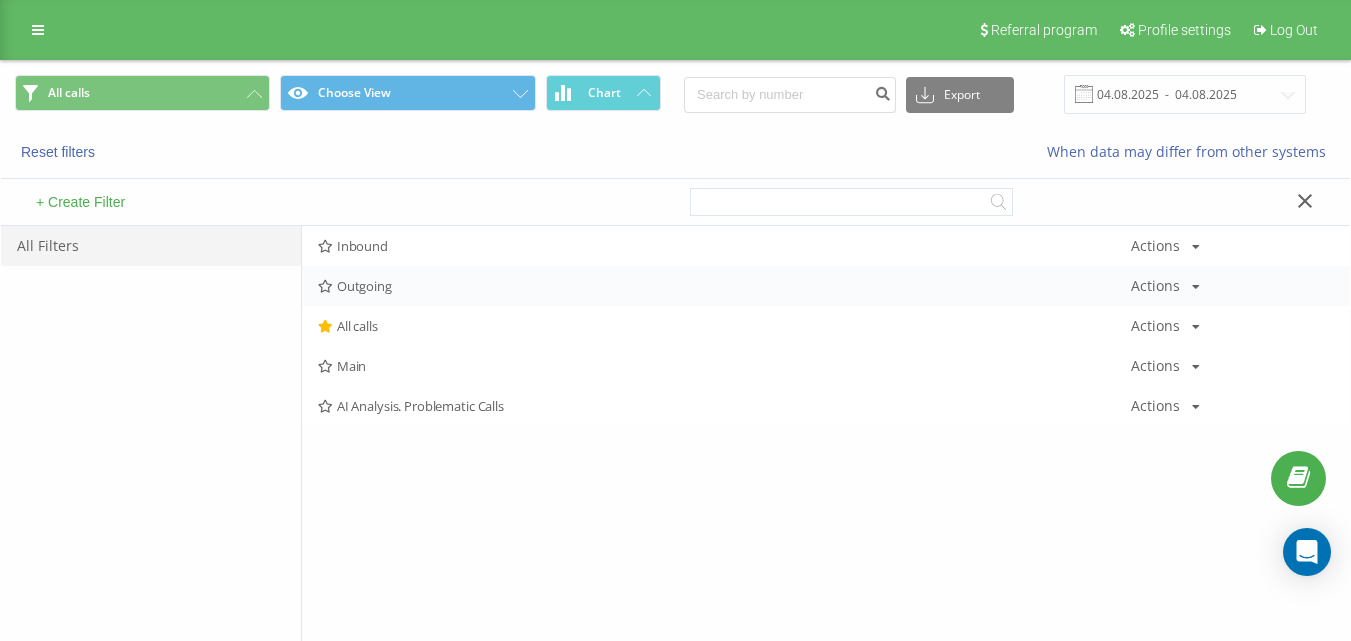 click on "[PHONE]" at bounding box center [826, 286] 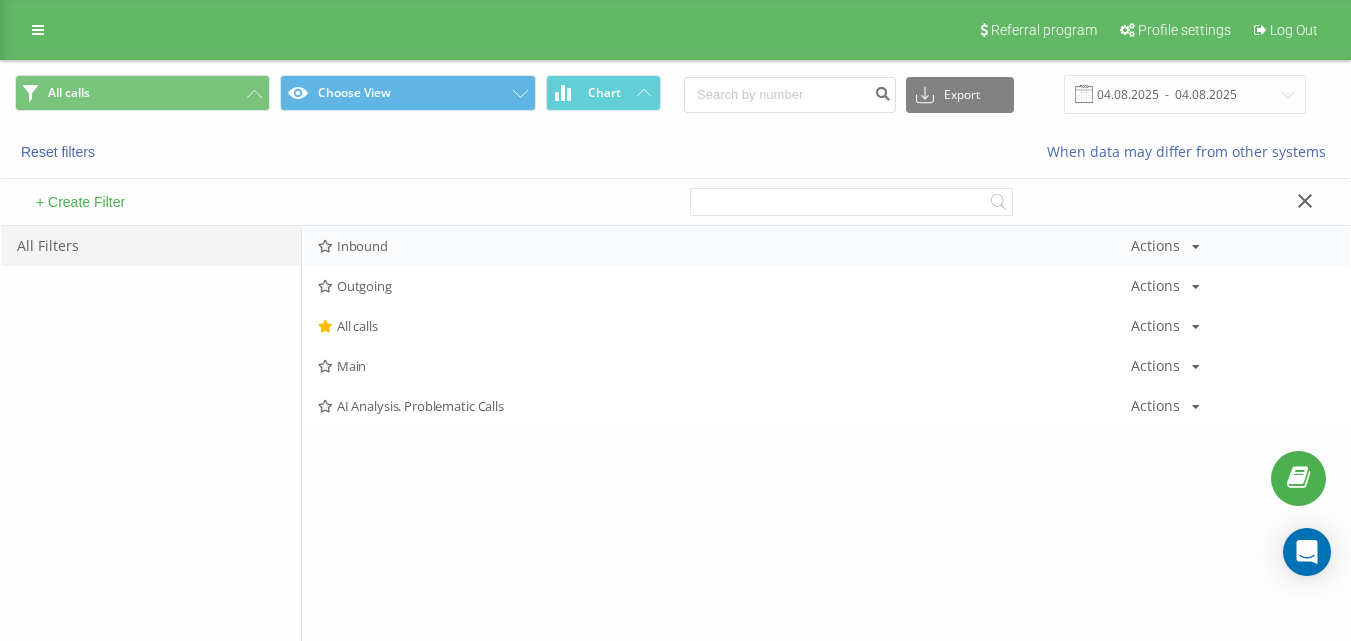 click on "Inbound" at bounding box center (724, 246) 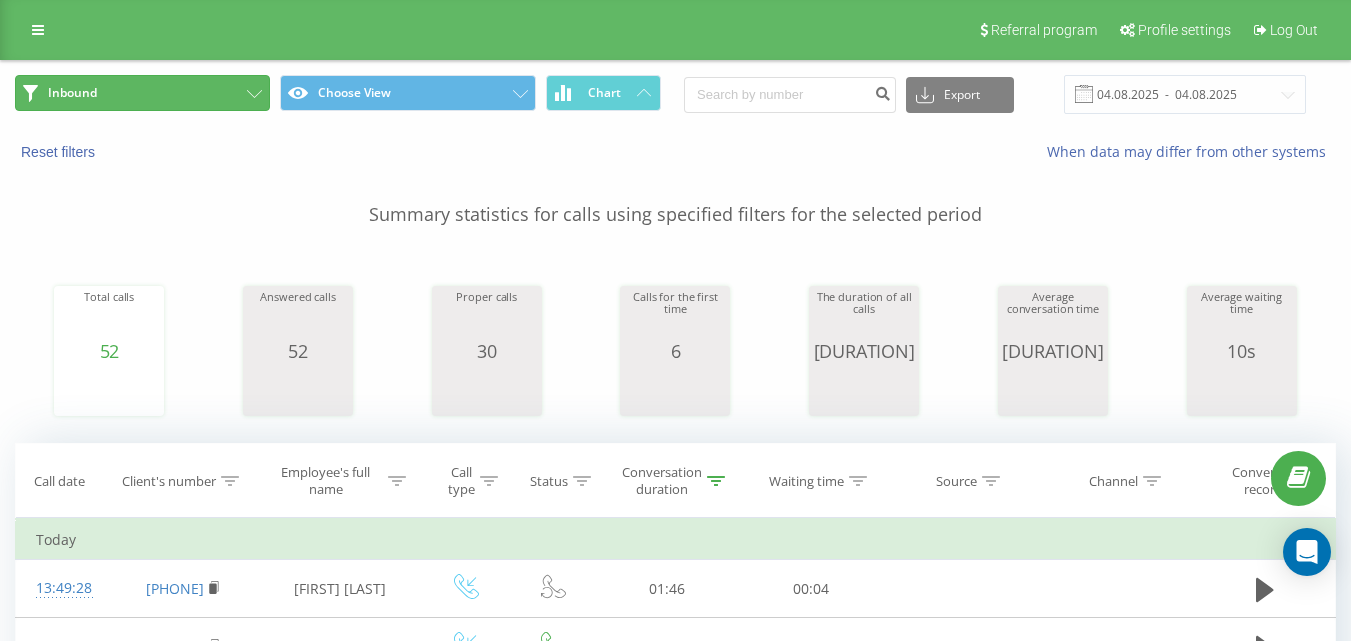 click on "Inbound" at bounding box center [142, 93] 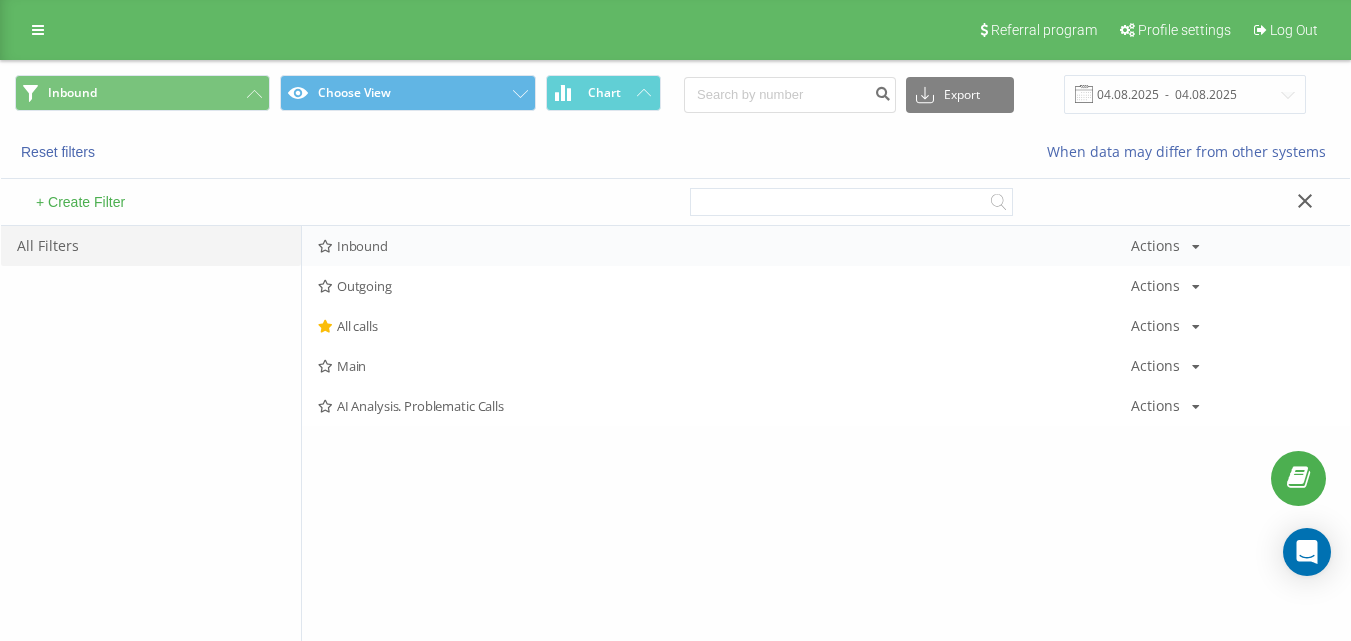 drag, startPoint x: 381, startPoint y: 165, endPoint x: 458, endPoint y: 245, distance: 111.03603 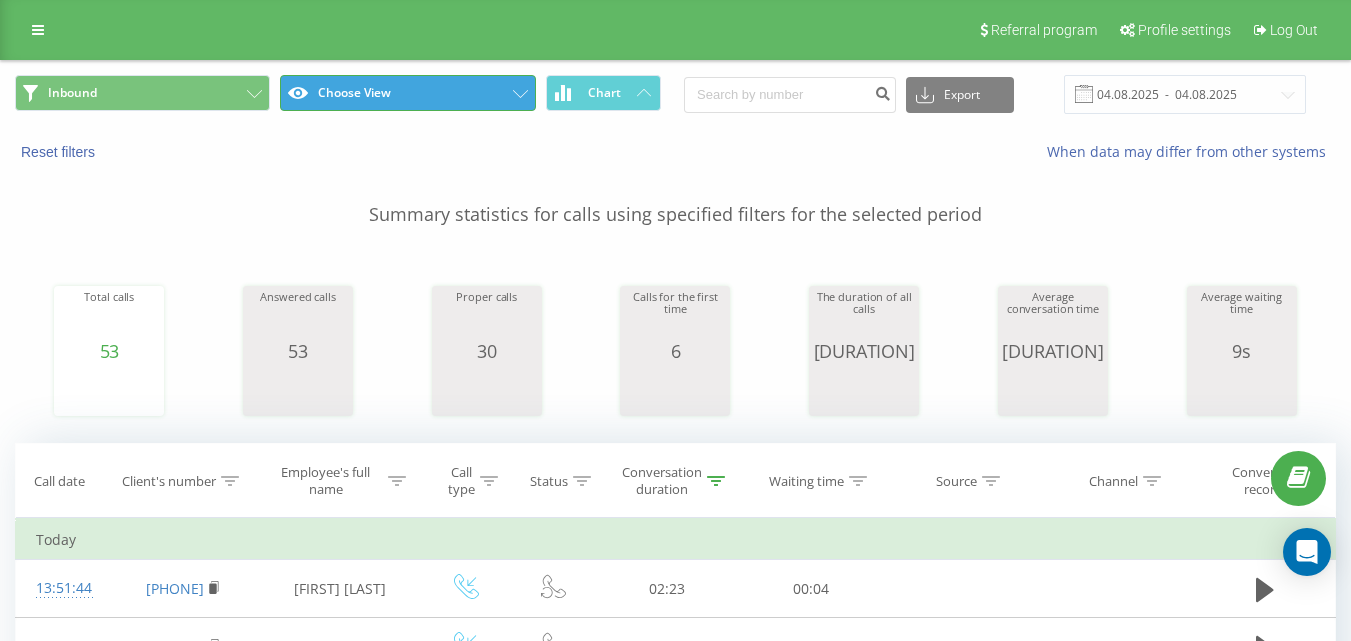 click on "Choose View" at bounding box center [407, 93] 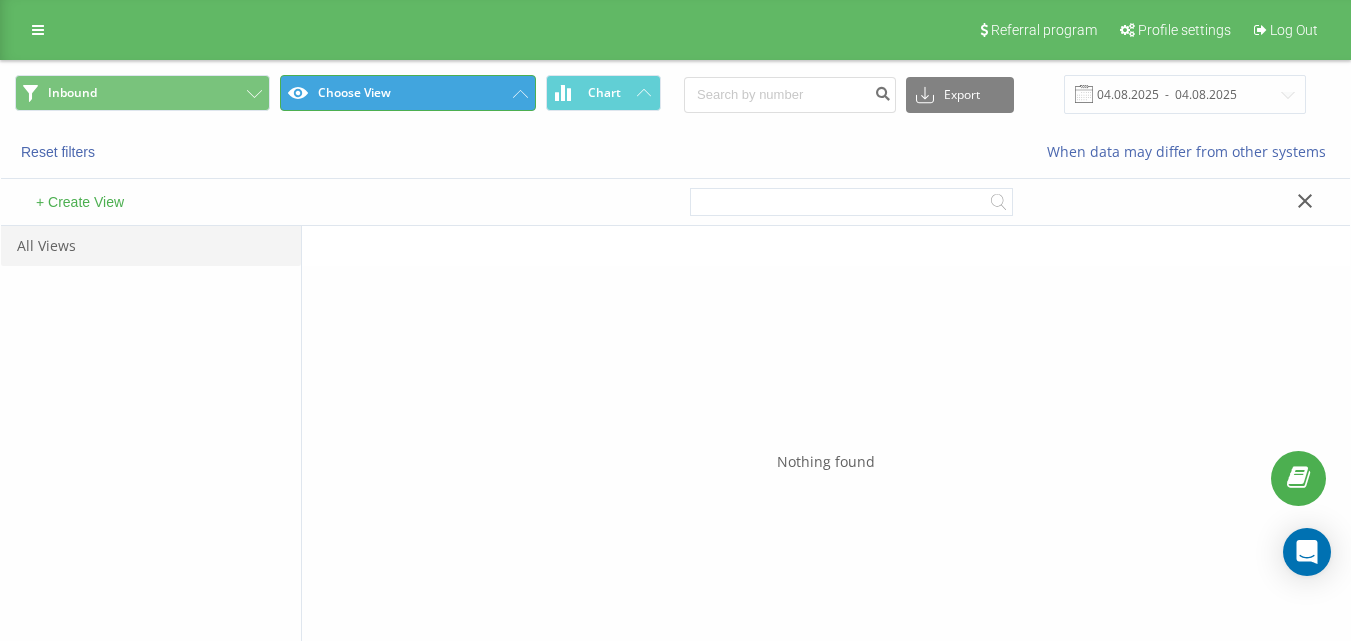 click on "Choose View" at bounding box center [407, 93] 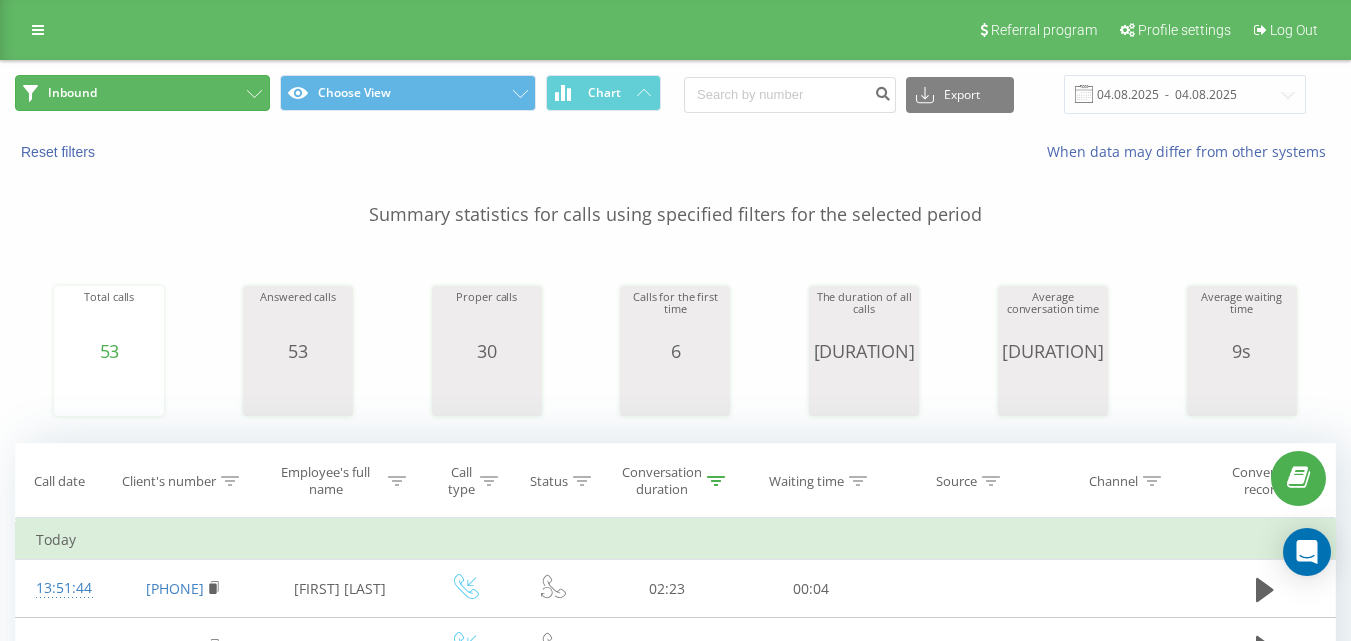 click on "Inbound" at bounding box center (142, 93) 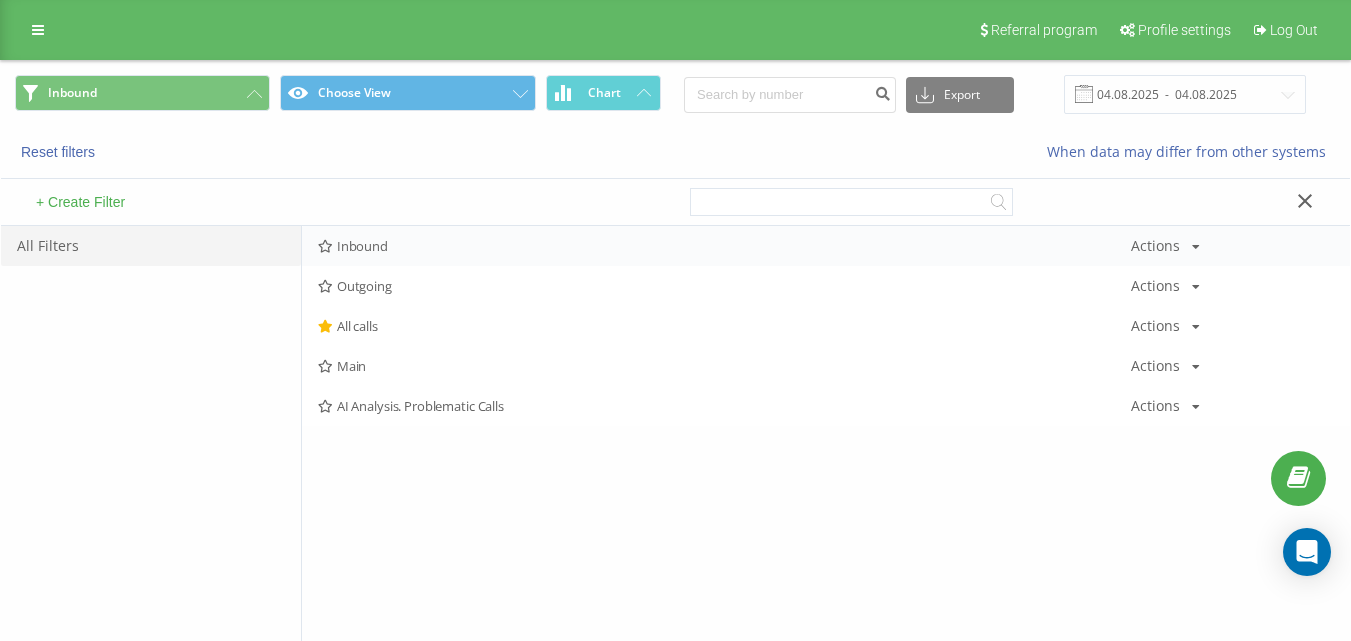 drag, startPoint x: 382, startPoint y: 235, endPoint x: 396, endPoint y: 241, distance: 15.231546 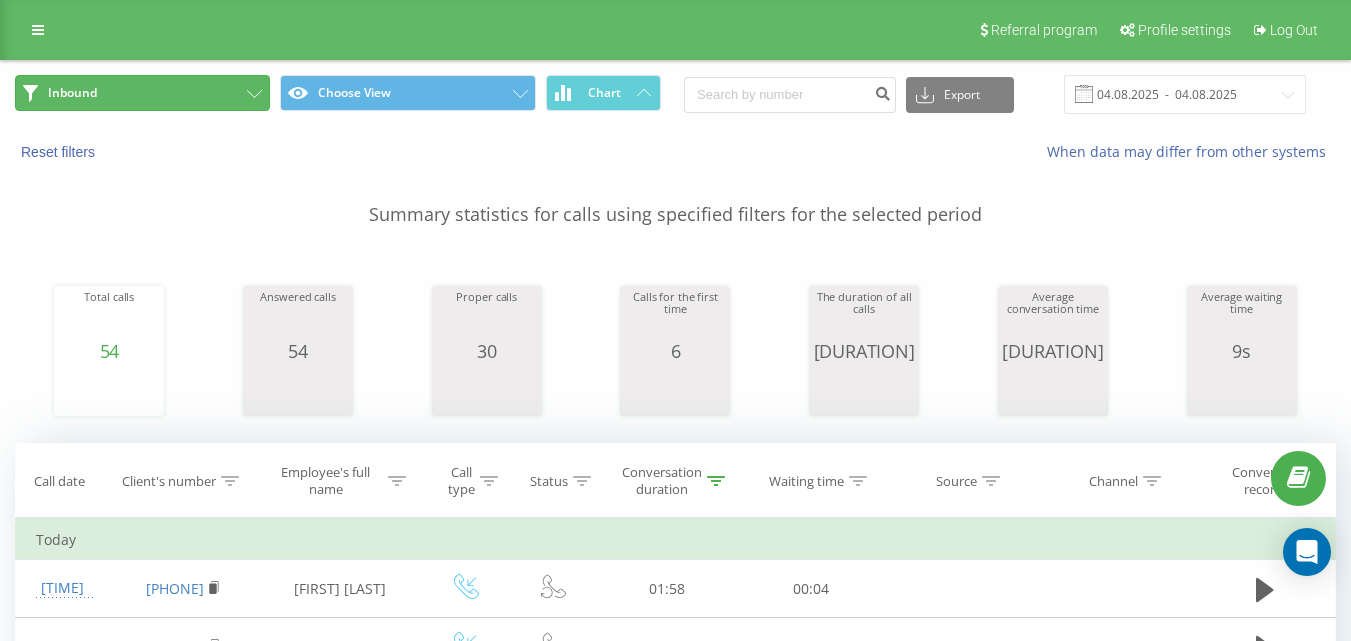 click on "Inbound" at bounding box center [142, 93] 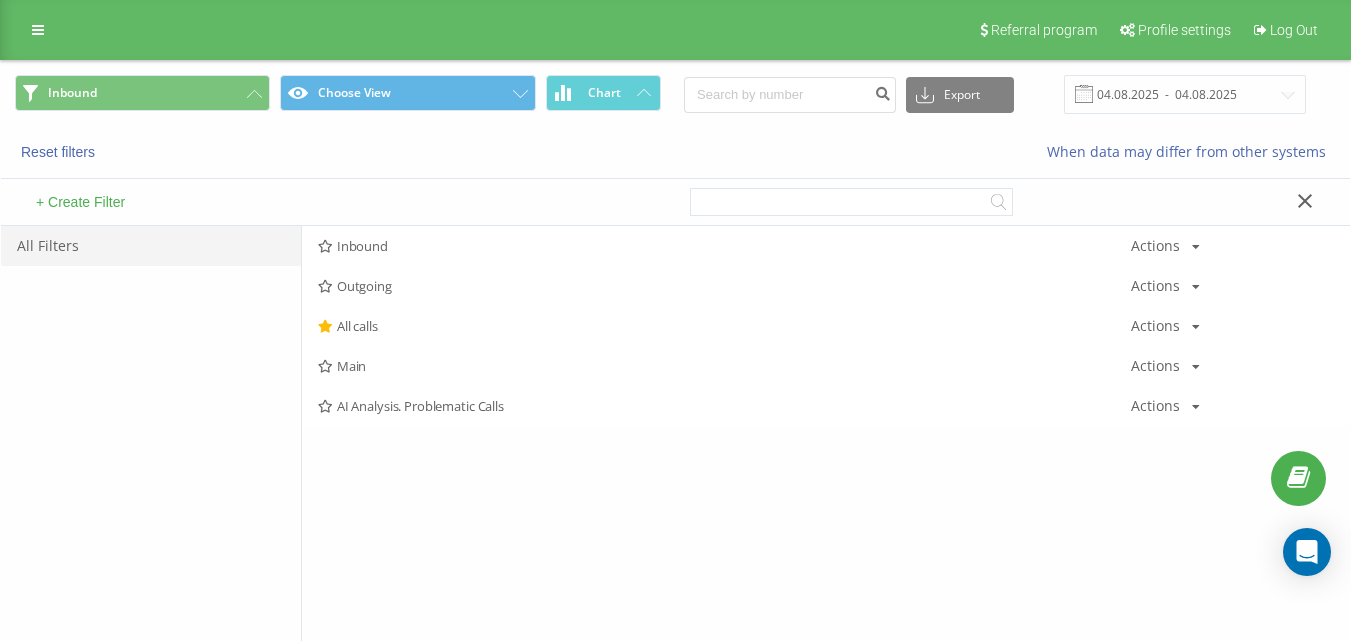 click on "+ Create Filter" at bounding box center (338, 202) 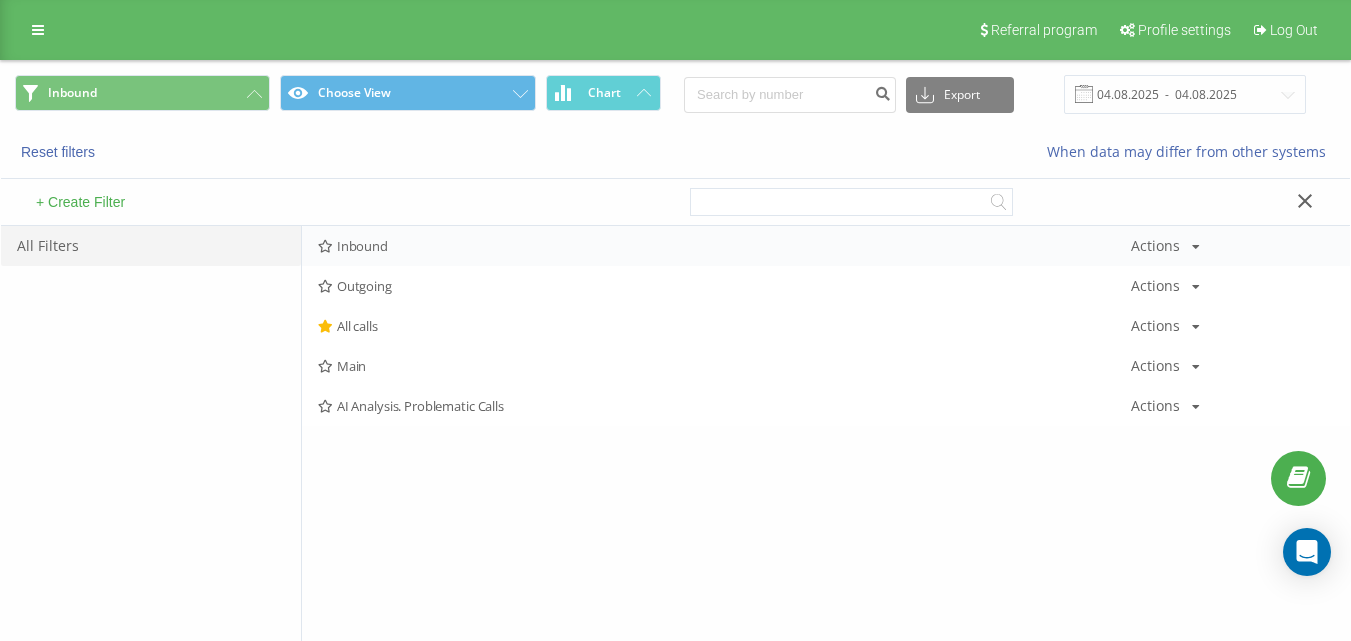 click on "Inbound Actions Edit Copy Delete Default Share" at bounding box center (826, 246) 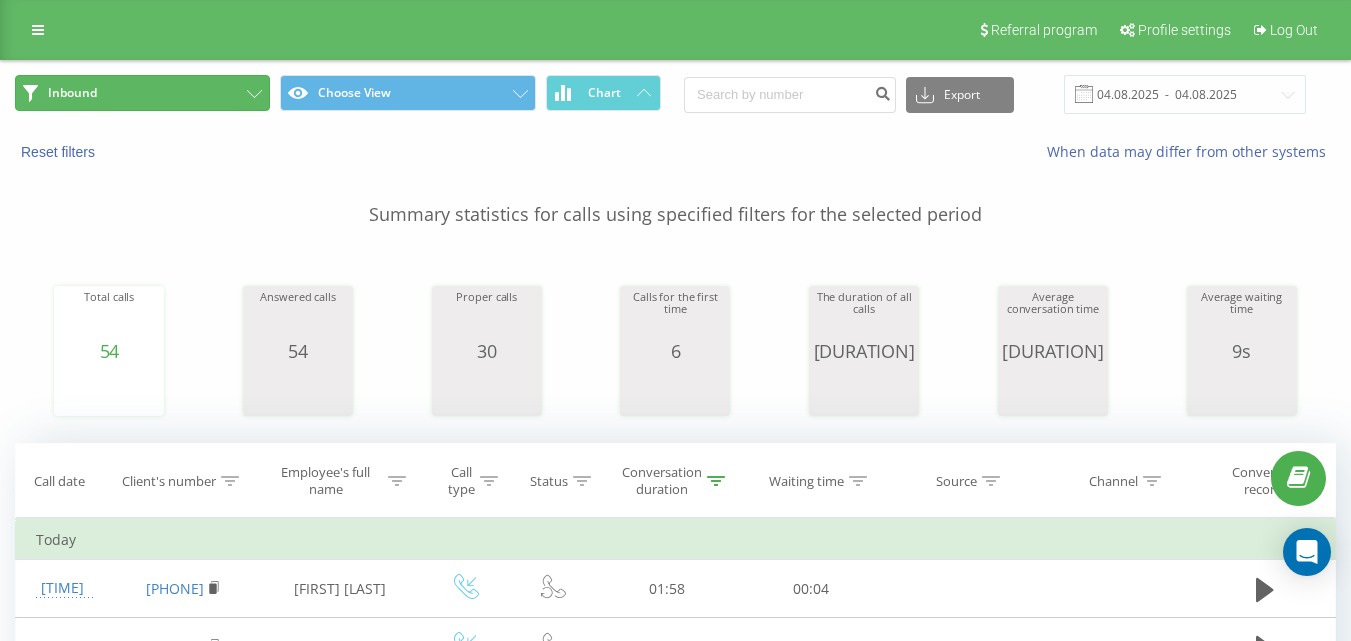 click on "Inbound" at bounding box center (142, 93) 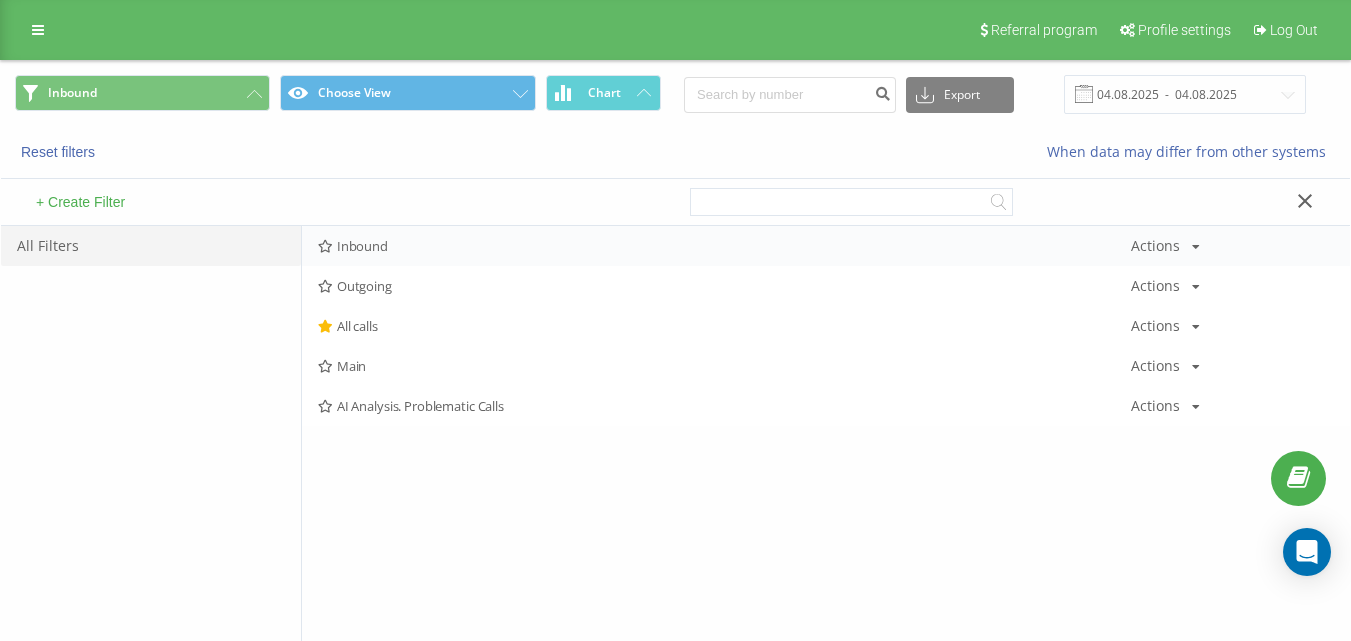 click on "+ Create Filter All Filters Inbound Actions Edit Copy Delete Default Share Outgoing Actions Edit Copy Delete Default Share All calls Actions Edit Copy Delete Default Share Main Actions Edit Copy Delete Default Share AI Analysis. Problematic Calls Actions Edit Copy Delete Default Share" at bounding box center [675, 430] 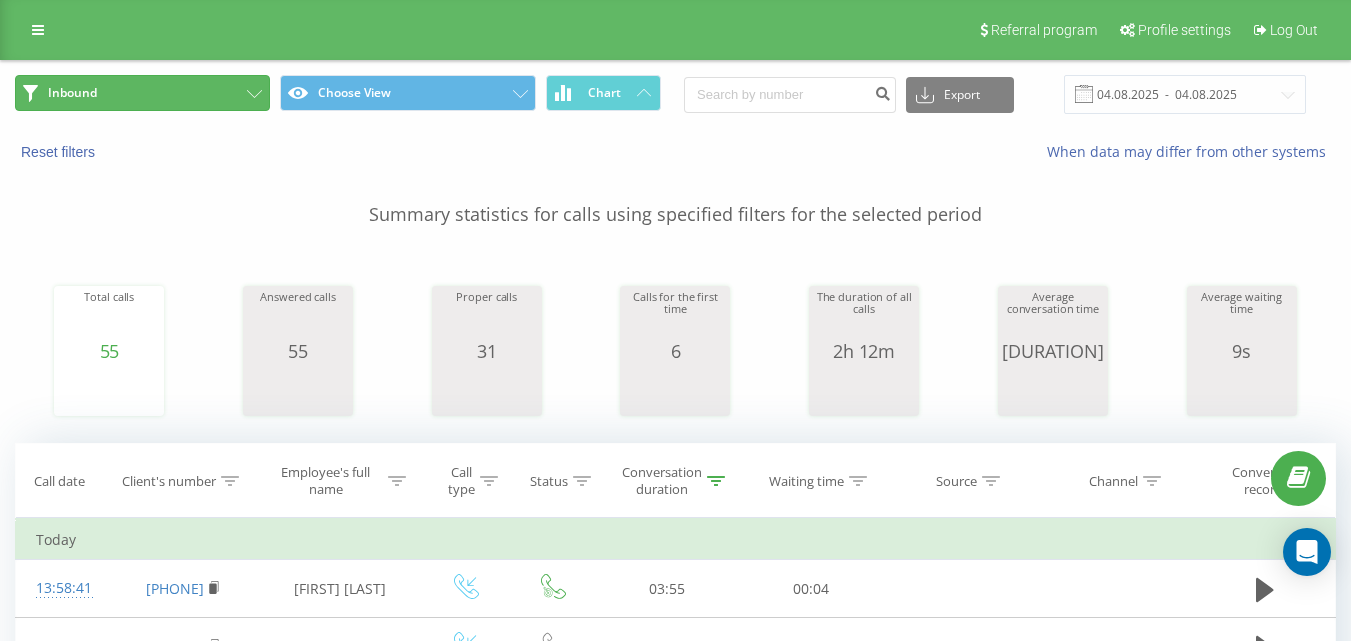 click on "Inbound" at bounding box center [142, 93] 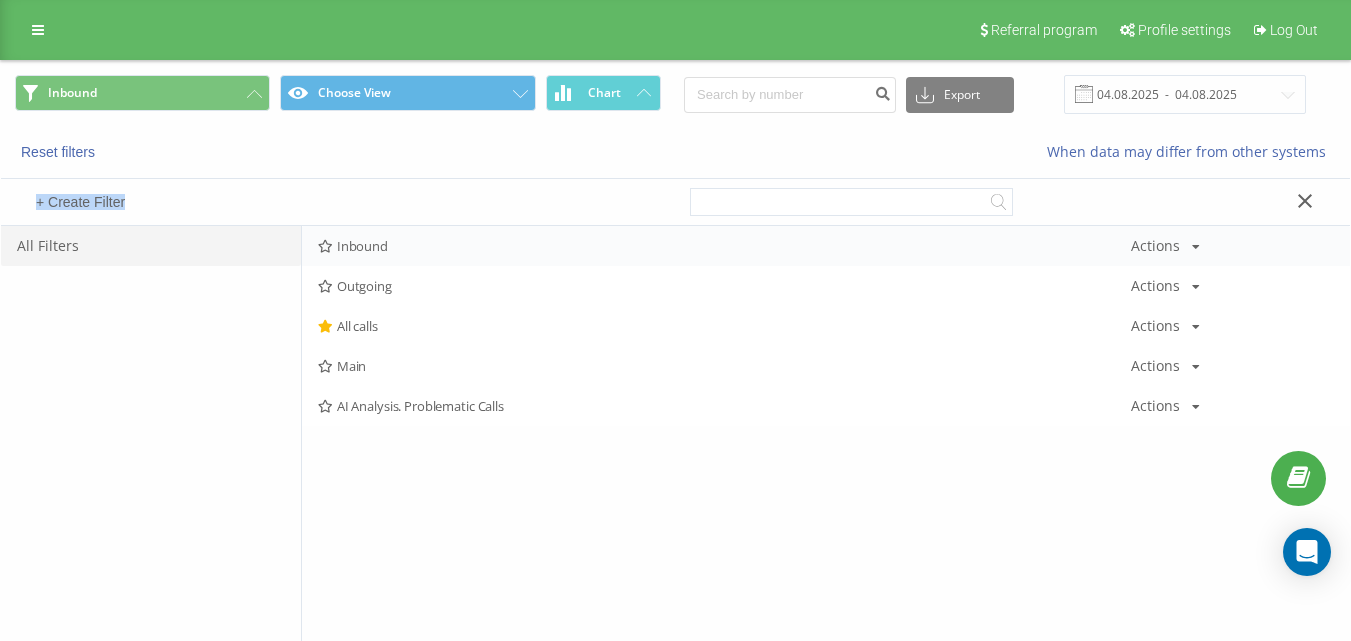 click on "Inbound" at bounding box center [724, 246] 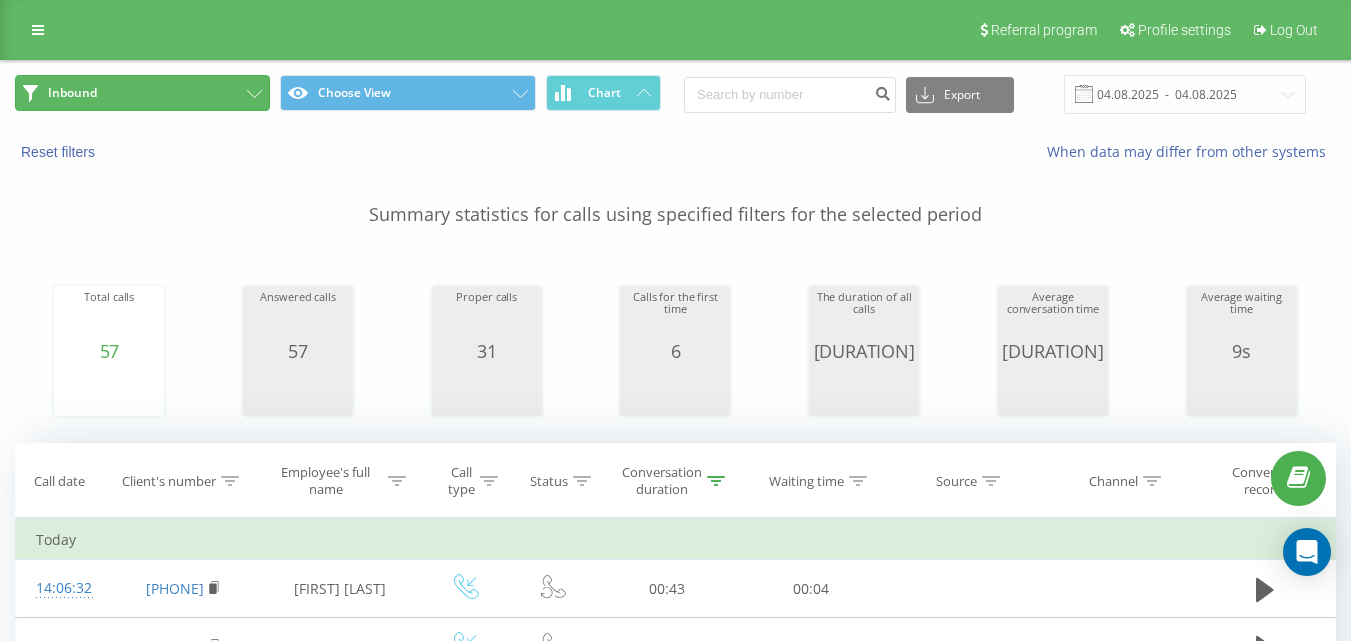 drag, startPoint x: 199, startPoint y: 92, endPoint x: 243, endPoint y: 113, distance: 48.754486 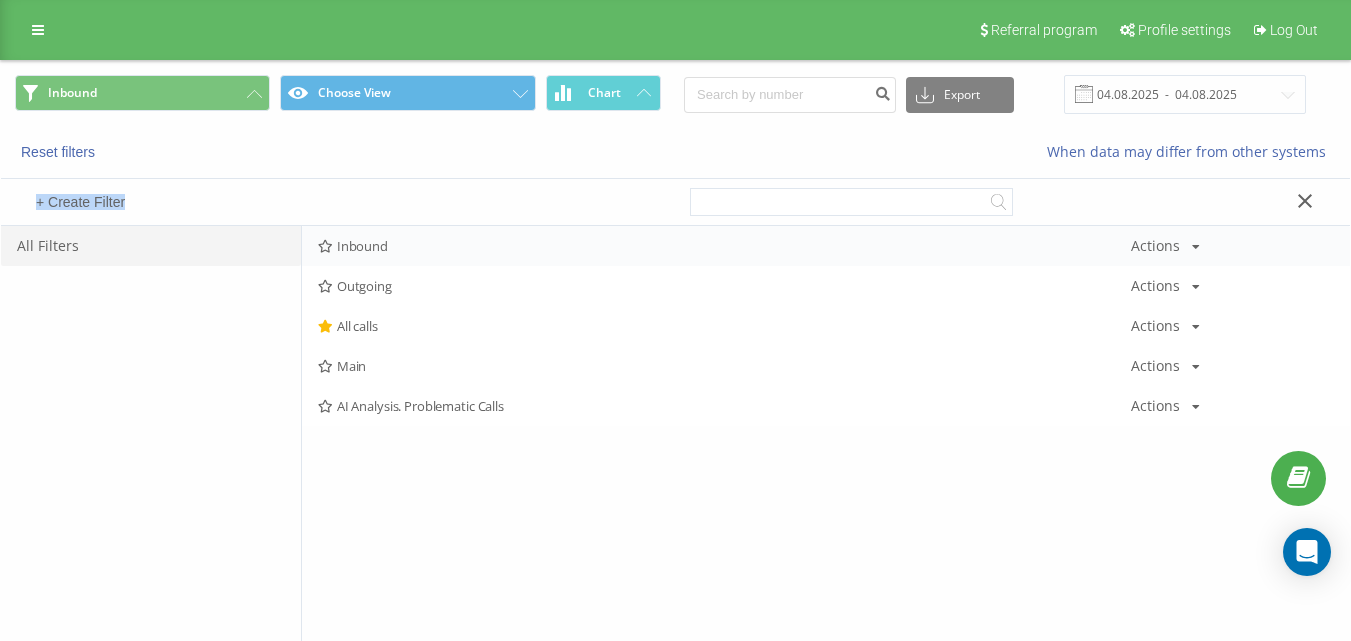 click on "Inbound" at bounding box center (724, 246) 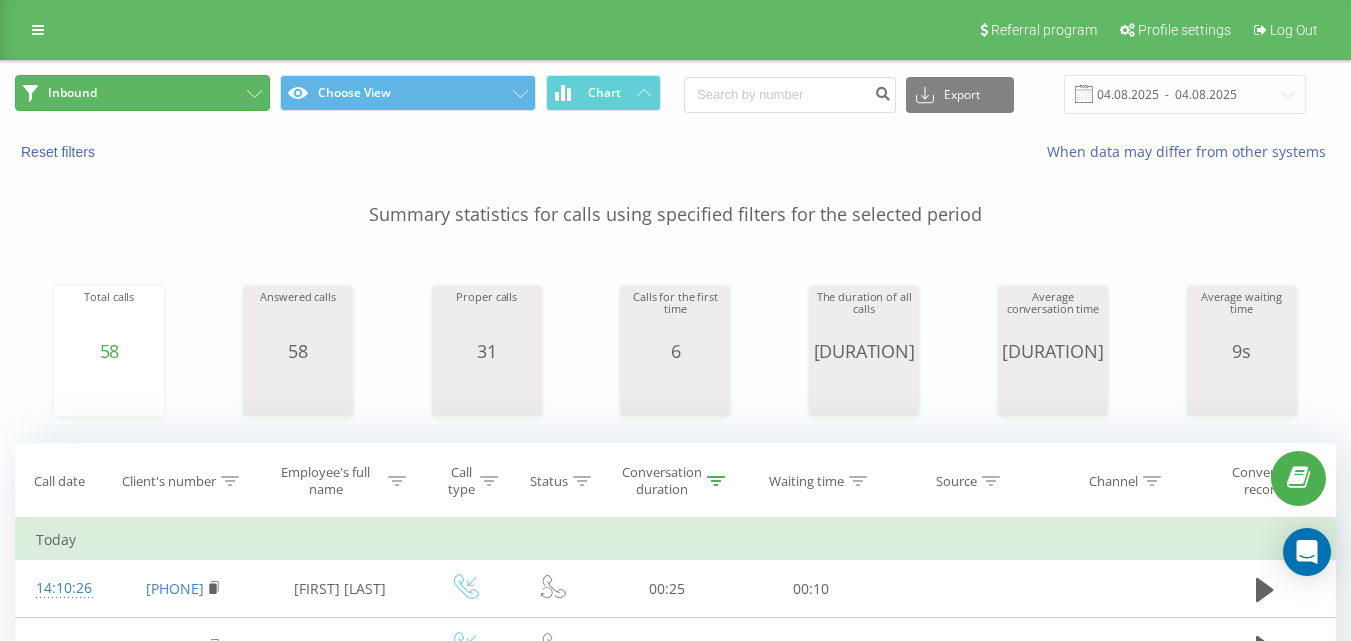 click on "Inbound" at bounding box center [142, 93] 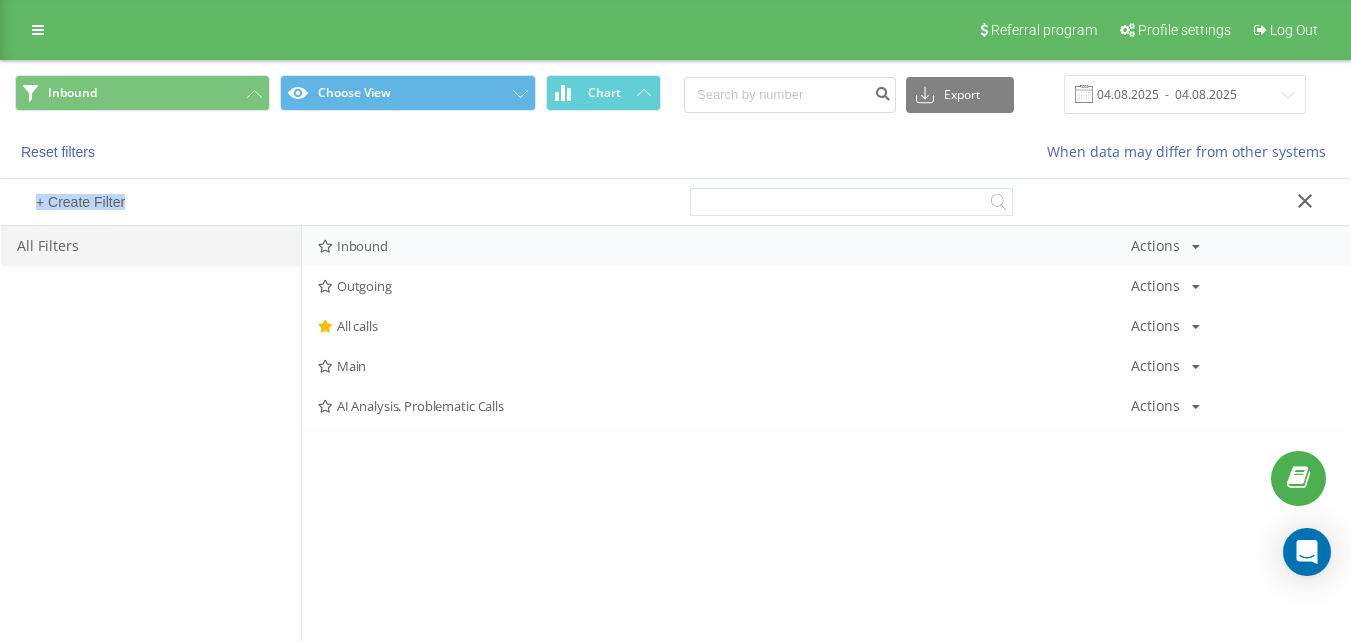 click on "Inbound Actions Edit Copy Delete Default Share" at bounding box center [826, 246] 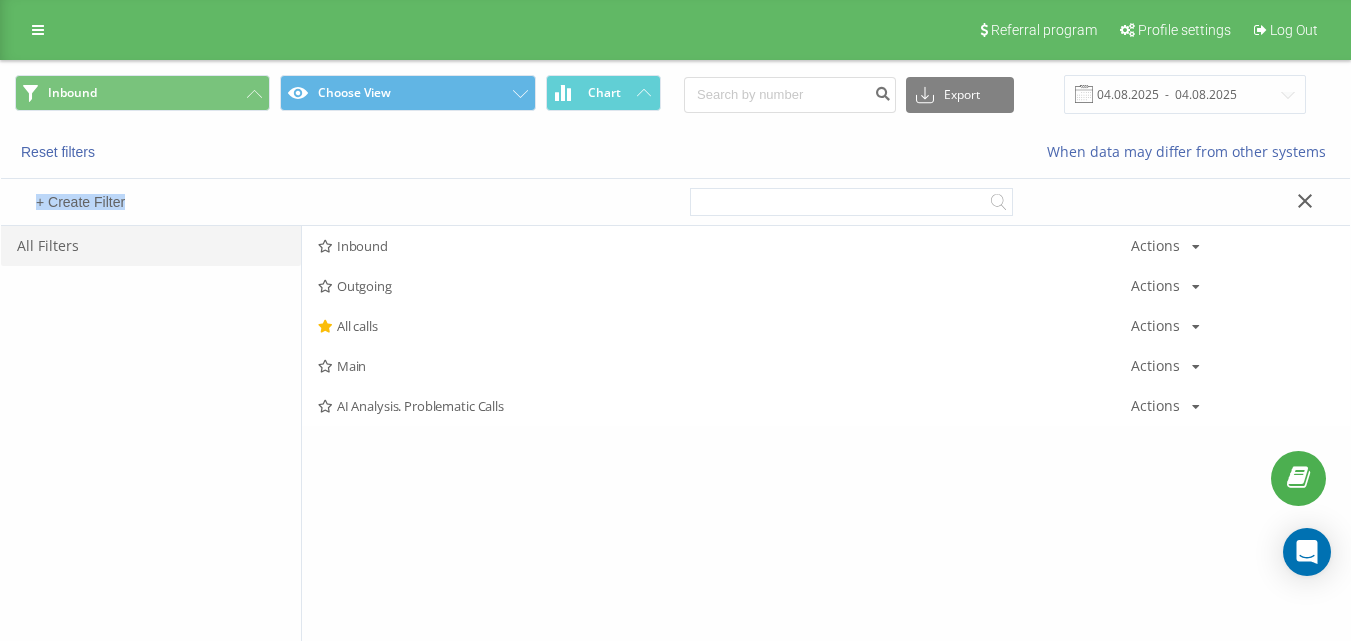 drag, startPoint x: 376, startPoint y: 241, endPoint x: 392, endPoint y: 246, distance: 16.763054 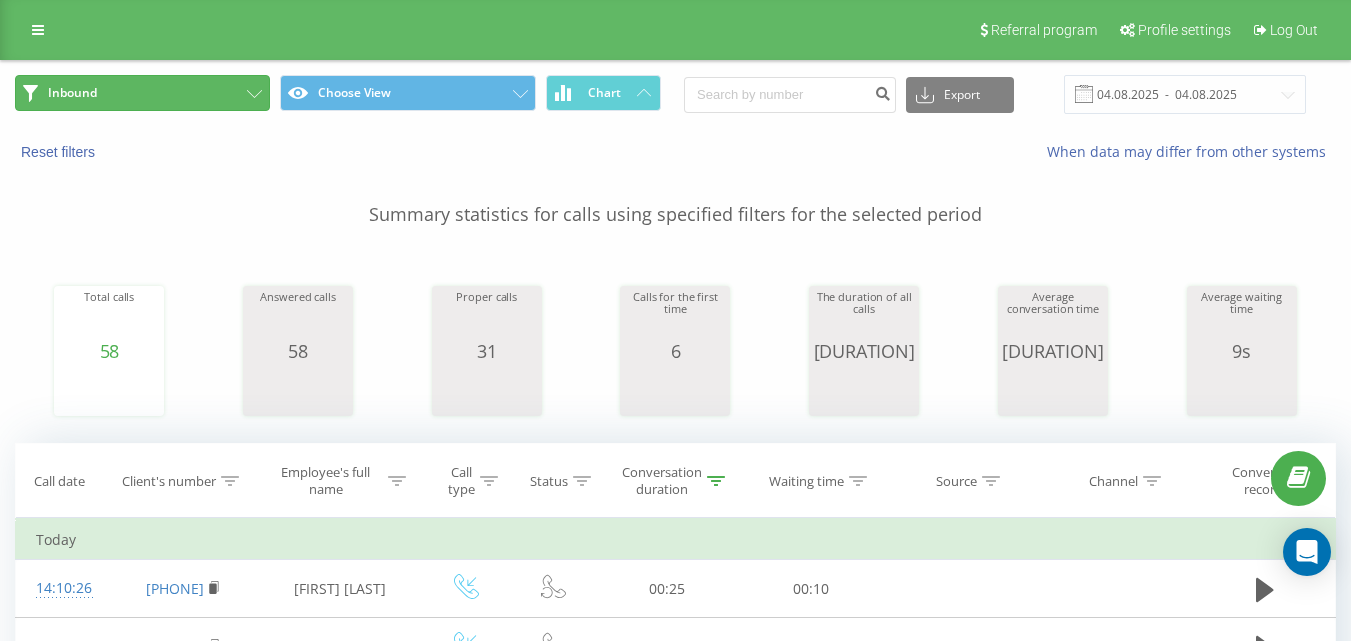 click on "Inbound" at bounding box center (142, 93) 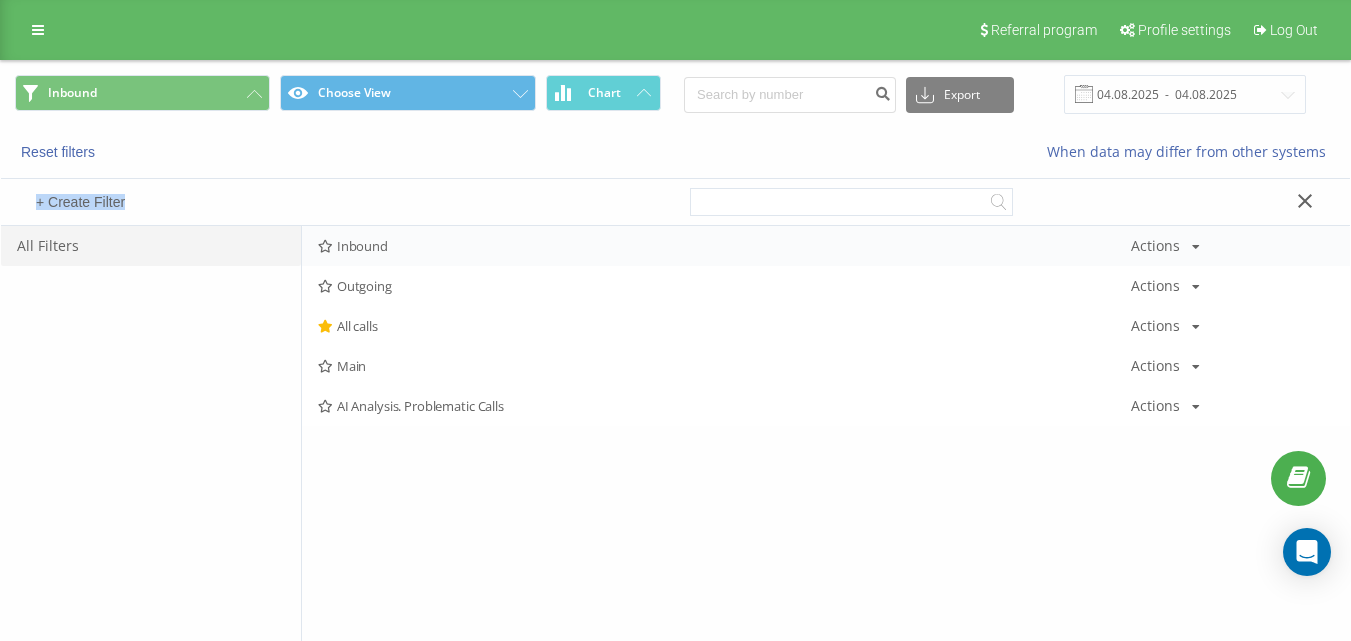 click on "Inbound" at bounding box center (724, 246) 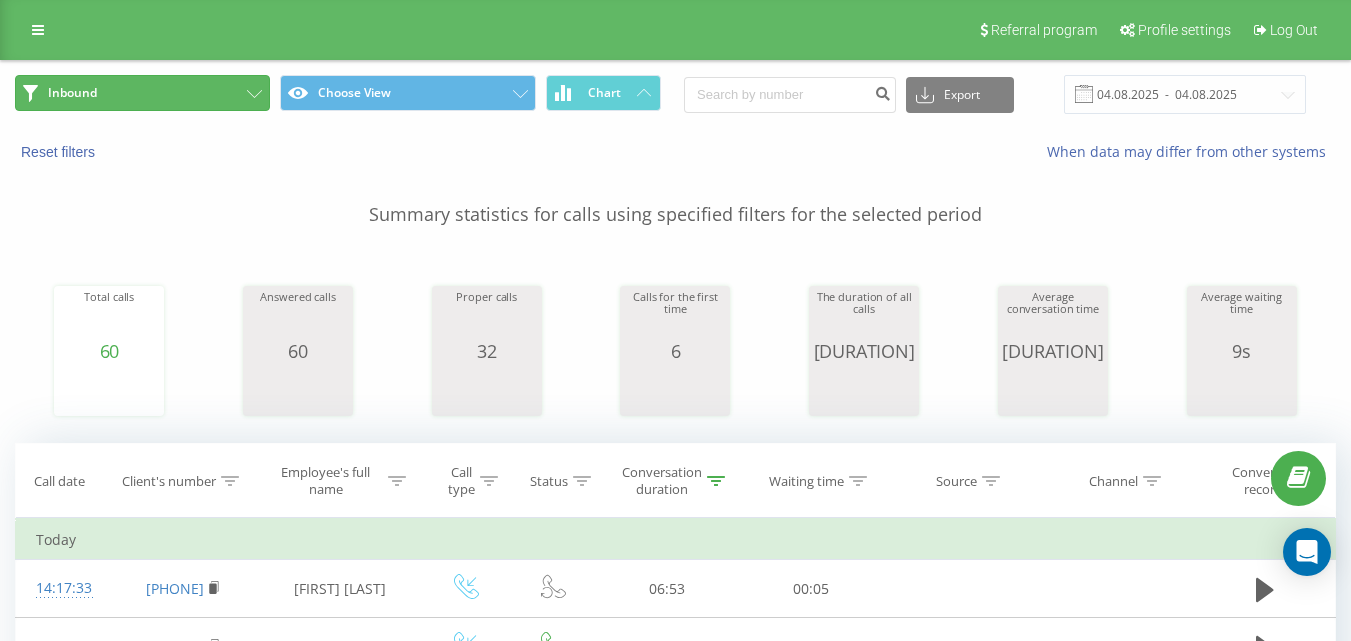 click on "Inbound" at bounding box center (142, 93) 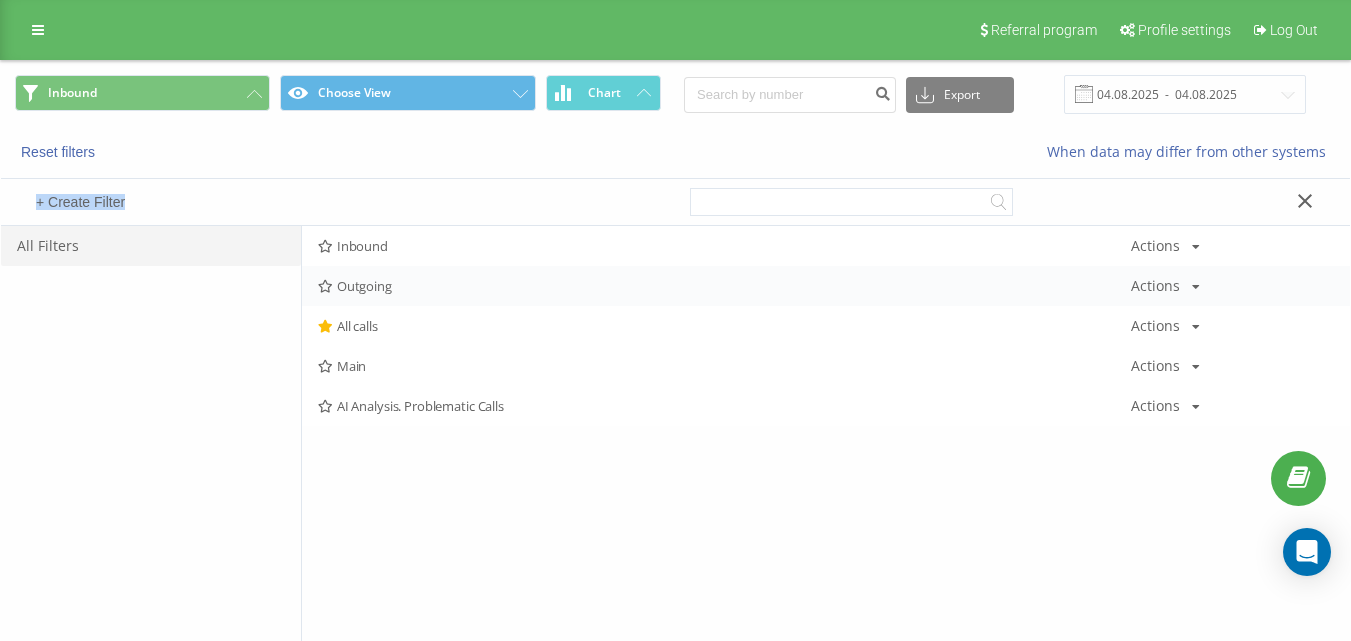 click on "Outgoing" at bounding box center (724, 286) 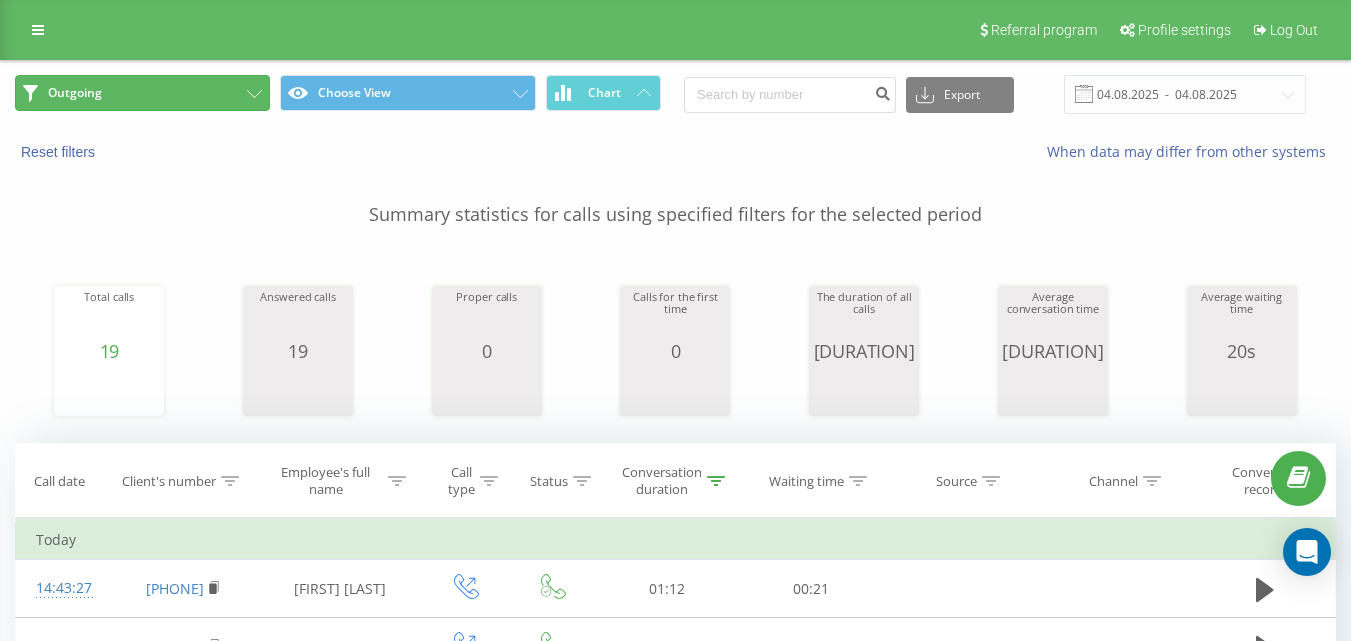 click on "Outgoing" at bounding box center (142, 93) 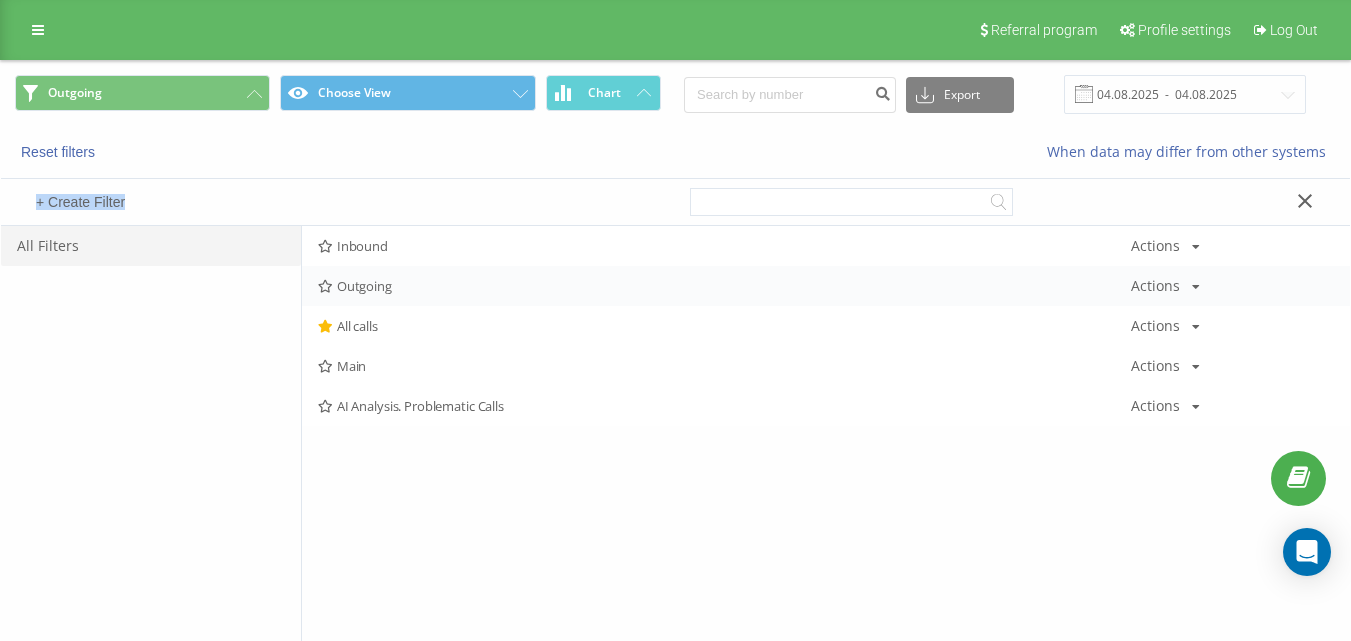 click on "Outgoing" at bounding box center [724, 286] 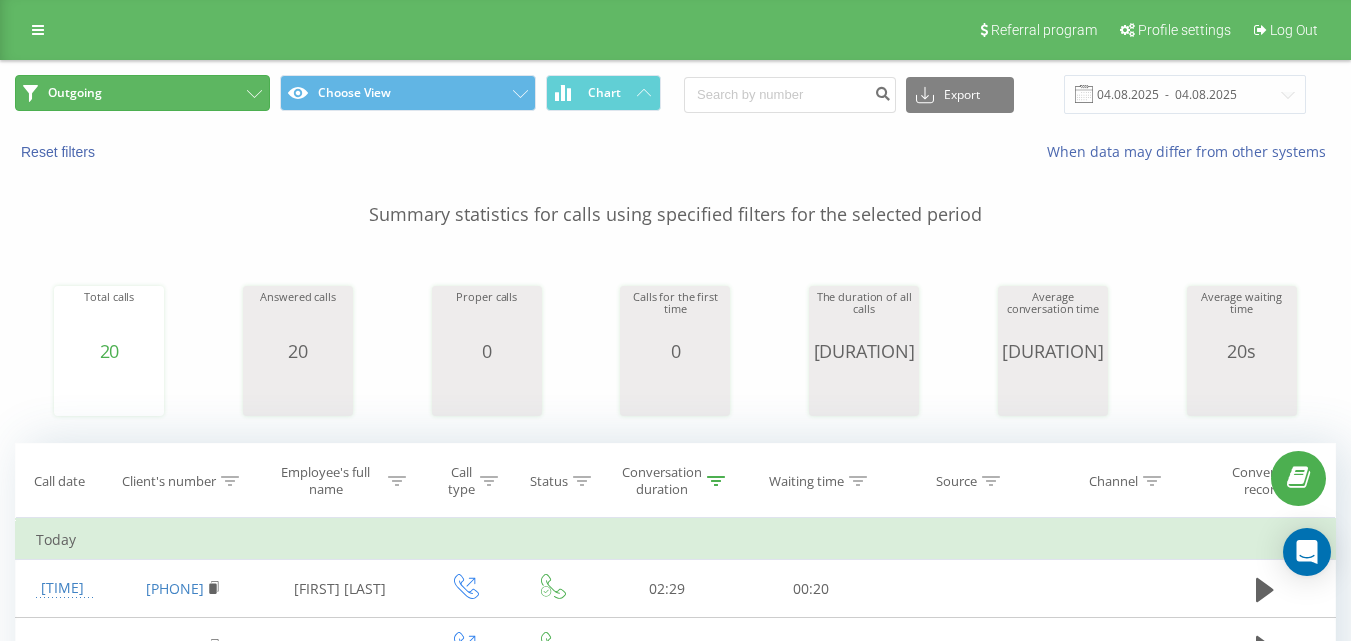click on "Outgoing" at bounding box center (142, 93) 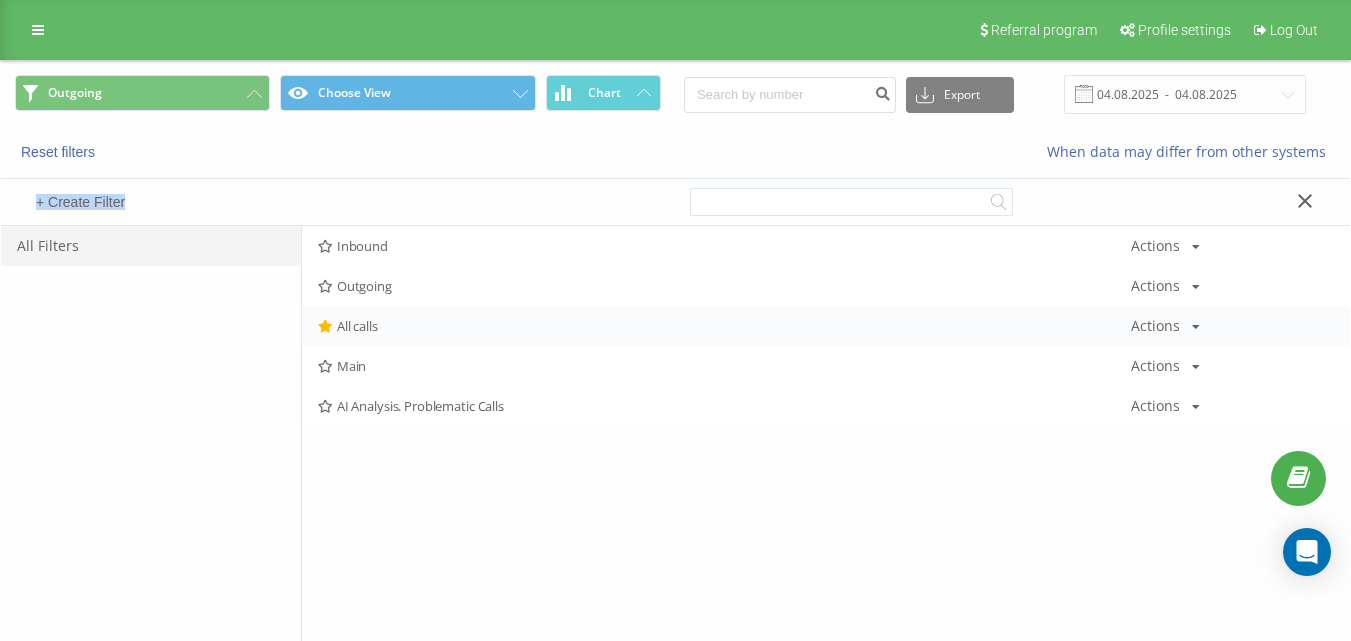 click on "All calls Actions Edit Copy Delete Default Share" at bounding box center (826, 326) 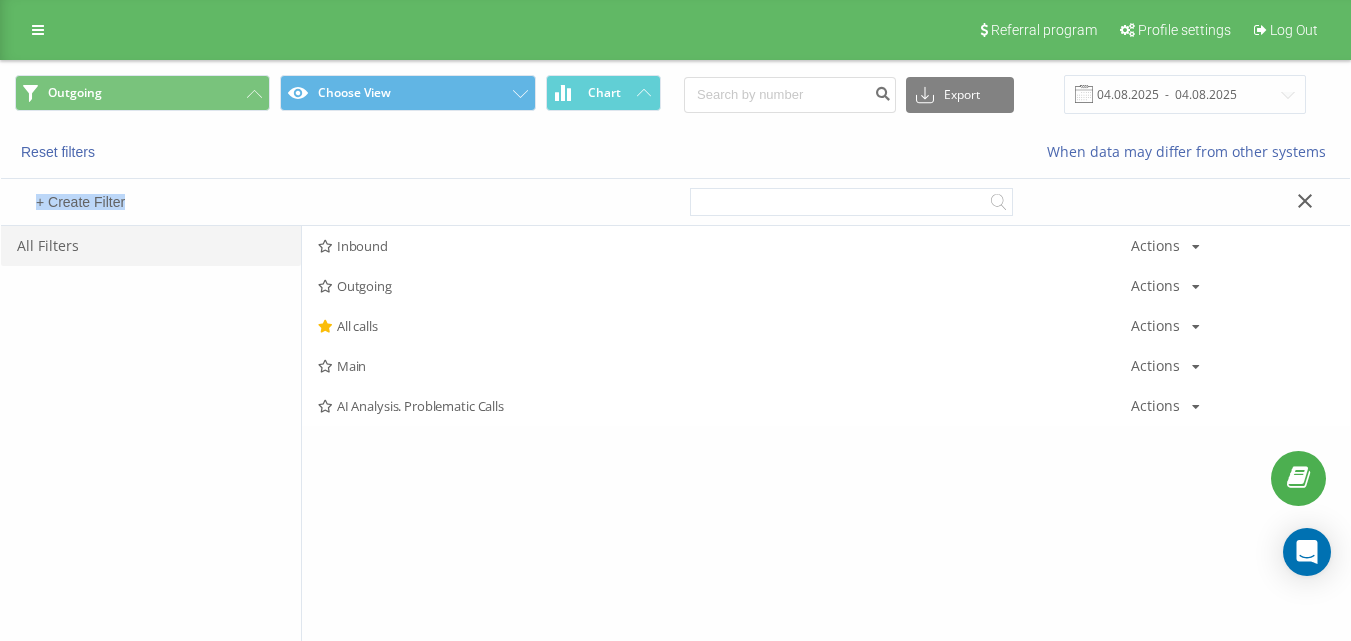 click on "All calls" at bounding box center (724, 326) 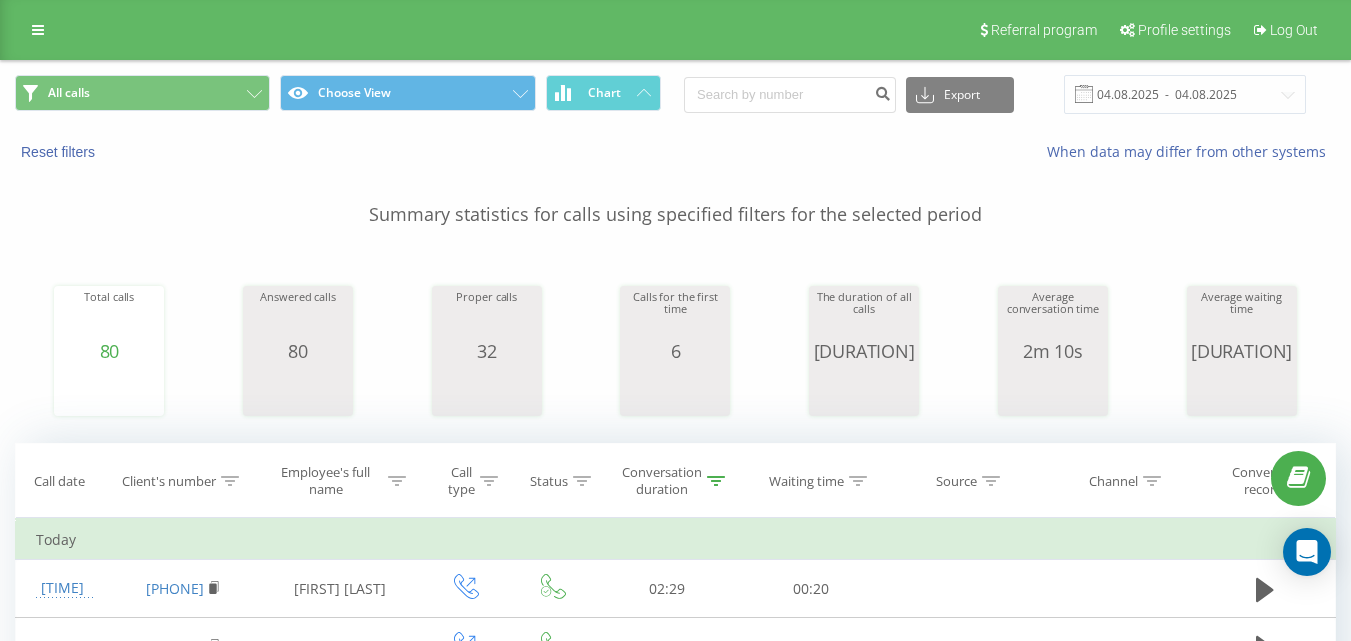 click on "All calls Choose View Chart" at bounding box center [338, 94] 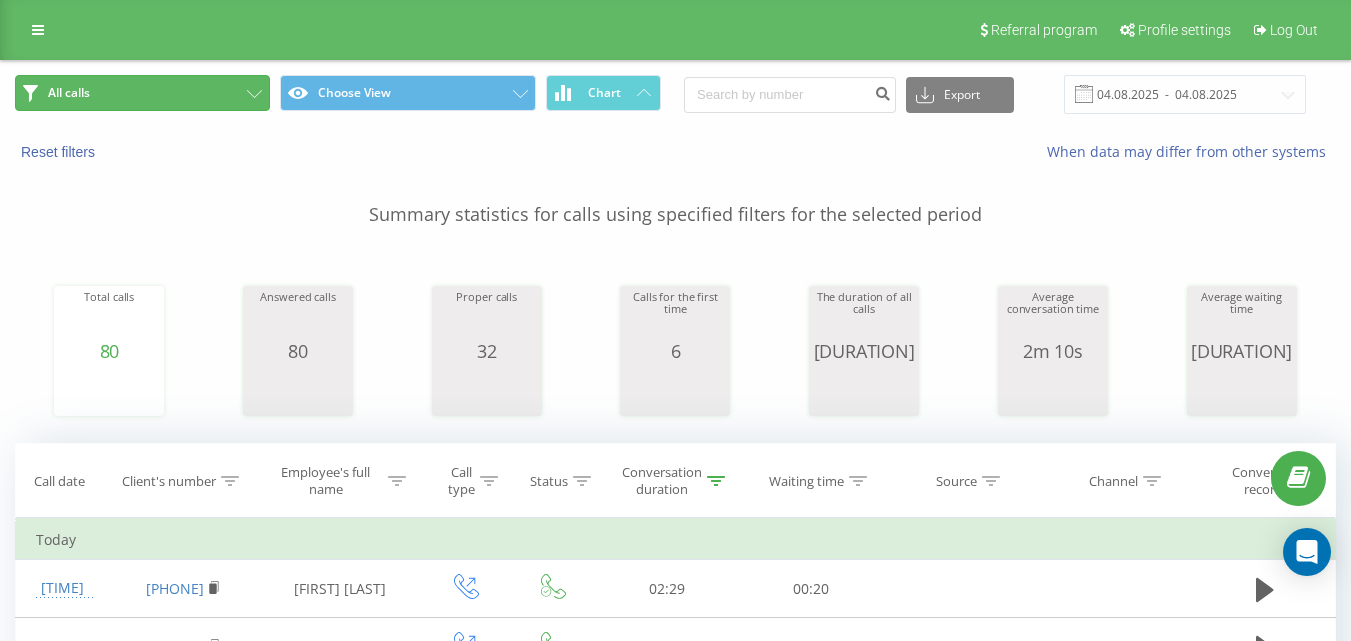 click 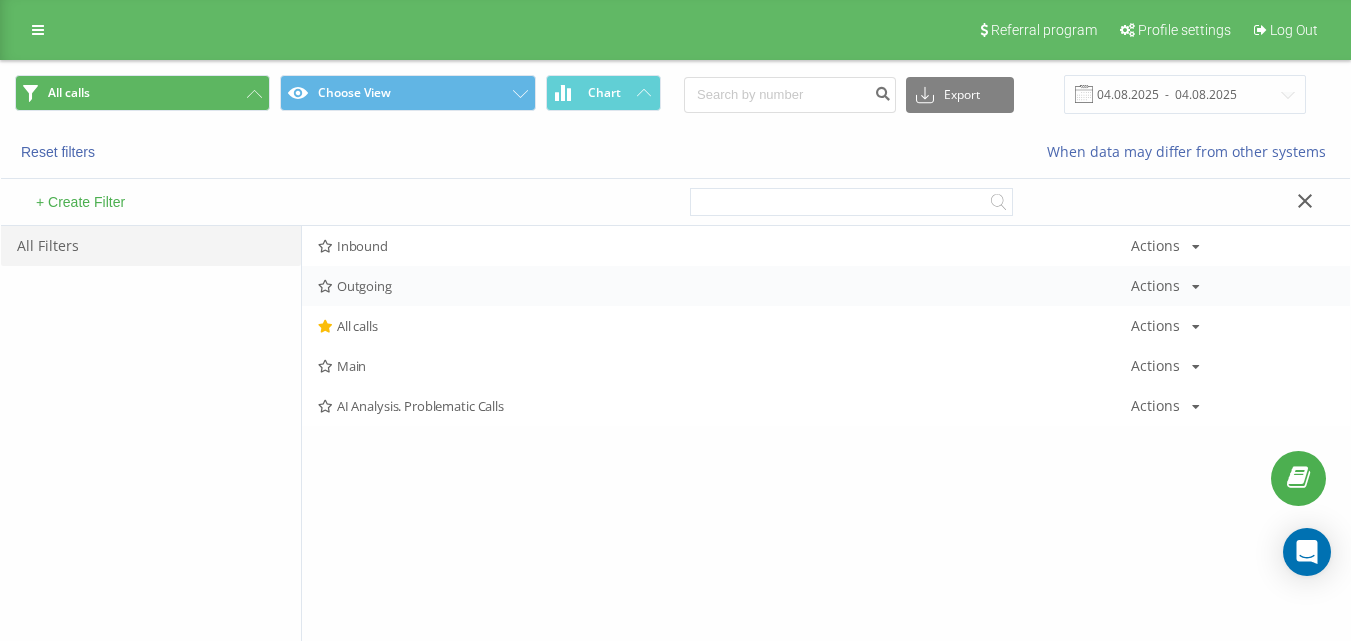 click on "[PHONE]" at bounding box center [826, 286] 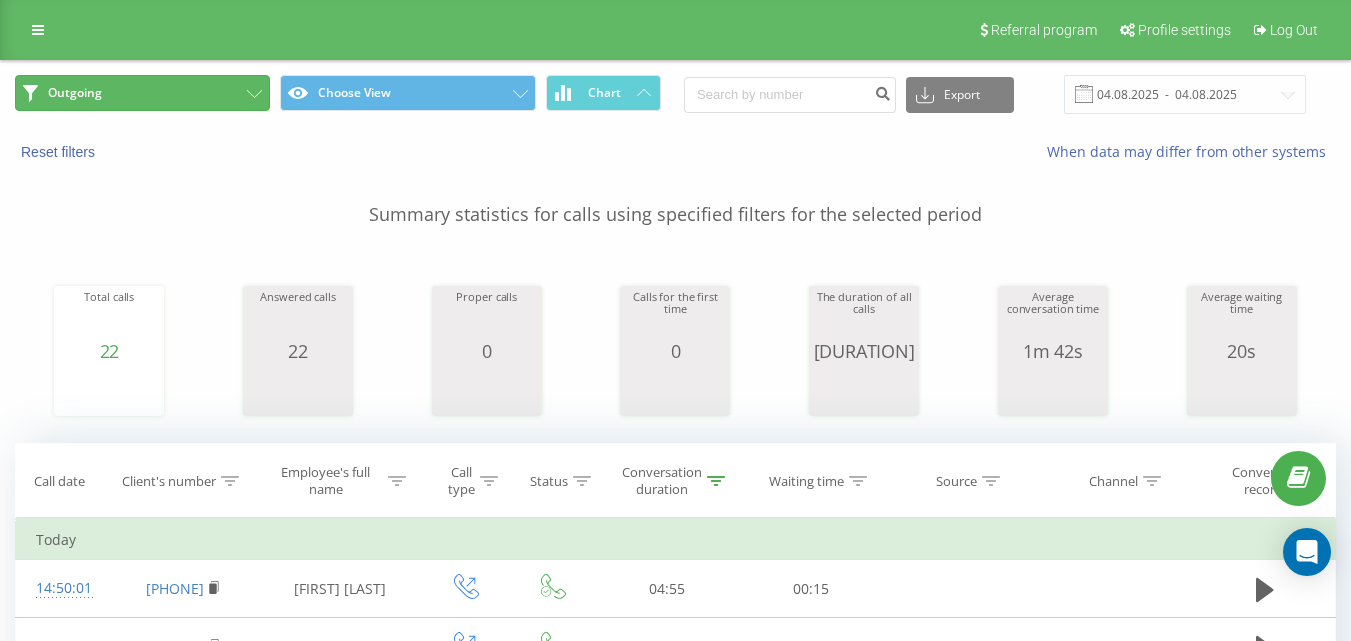 click on "Outgoing" at bounding box center [142, 93] 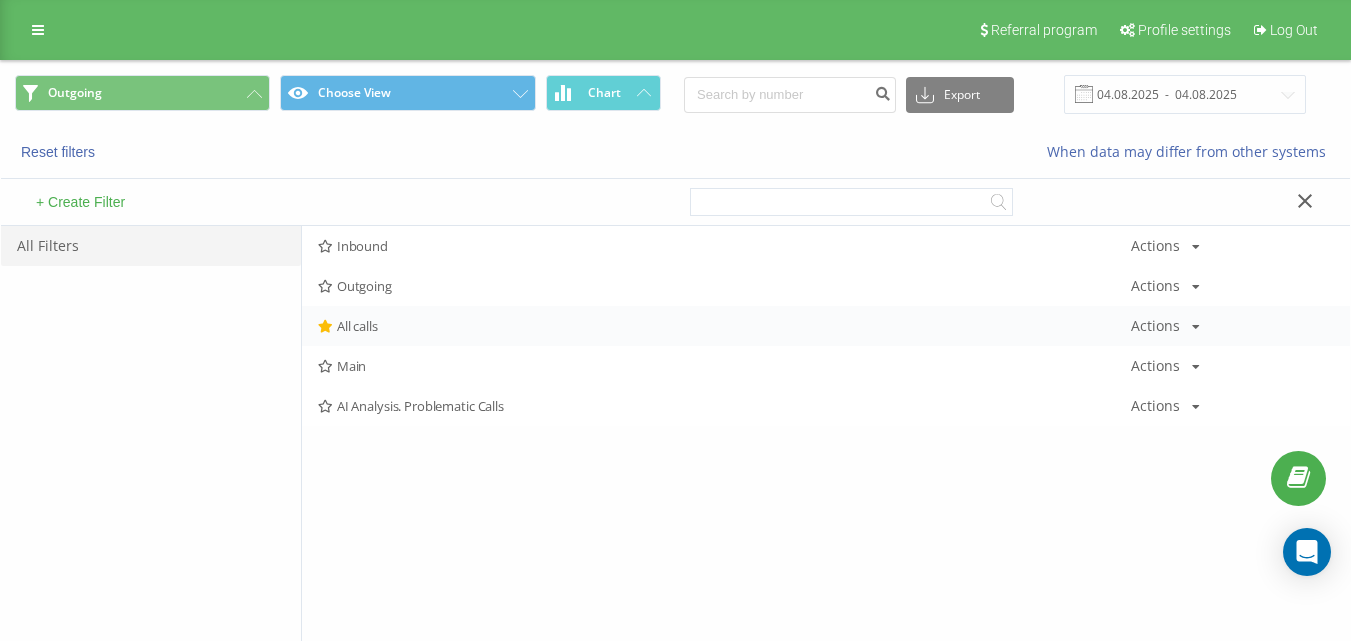 click on "All calls" at bounding box center [724, 326] 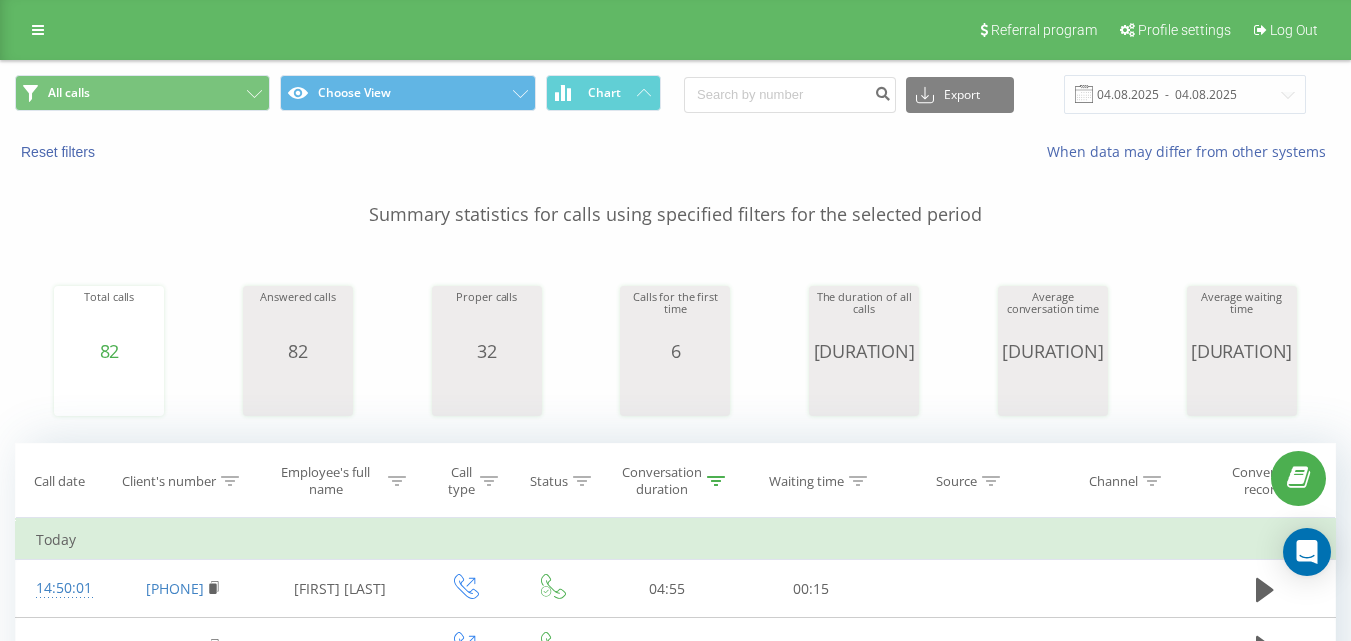 click on "Reset filters When data may differ from other systems" at bounding box center [675, 152] 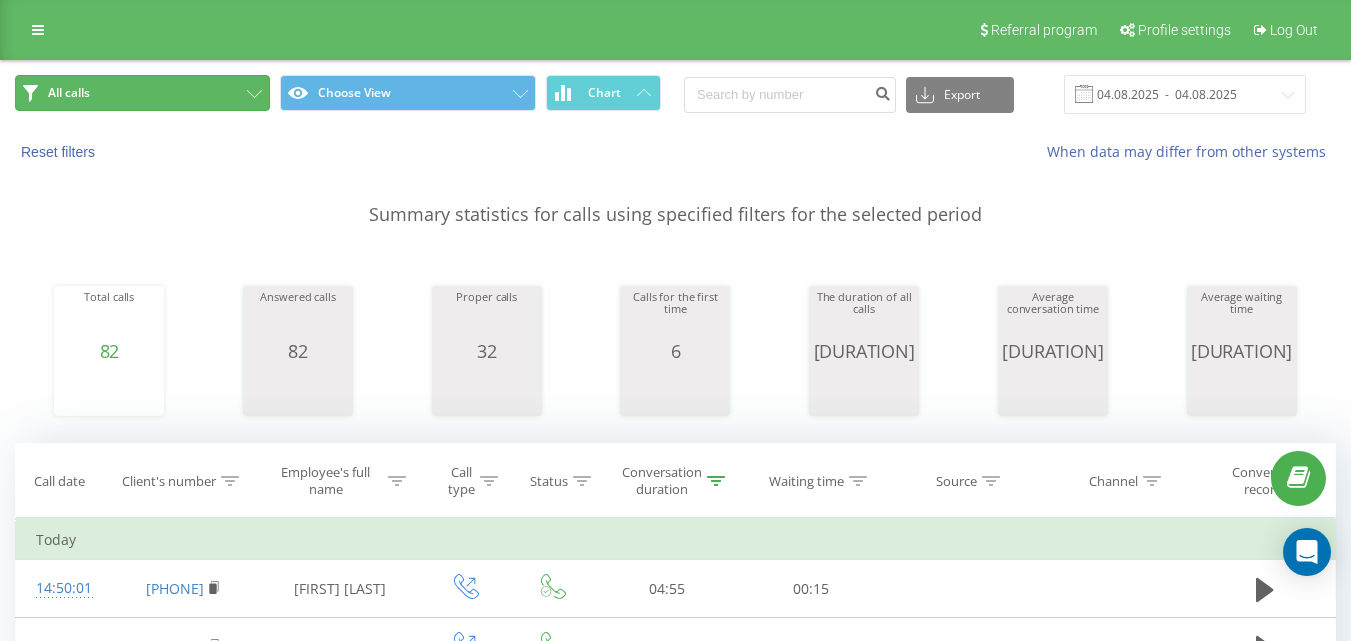 click on "All calls" at bounding box center (142, 93) 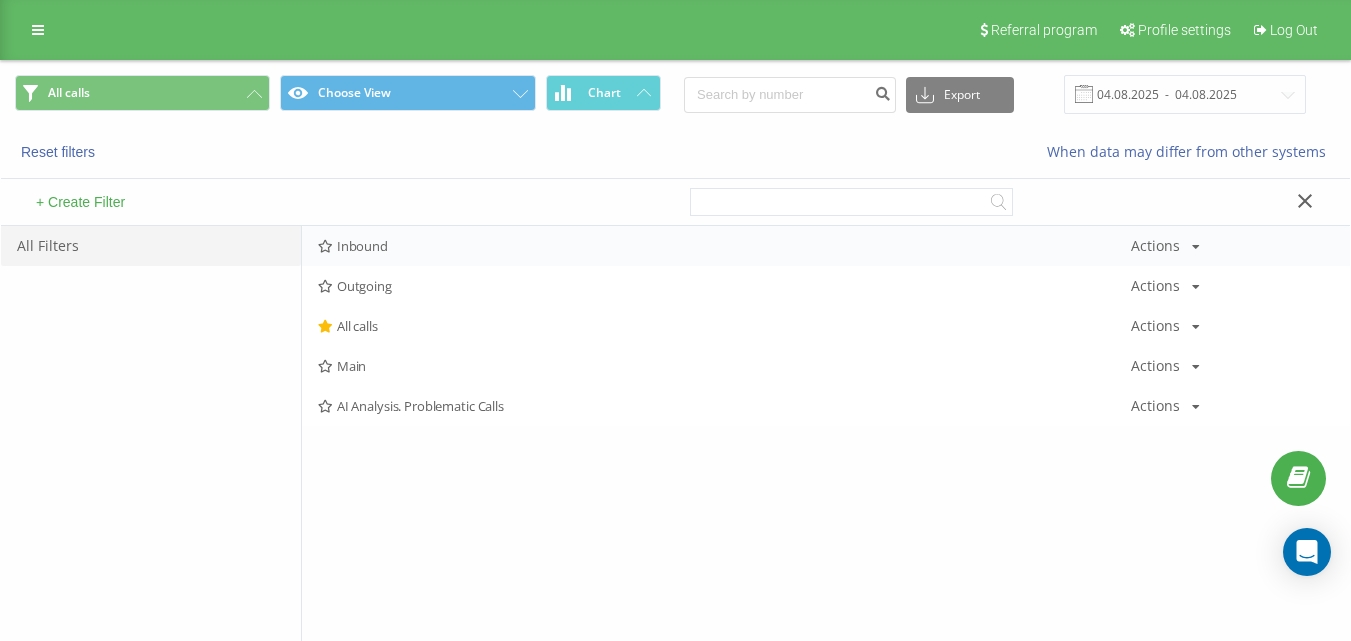 click on "Inbound" at bounding box center [724, 246] 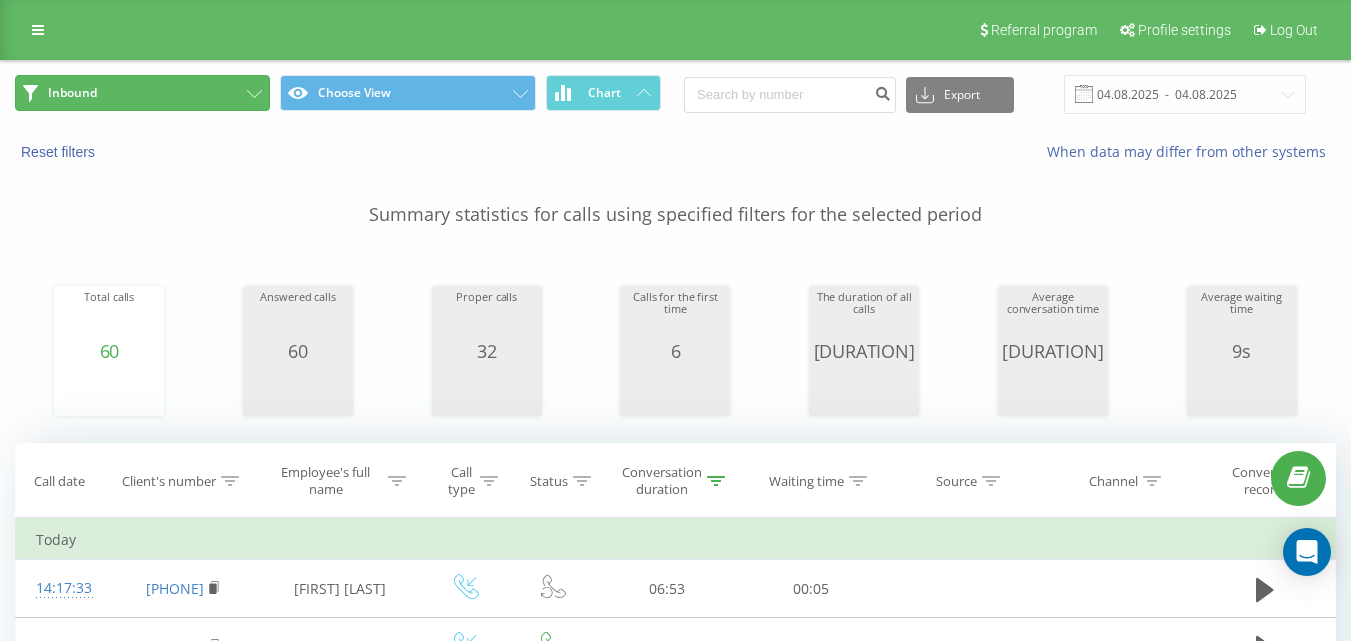 click on "Inbound" at bounding box center (142, 93) 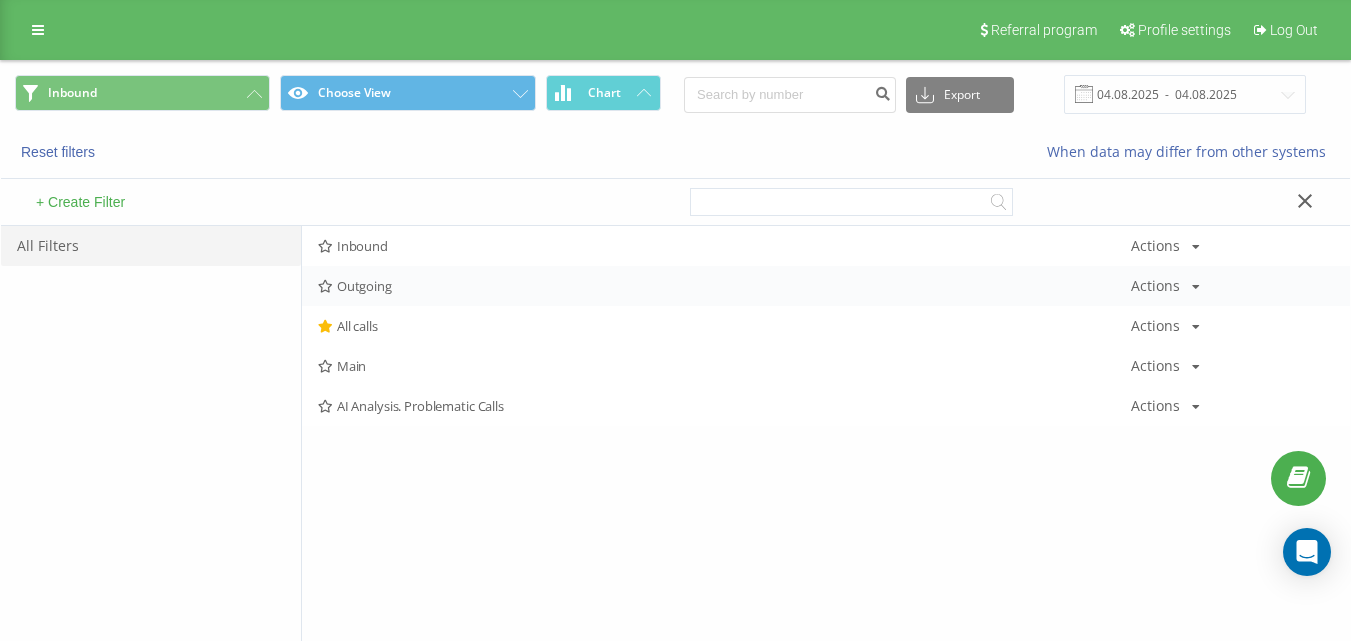 click on "Outgoing" at bounding box center [724, 286] 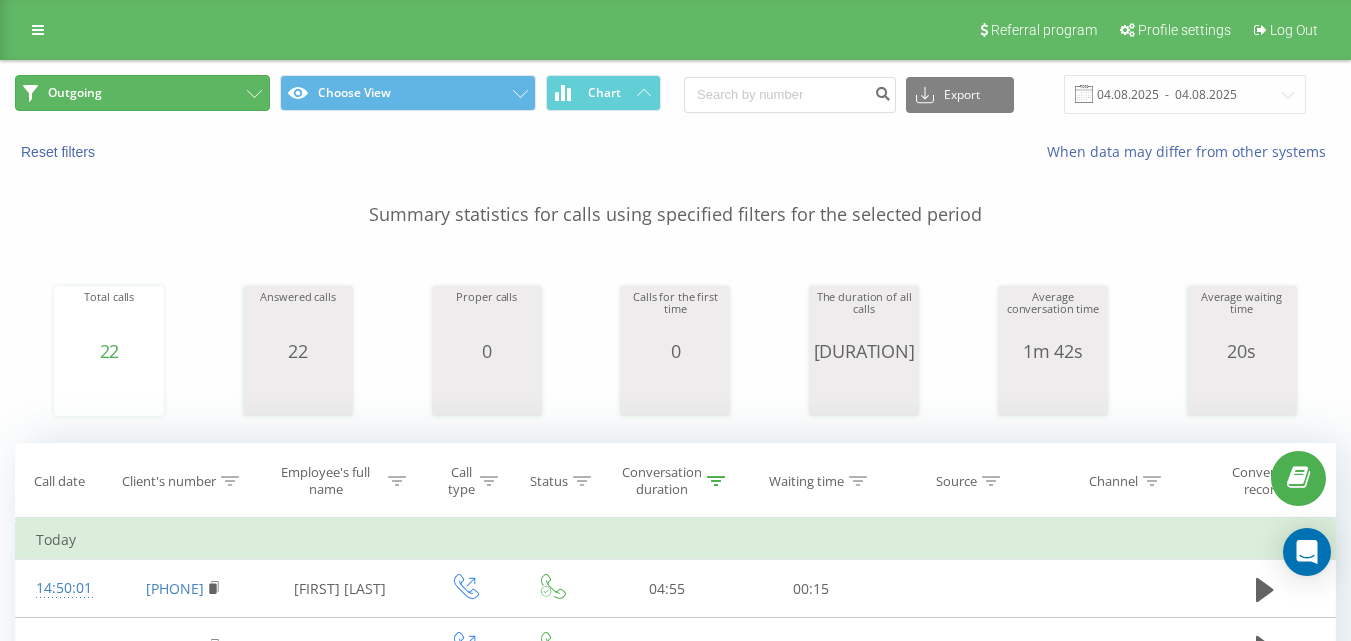 click on "Outgoing" at bounding box center (142, 93) 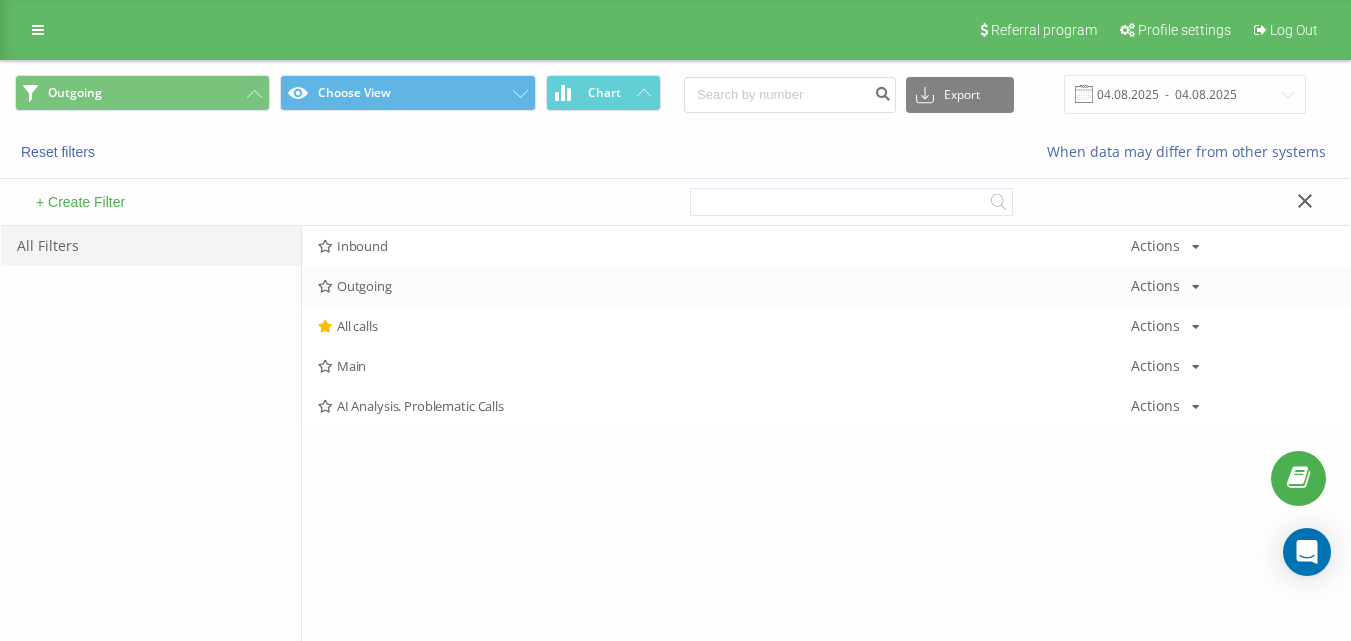 click on "[PHONE]" at bounding box center [826, 286] 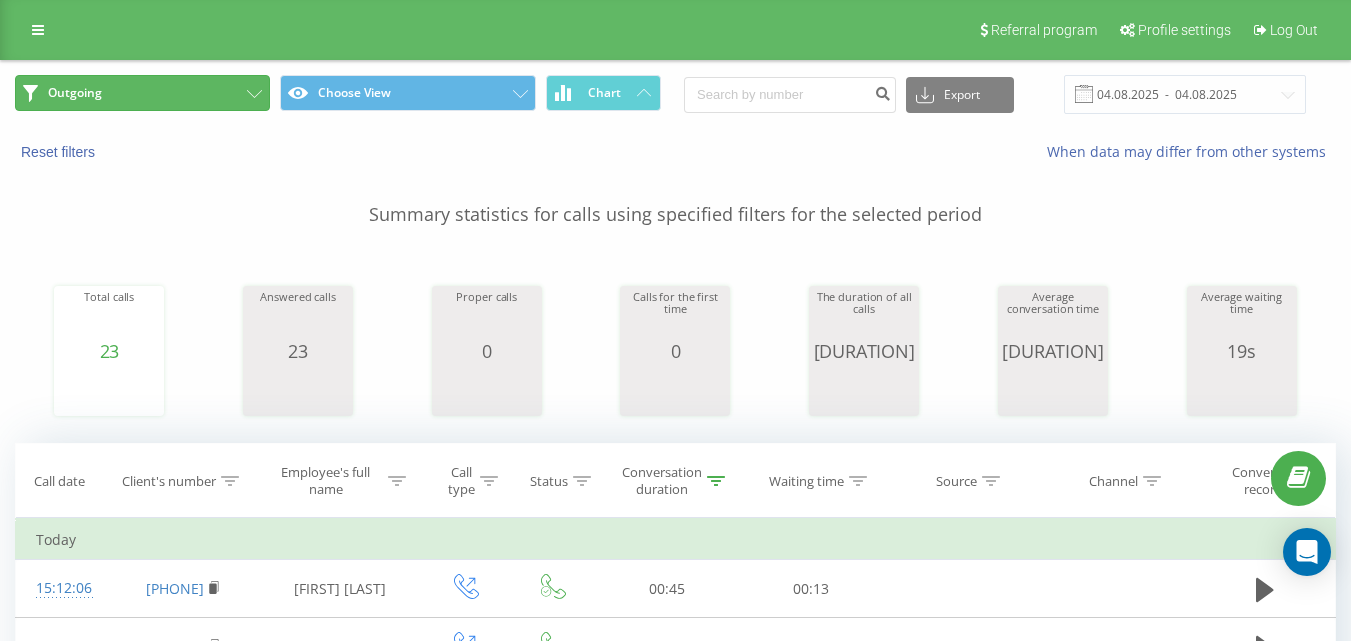 click on "Outgoing" at bounding box center [142, 93] 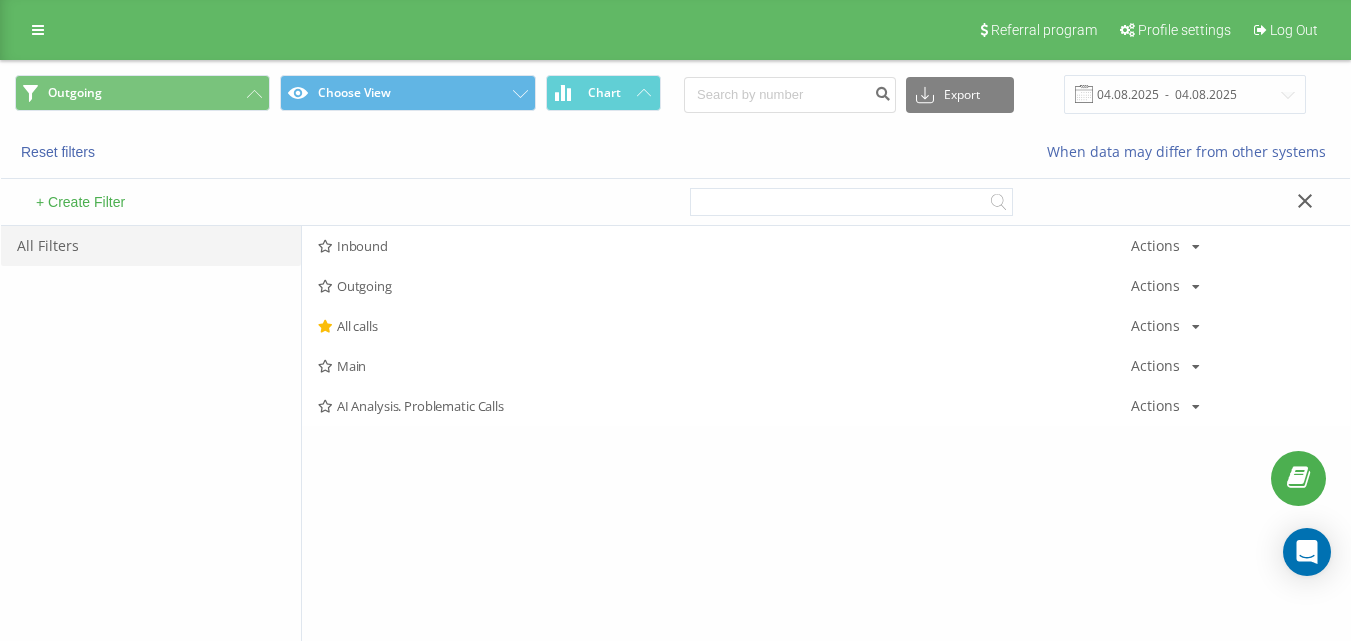 click on "Outgoing" at bounding box center [724, 286] 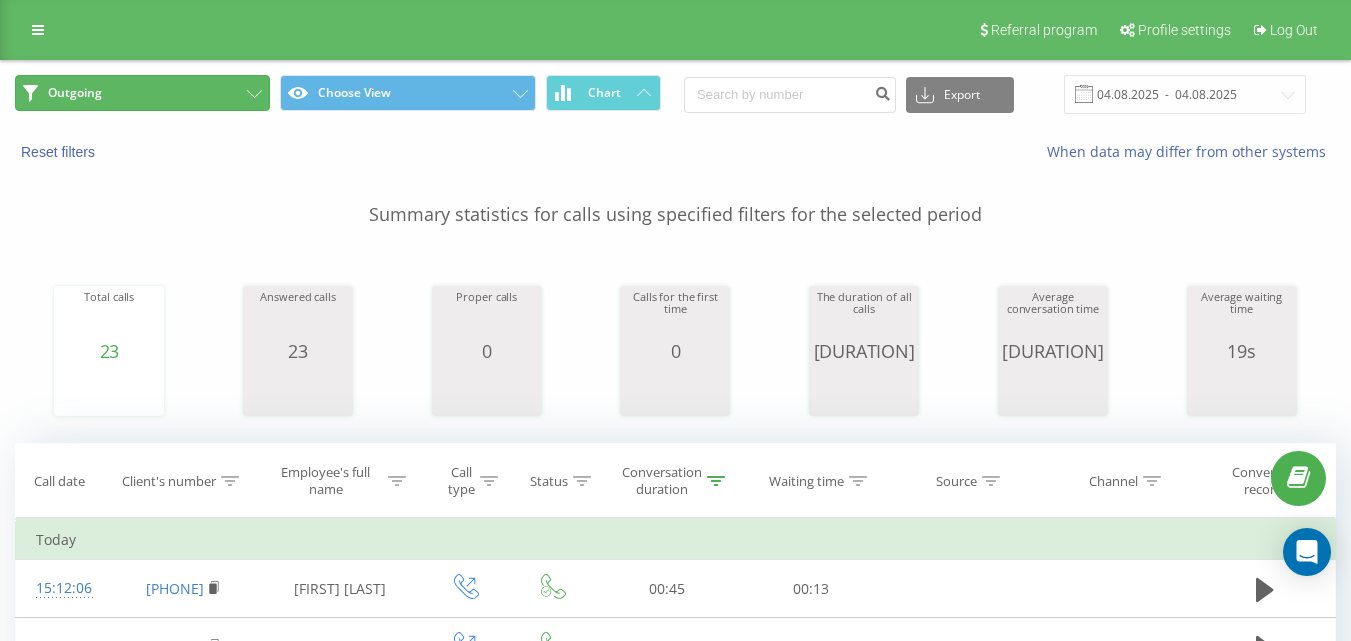 click on "Outgoing" at bounding box center (142, 93) 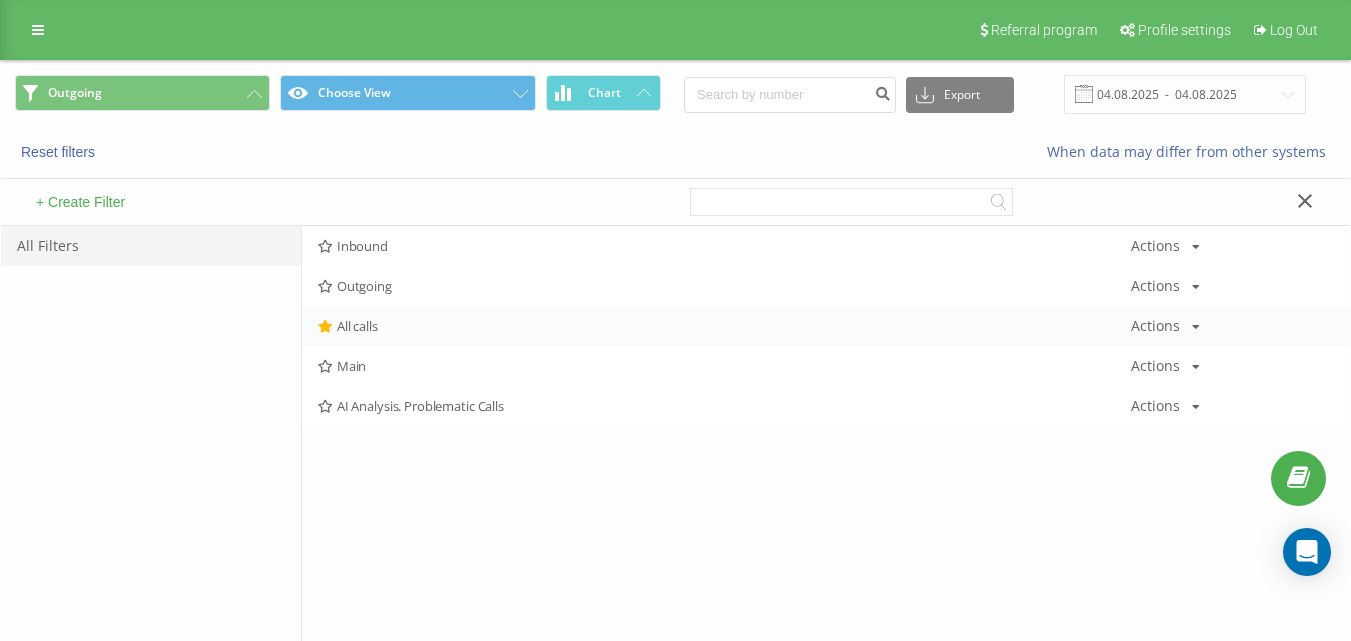 click on "All calls" at bounding box center [724, 326] 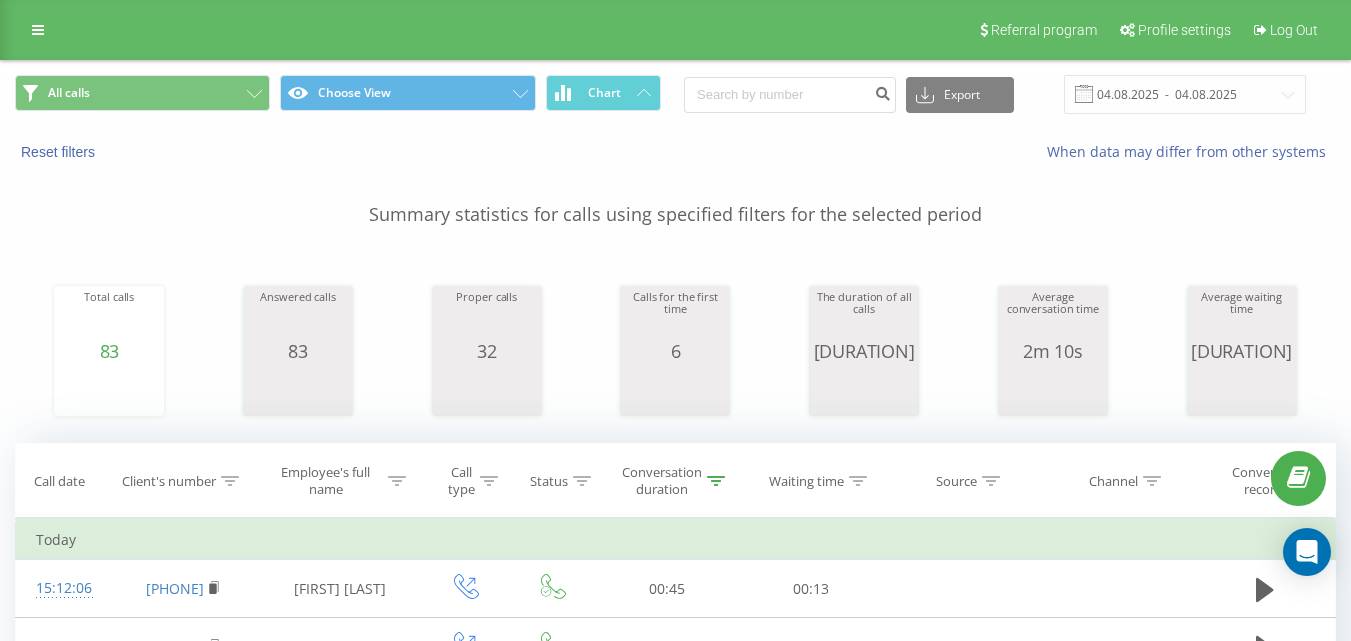 click on "[DATE]  -  [DATE]" at bounding box center (675, 94) 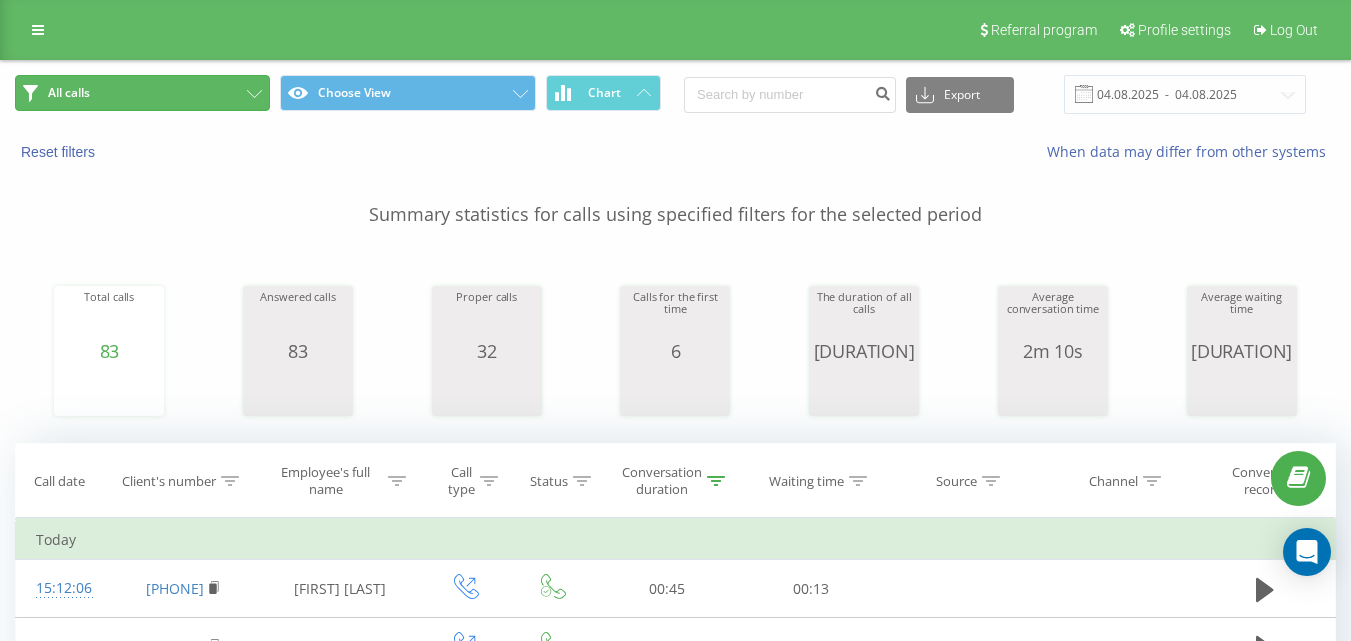 click on "All calls" at bounding box center [142, 93] 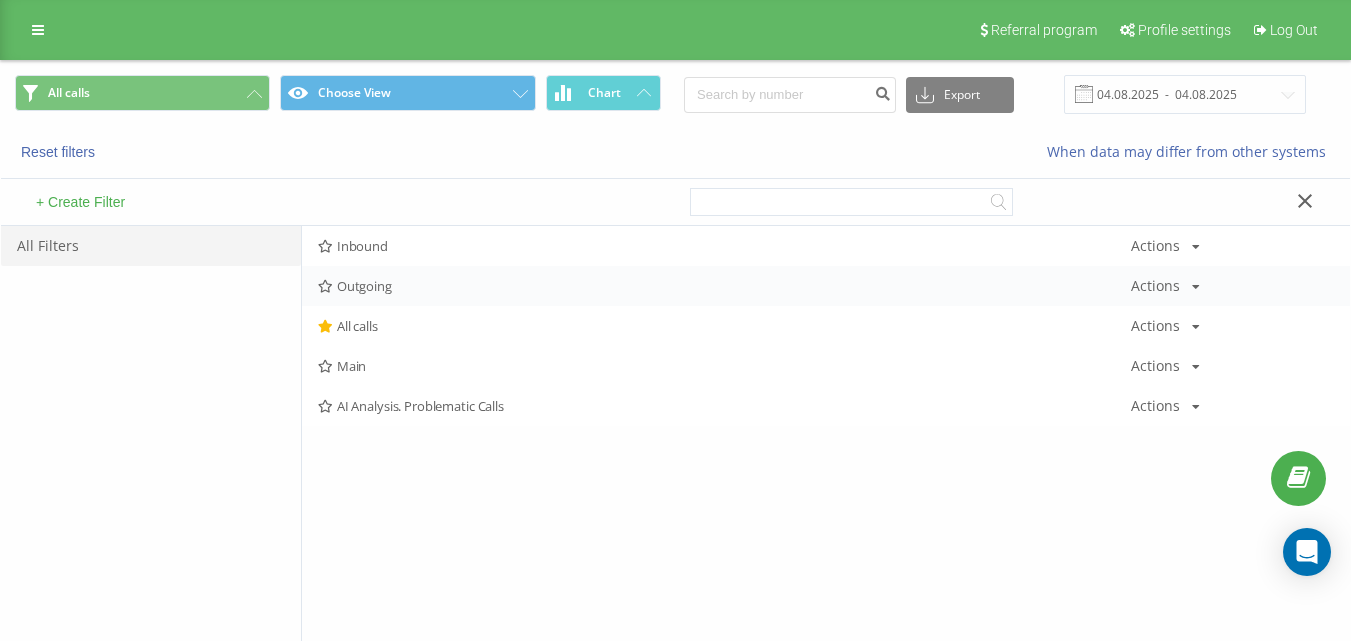 click on "Outgoing" at bounding box center [724, 286] 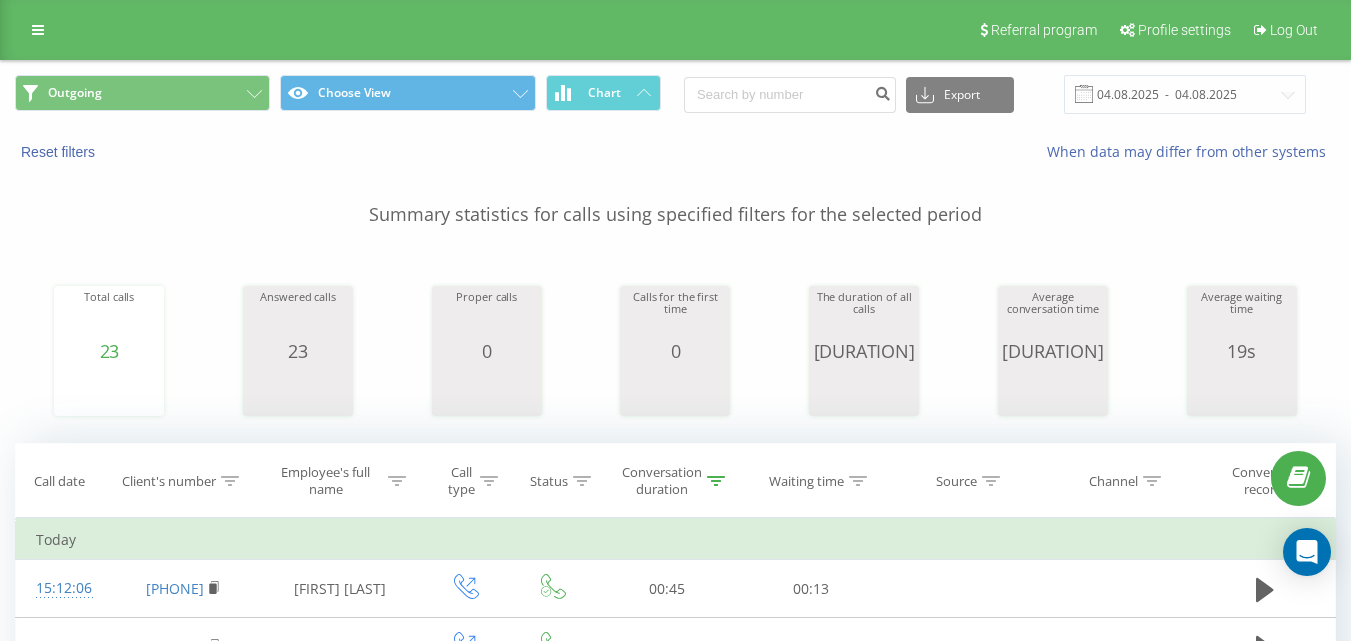 click on "Outgoing Choose View Chart" at bounding box center [338, 94] 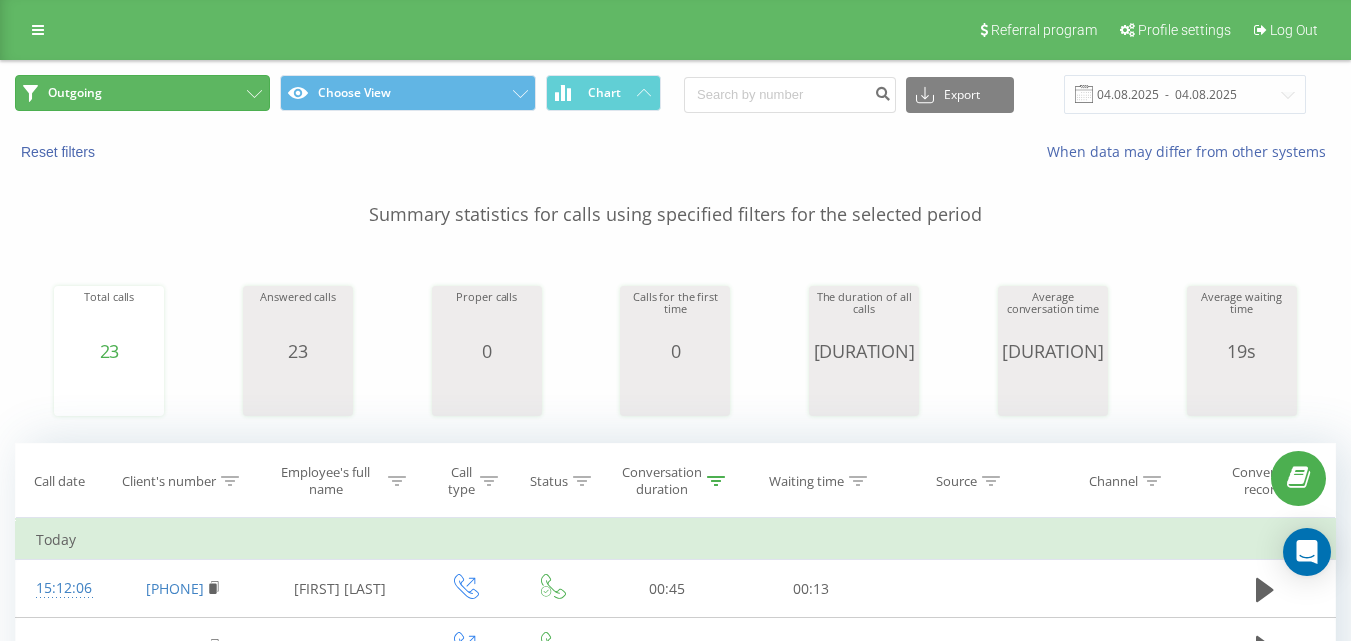 click on "Outgoing" at bounding box center (142, 93) 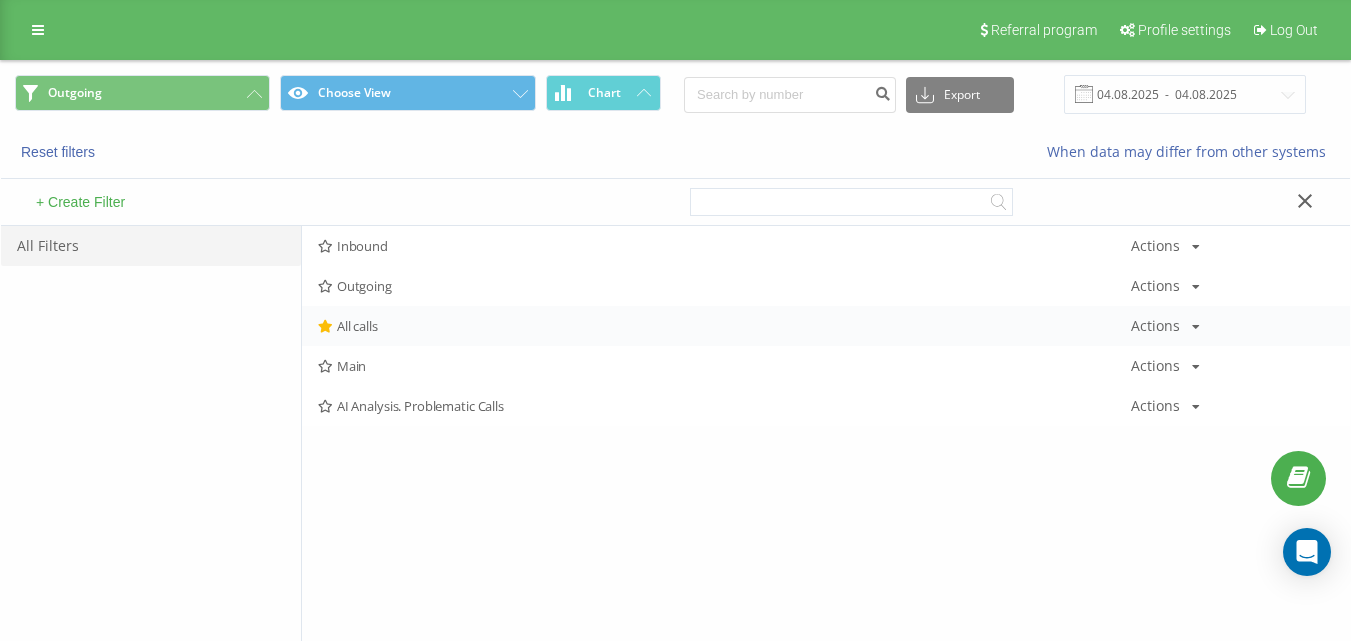click on "All calls Actions Edit Copy Delete Default Share" at bounding box center [826, 326] 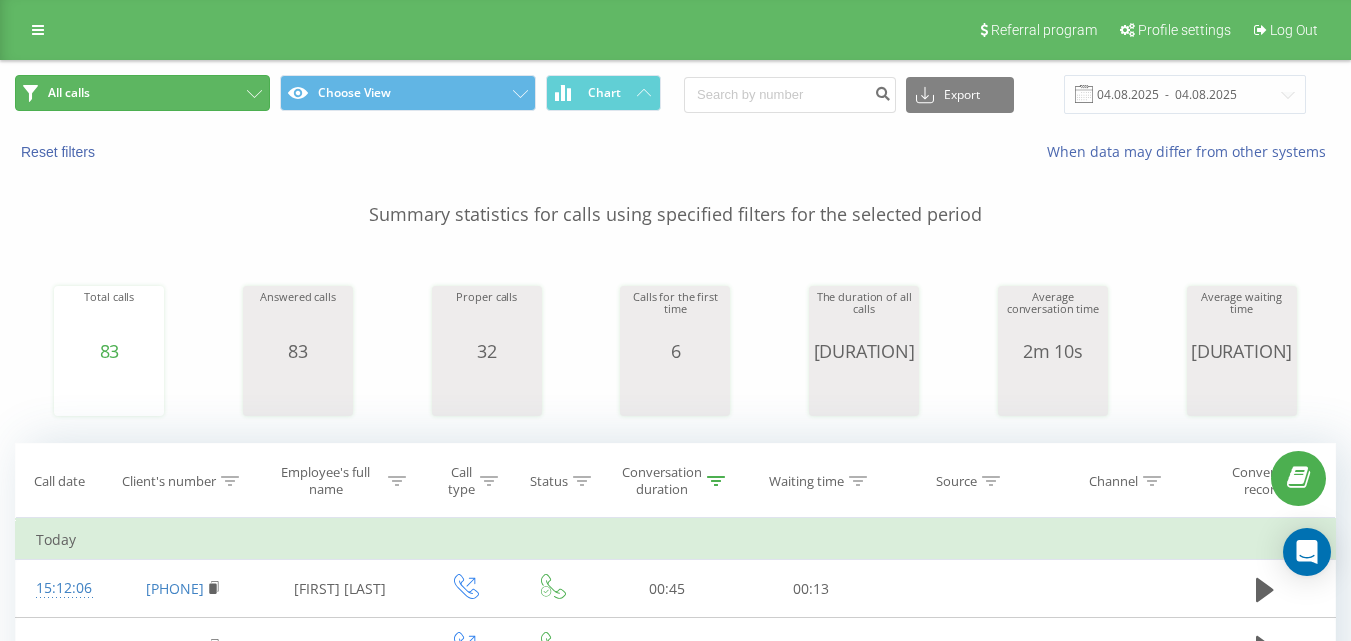 click on "All calls" at bounding box center [142, 93] 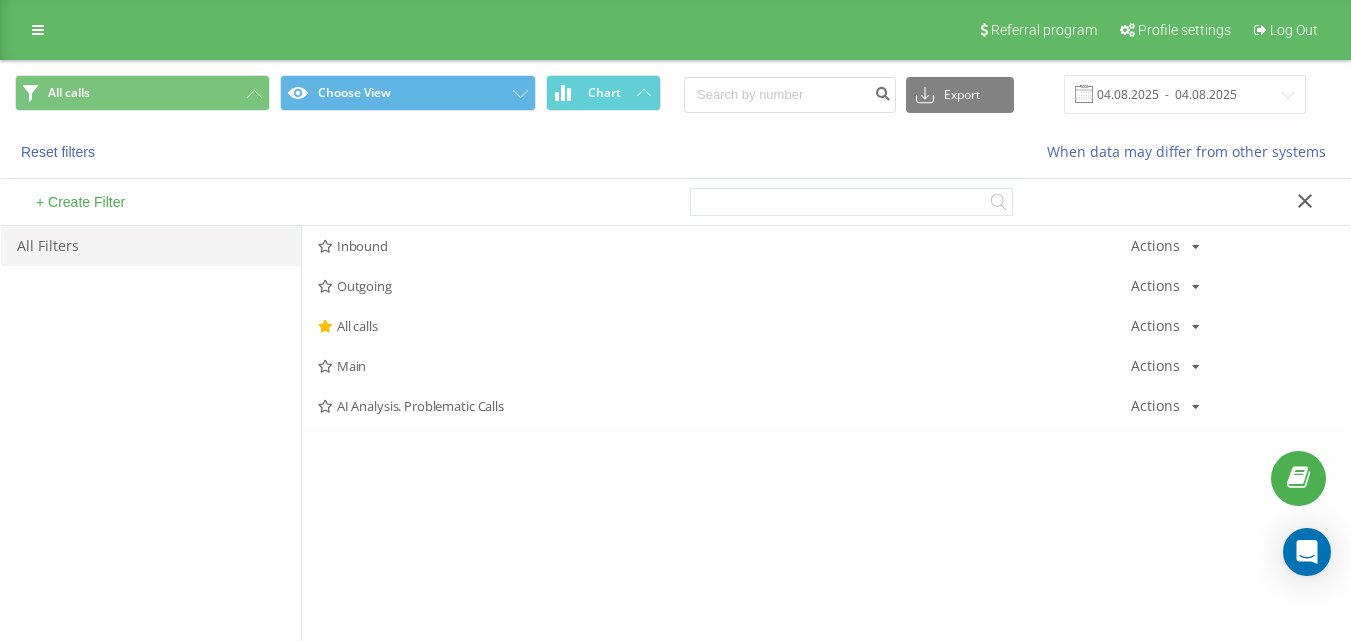 click on "Outgoing" at bounding box center [724, 286] 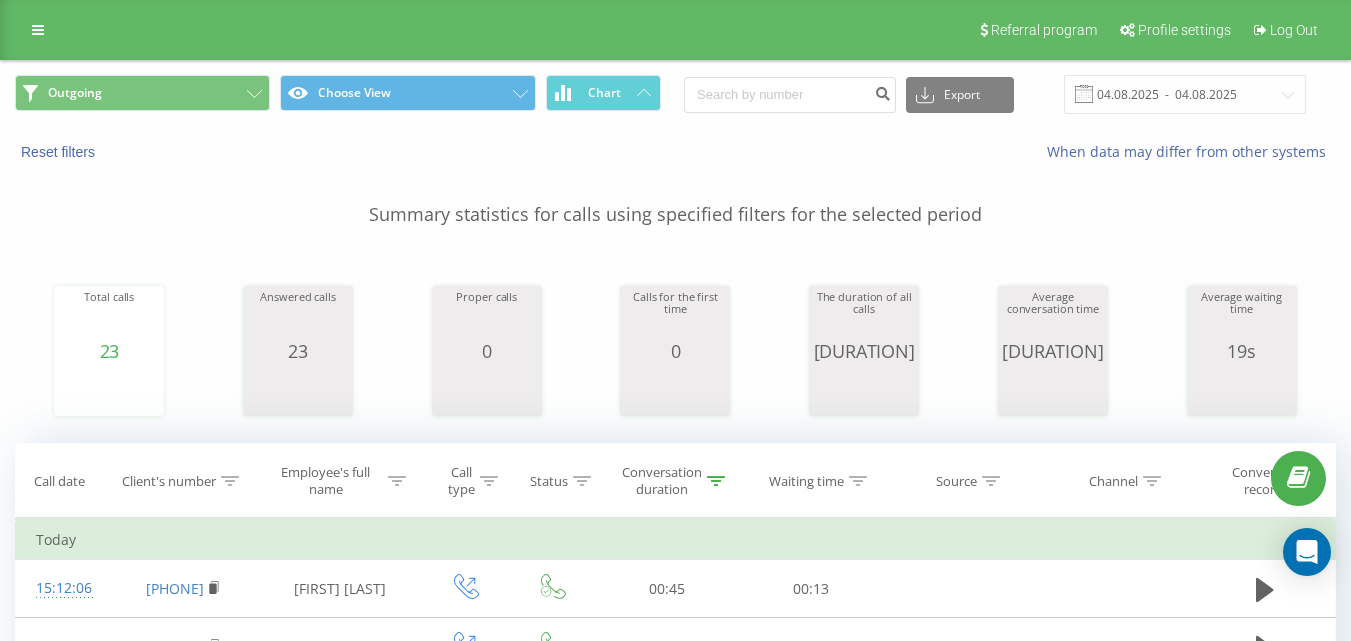 click on "Outgoing Choose View Chart" at bounding box center (338, 94) 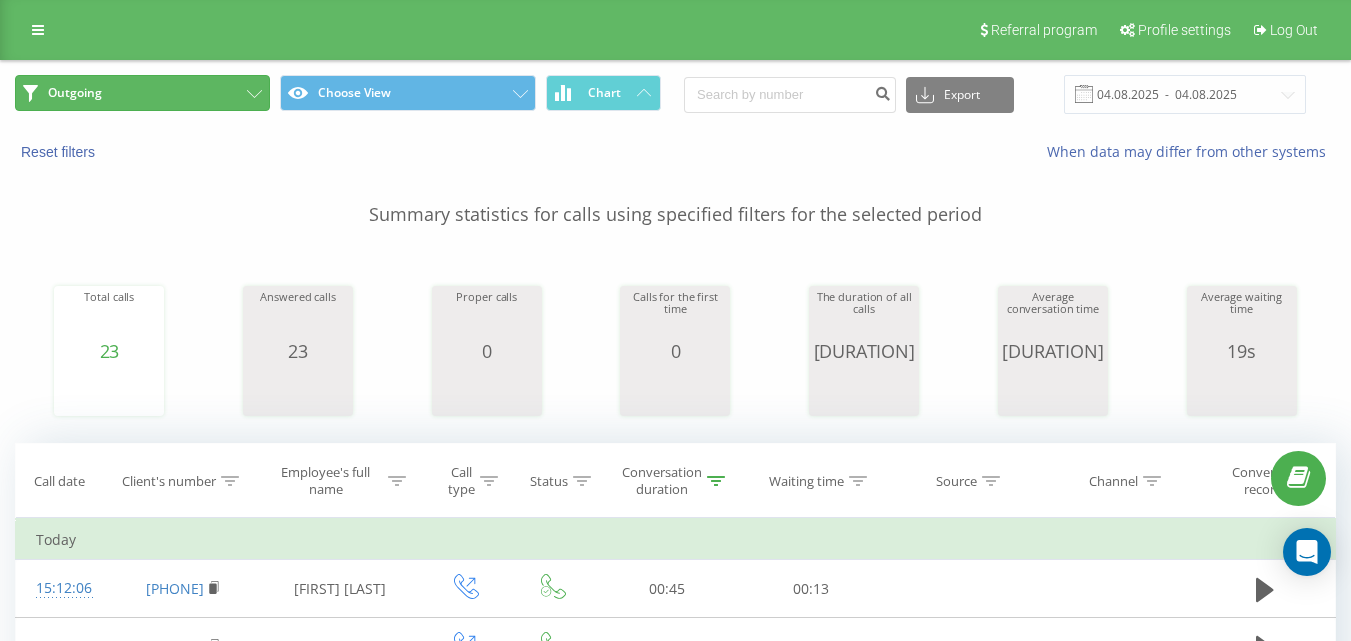 click on "Outgoing" at bounding box center (142, 93) 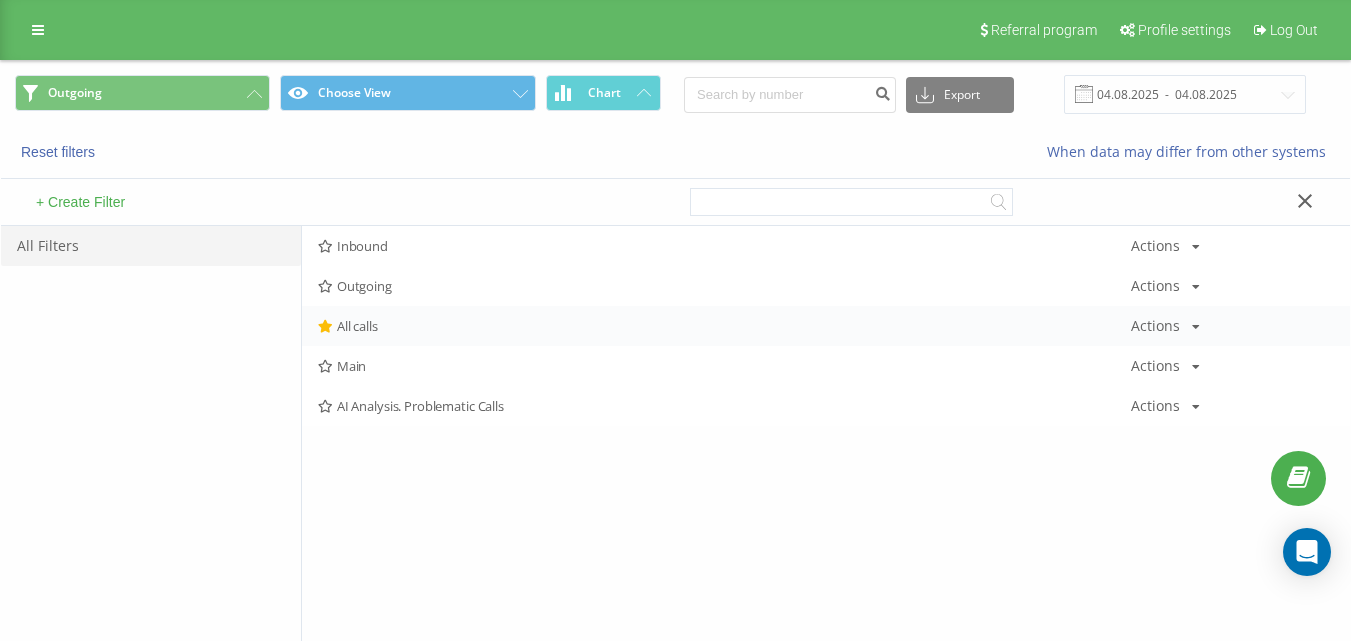 click on "All calls Actions Edit Copy Delete Default Share" at bounding box center (826, 326) 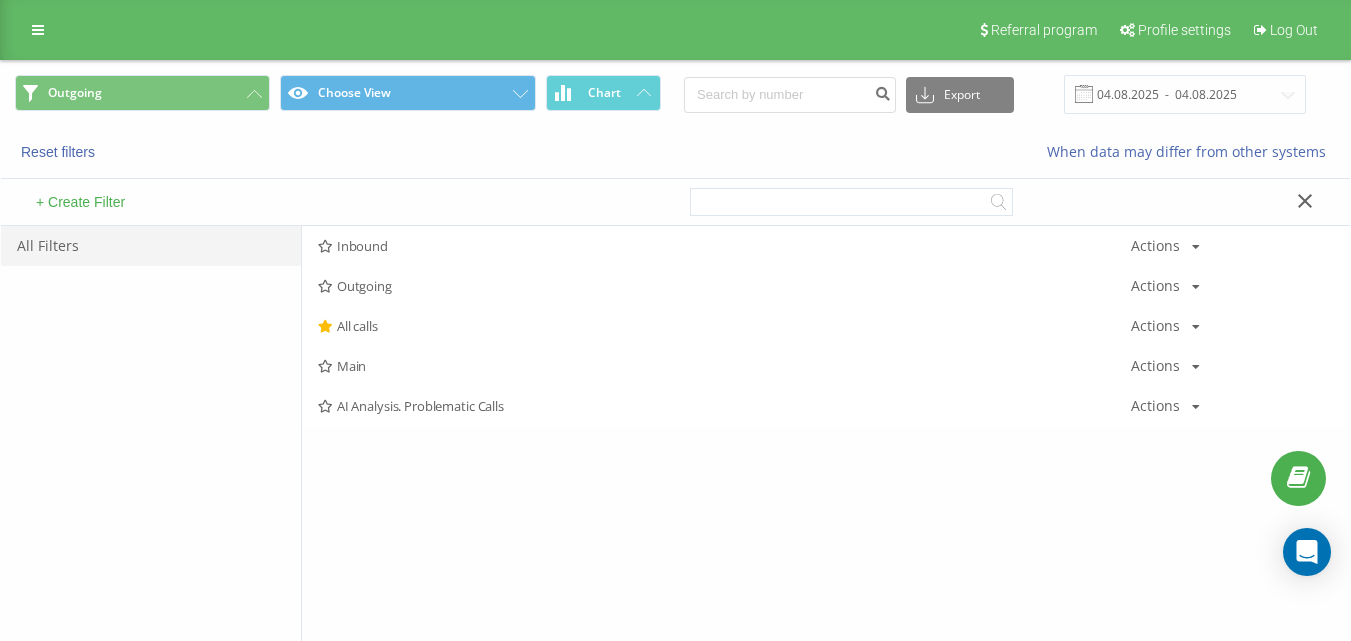 click on "All calls" at bounding box center [724, 326] 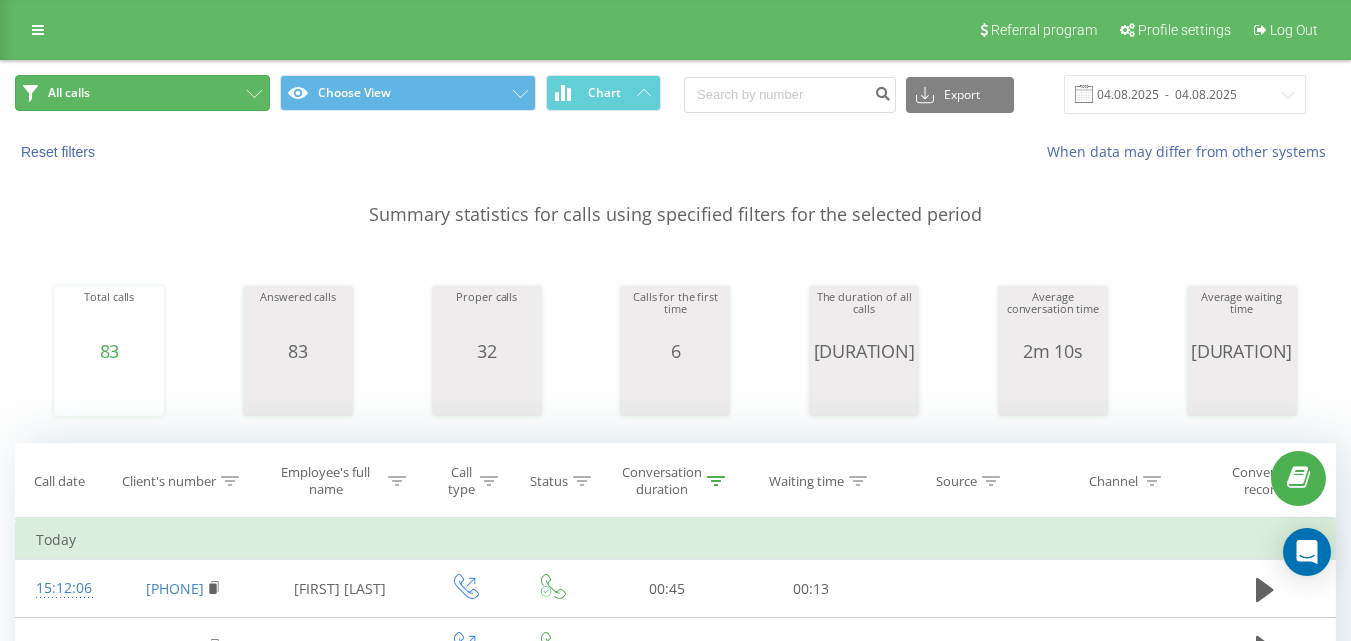 click on "All calls" at bounding box center (142, 93) 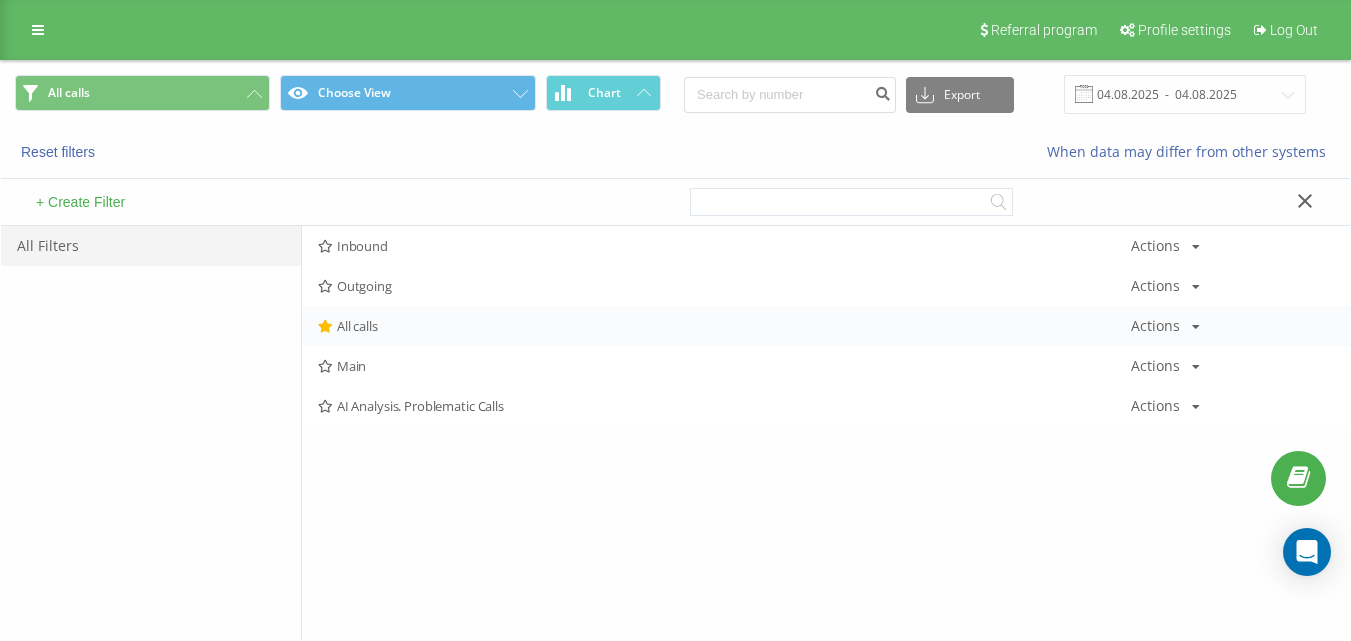 click on "All calls Actions Edit Copy Delete Default Share" at bounding box center (826, 326) 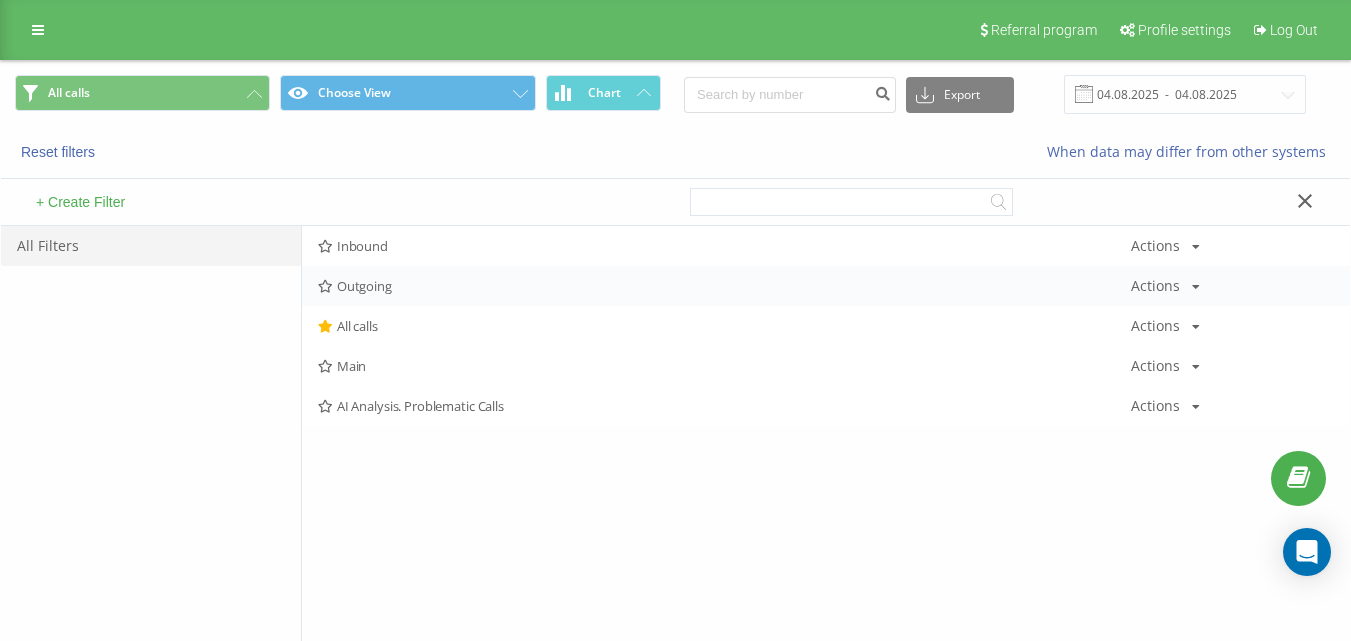 click on "[PHONE]" at bounding box center [826, 286] 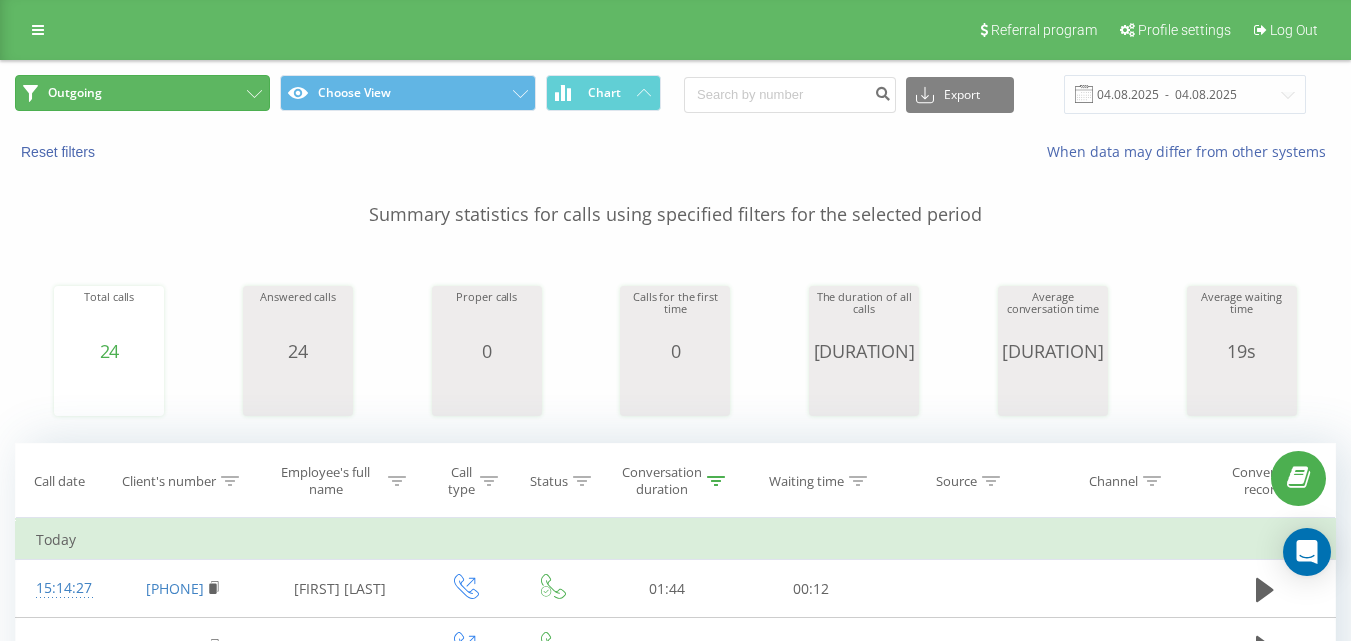 click on "Outgoing" at bounding box center (142, 93) 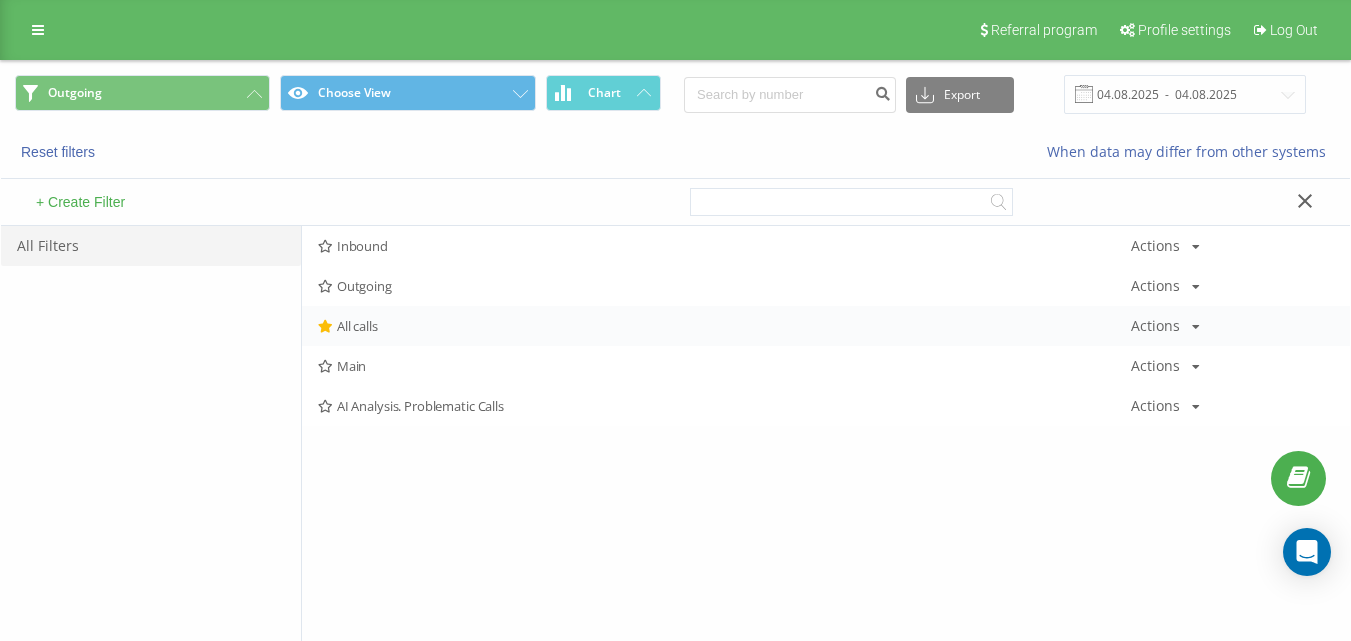 click on "All calls" at bounding box center (724, 326) 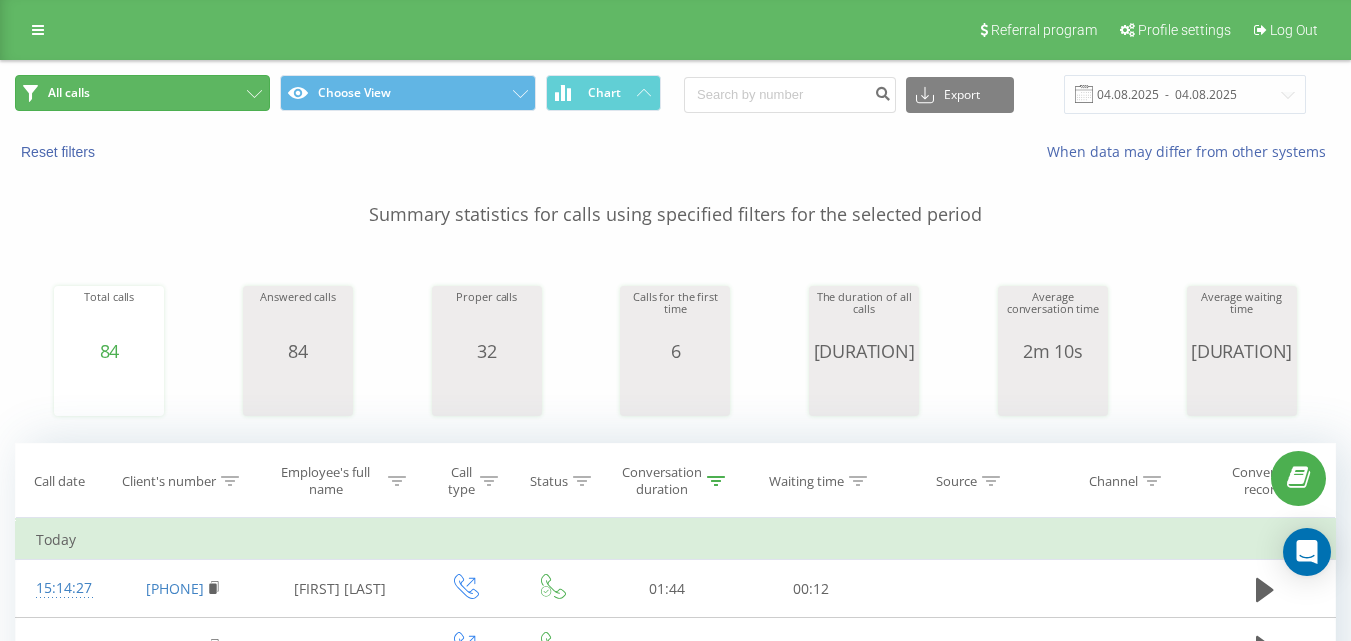drag, startPoint x: 190, startPoint y: 91, endPoint x: 222, endPoint y: 119, distance: 42.520584 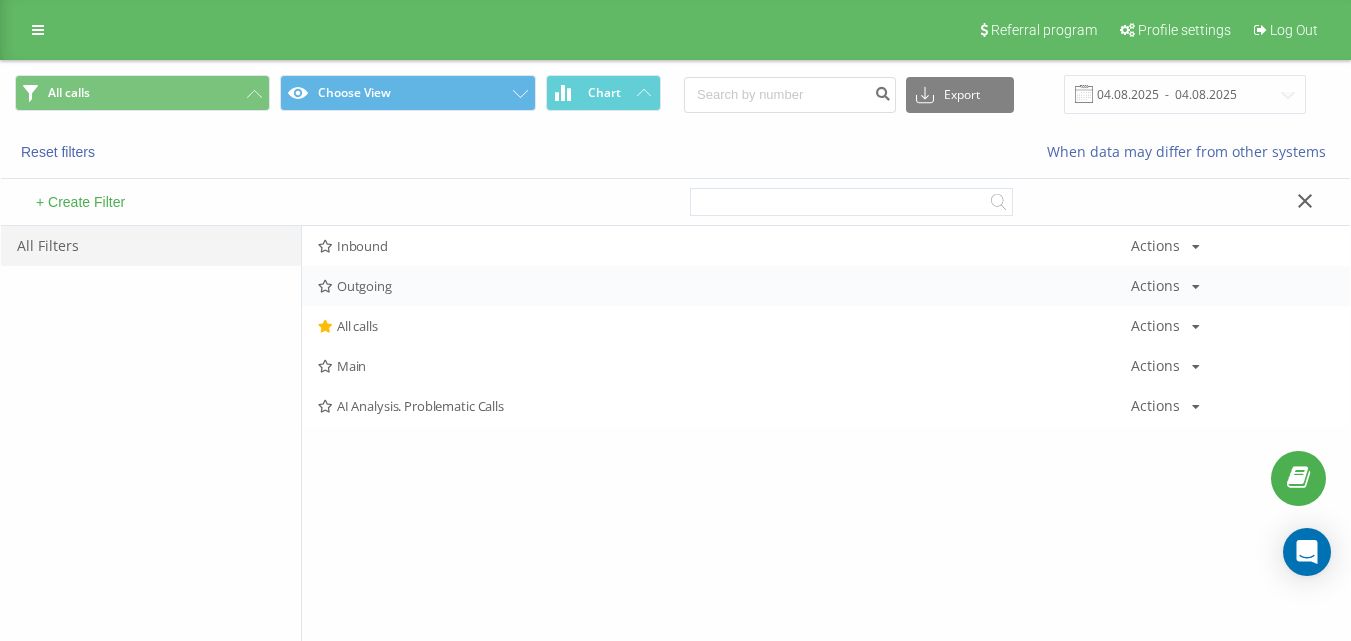click on "Outgoing" at bounding box center (724, 286) 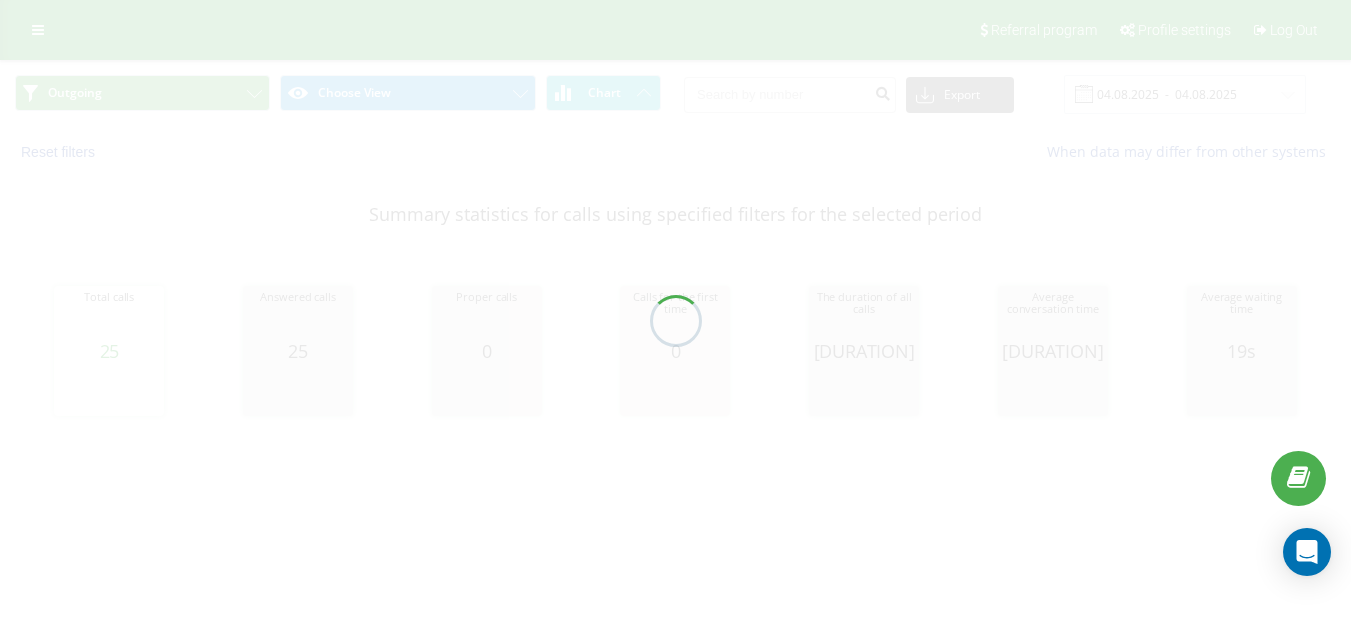 click on "[DATE]  -  [DATE]" at bounding box center [675, 94] 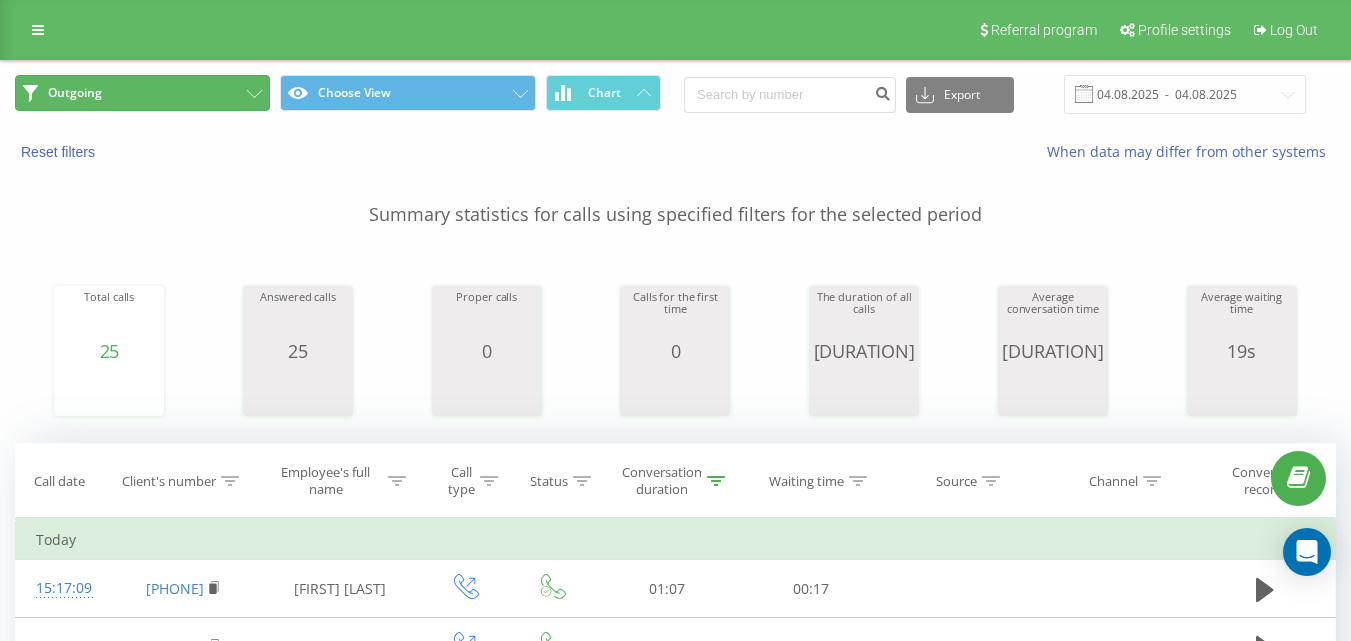 click on "Outgoing" at bounding box center (142, 93) 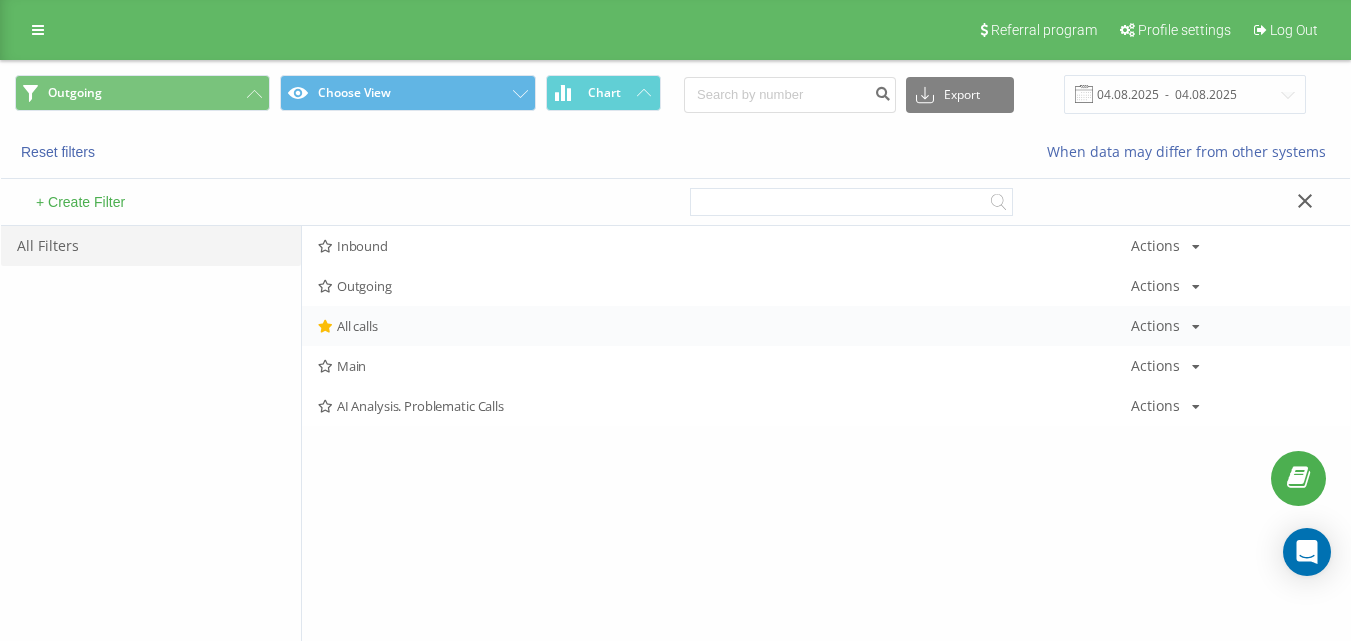 click on "All calls Actions Edit Copy Delete Default Share" at bounding box center [826, 326] 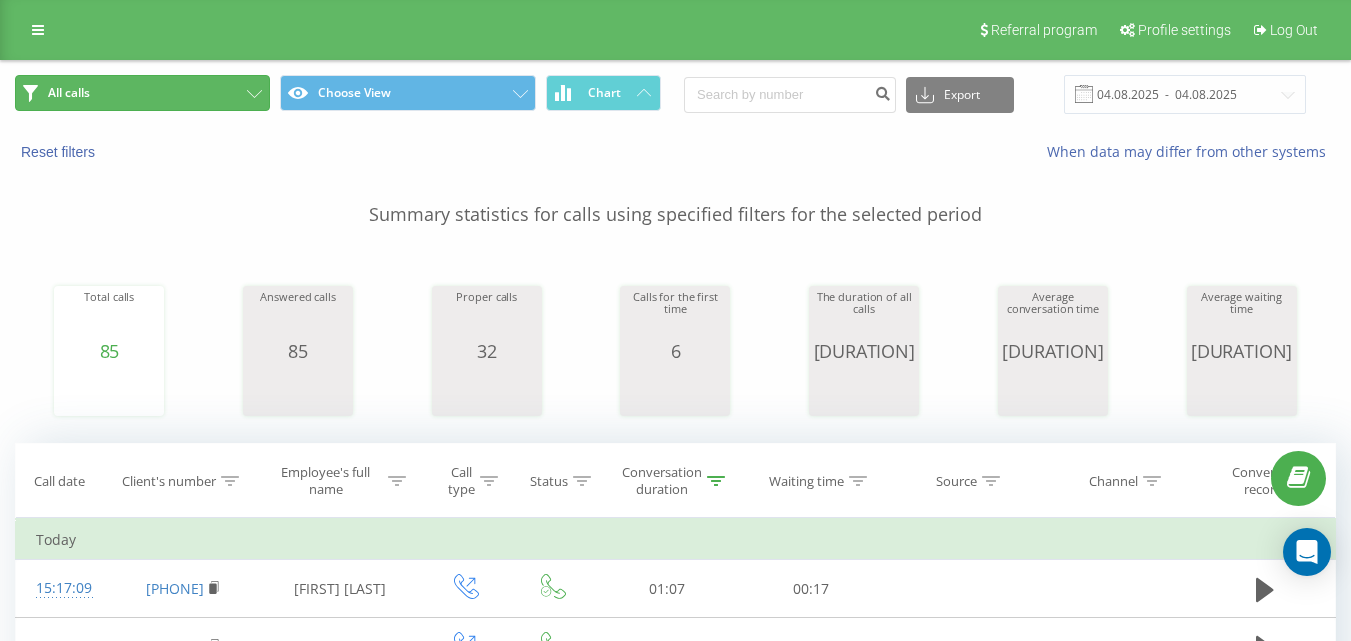 click on "All calls" at bounding box center (142, 93) 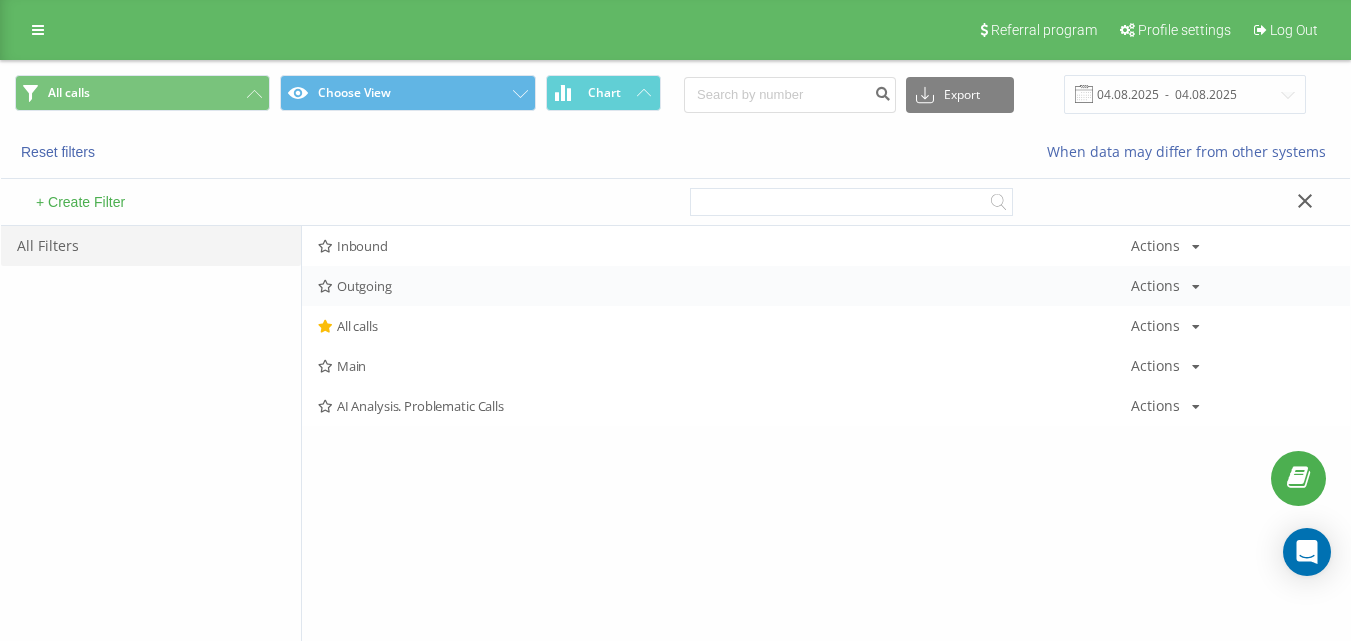 click on "Outgoing" at bounding box center (724, 286) 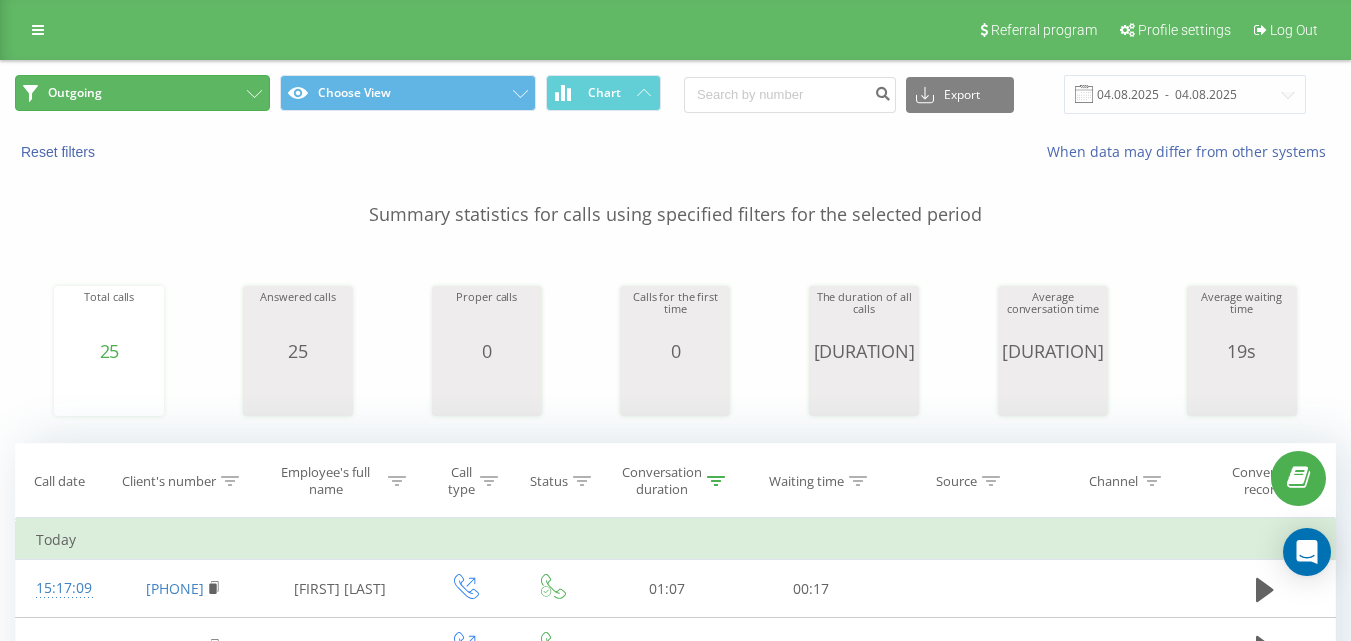 drag, startPoint x: 158, startPoint y: 88, endPoint x: 276, endPoint y: 167, distance: 142.00352 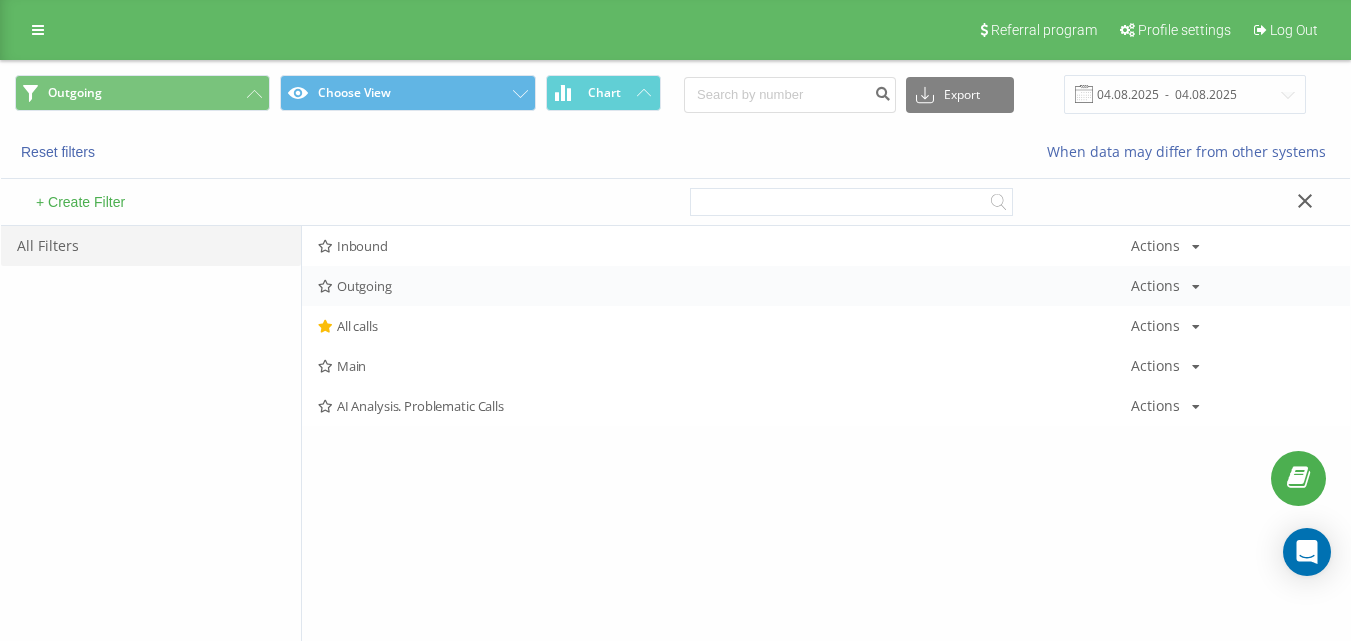 click on "[PHONE]" at bounding box center [826, 286] 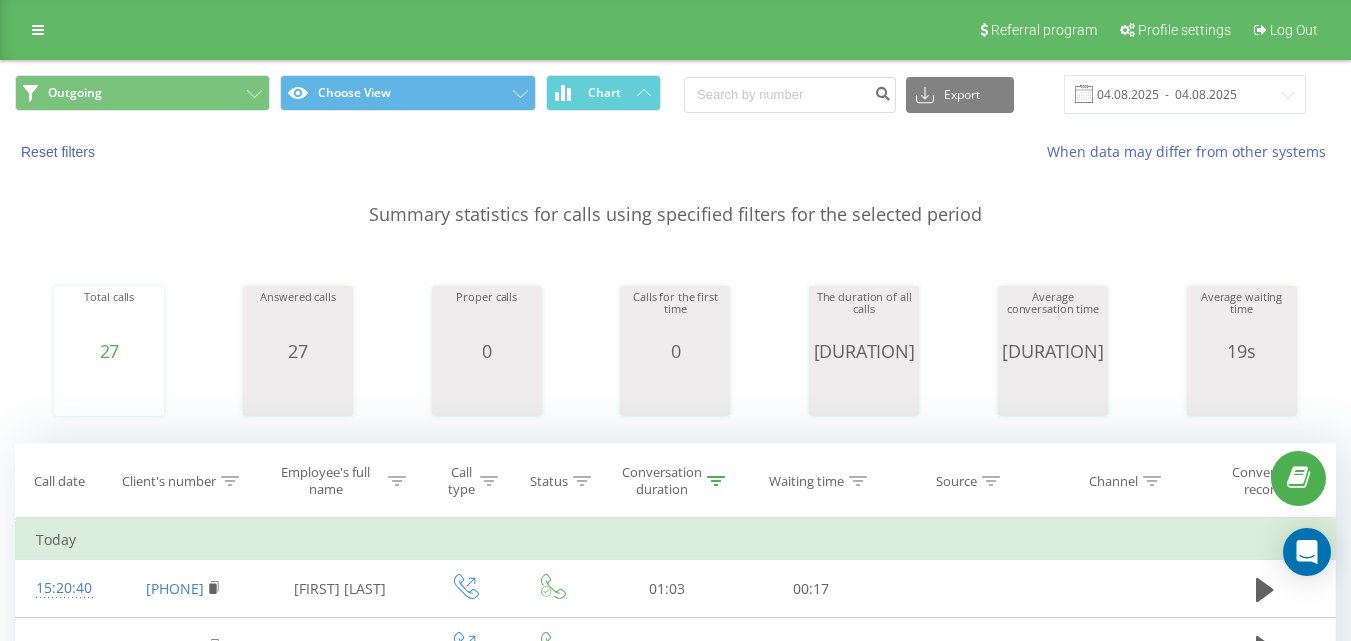 click on "[DATE]  -  [DATE]" at bounding box center (675, 94) 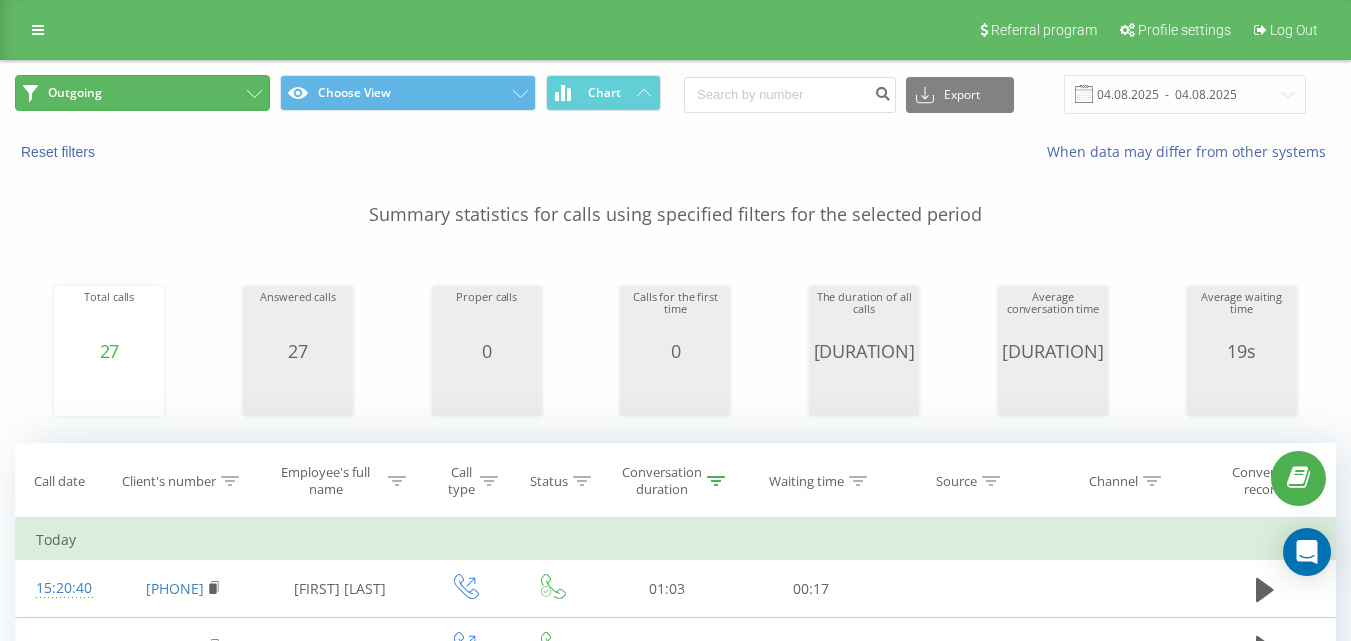 click on "Outgoing" at bounding box center (142, 93) 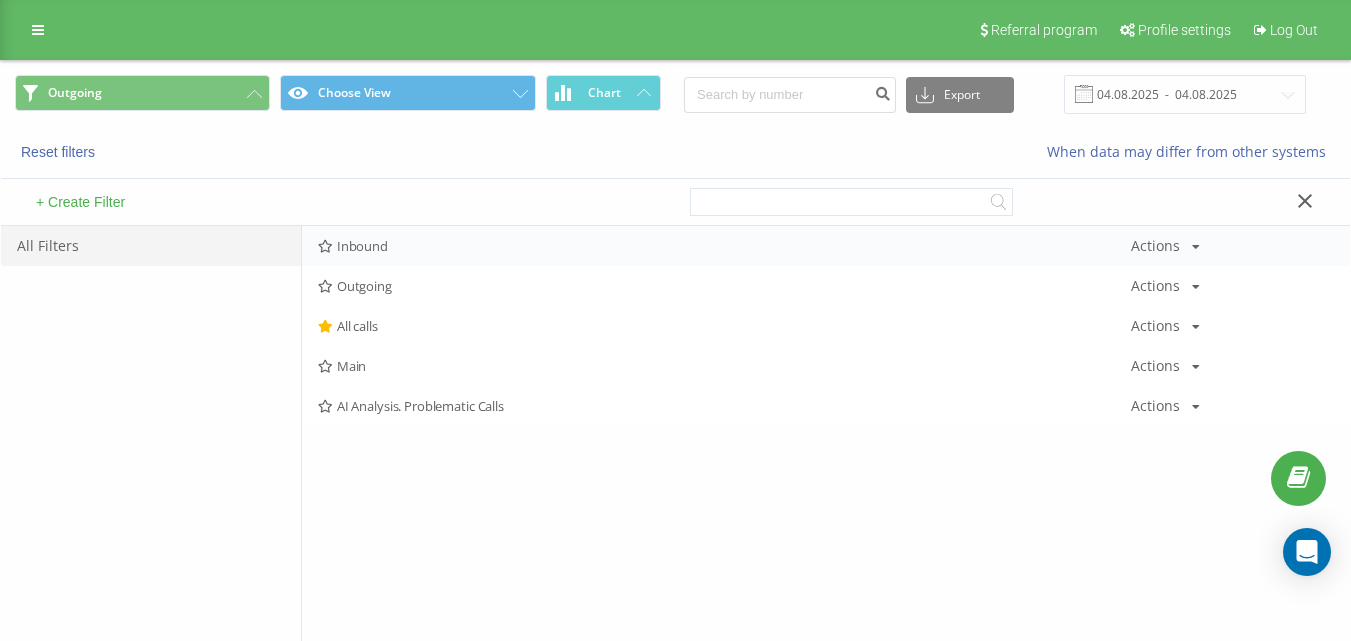 drag, startPoint x: 399, startPoint y: 224, endPoint x: 412, endPoint y: 249, distance: 28.178005 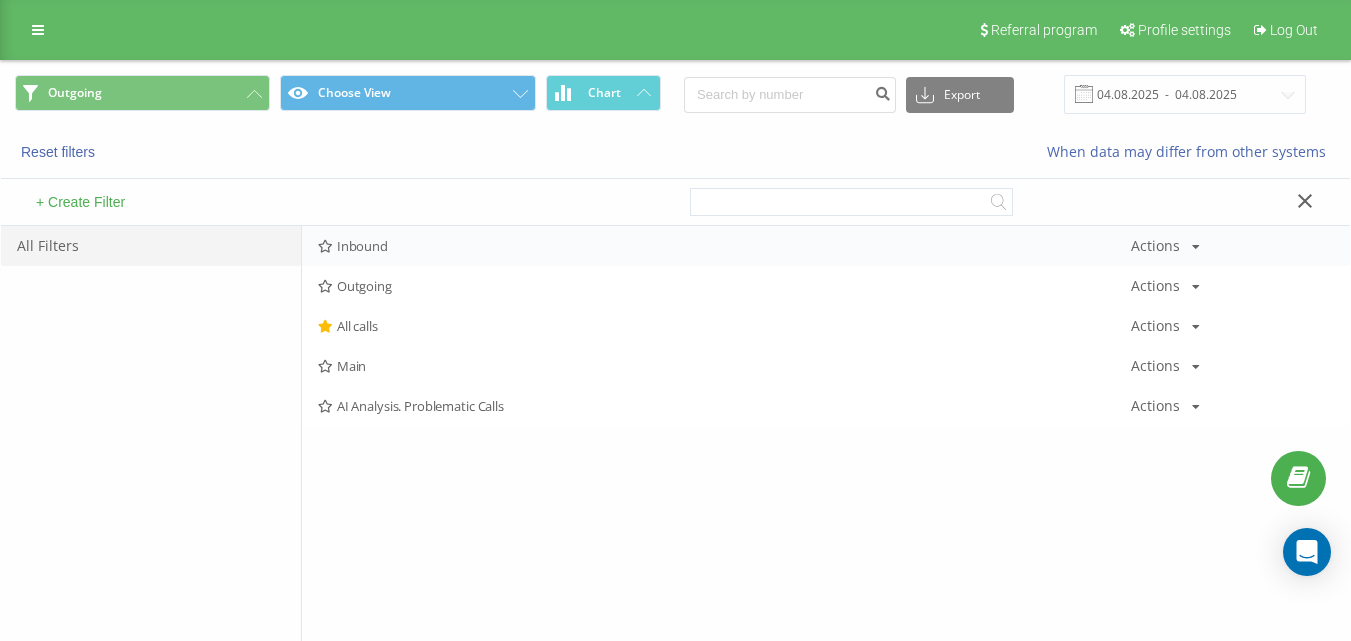 click on "Inbound" at bounding box center [724, 246] 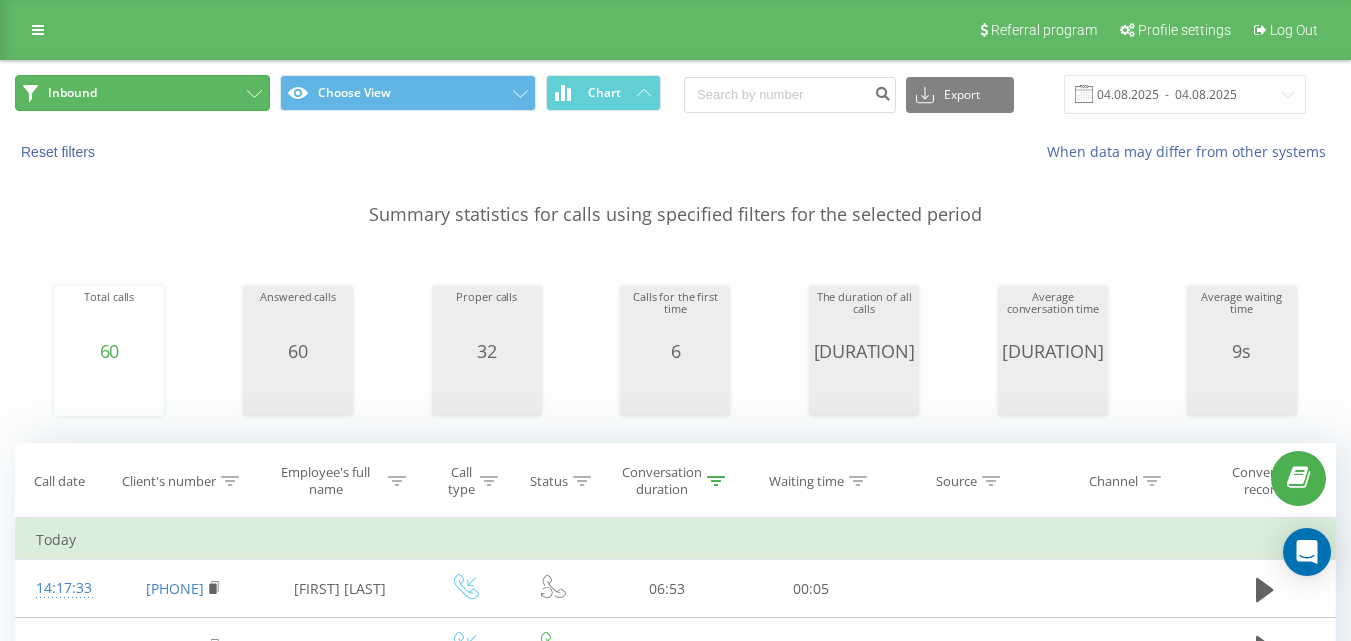 click on "Inbound" at bounding box center (142, 93) 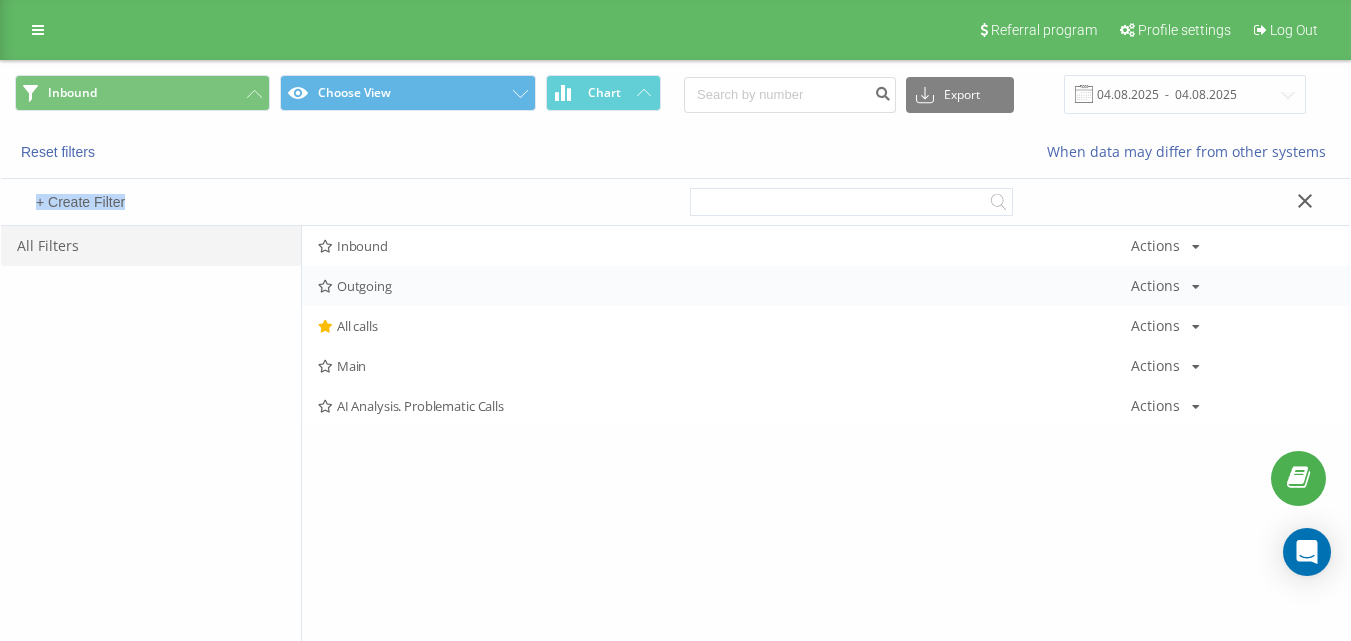 click on "[PHONE]" at bounding box center (826, 286) 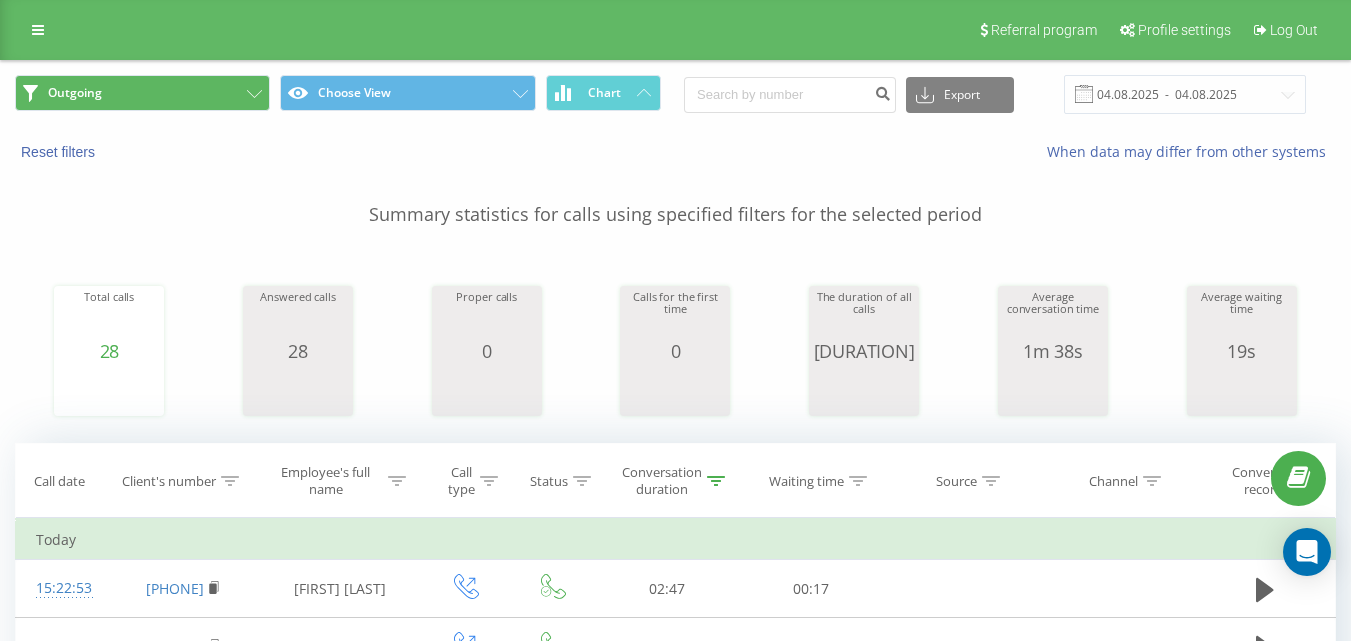 drag, startPoint x: 170, startPoint y: 112, endPoint x: 194, endPoint y: 100, distance: 26.832815 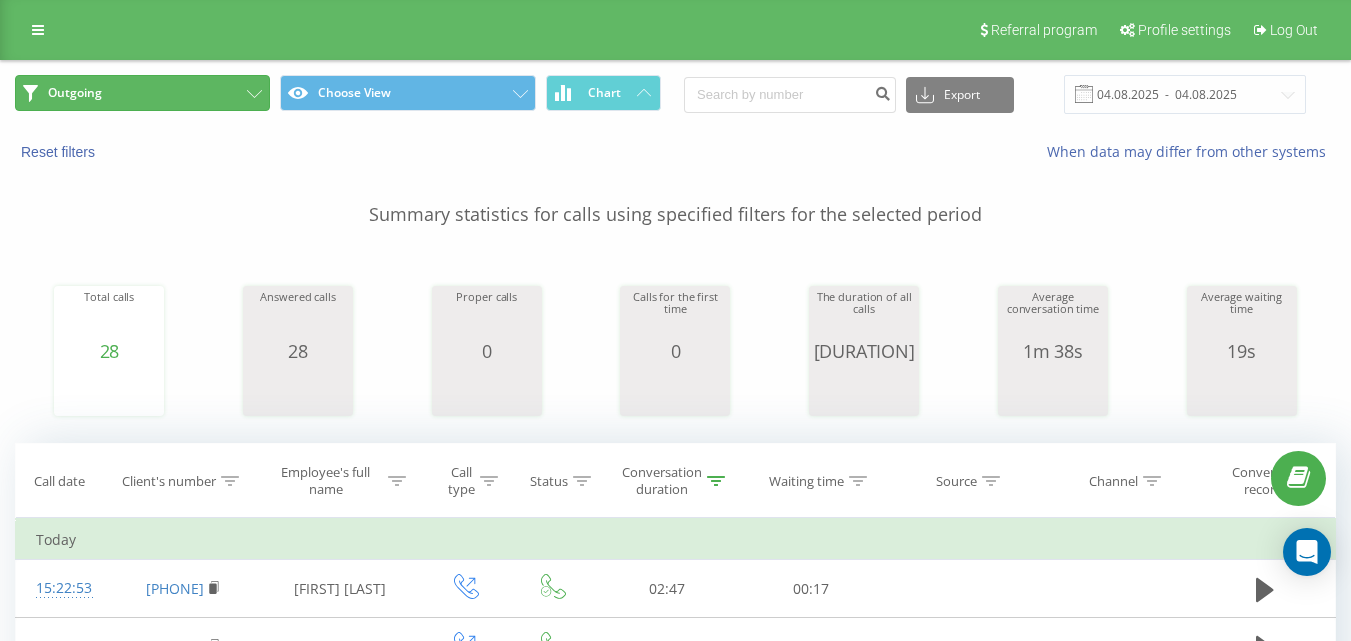 click on "Outgoing" at bounding box center [142, 93] 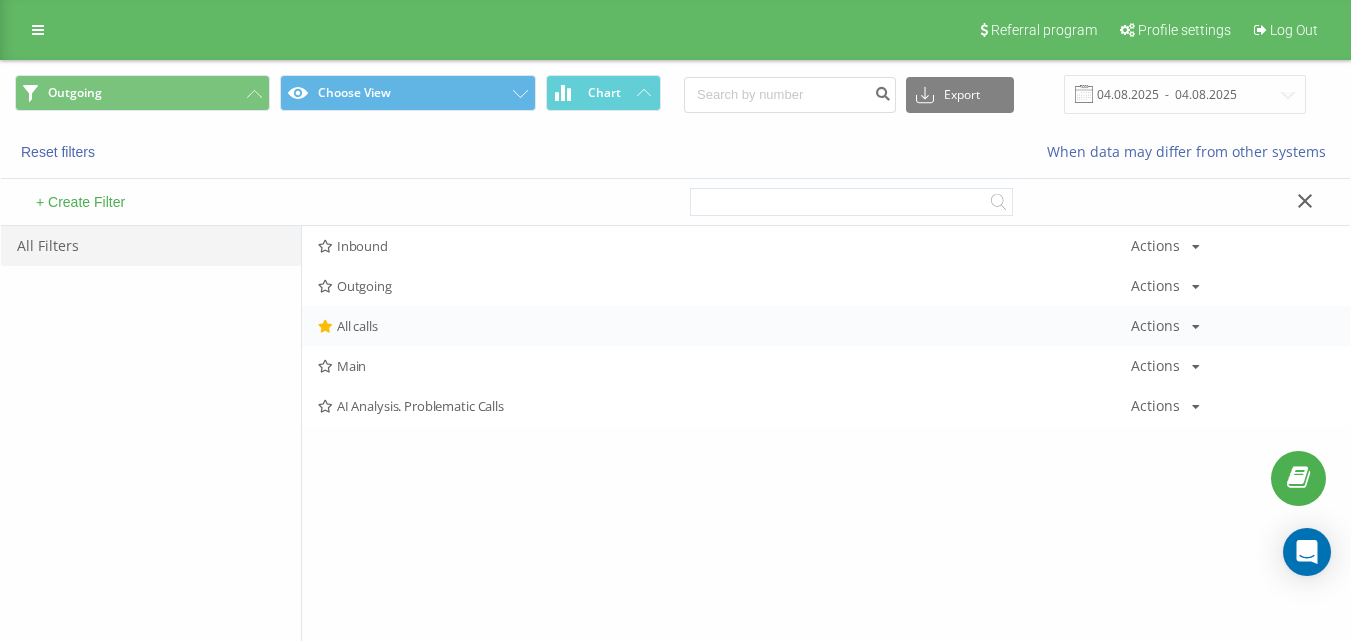 click on "All calls Actions Edit Copy Delete Default Share" at bounding box center [826, 326] 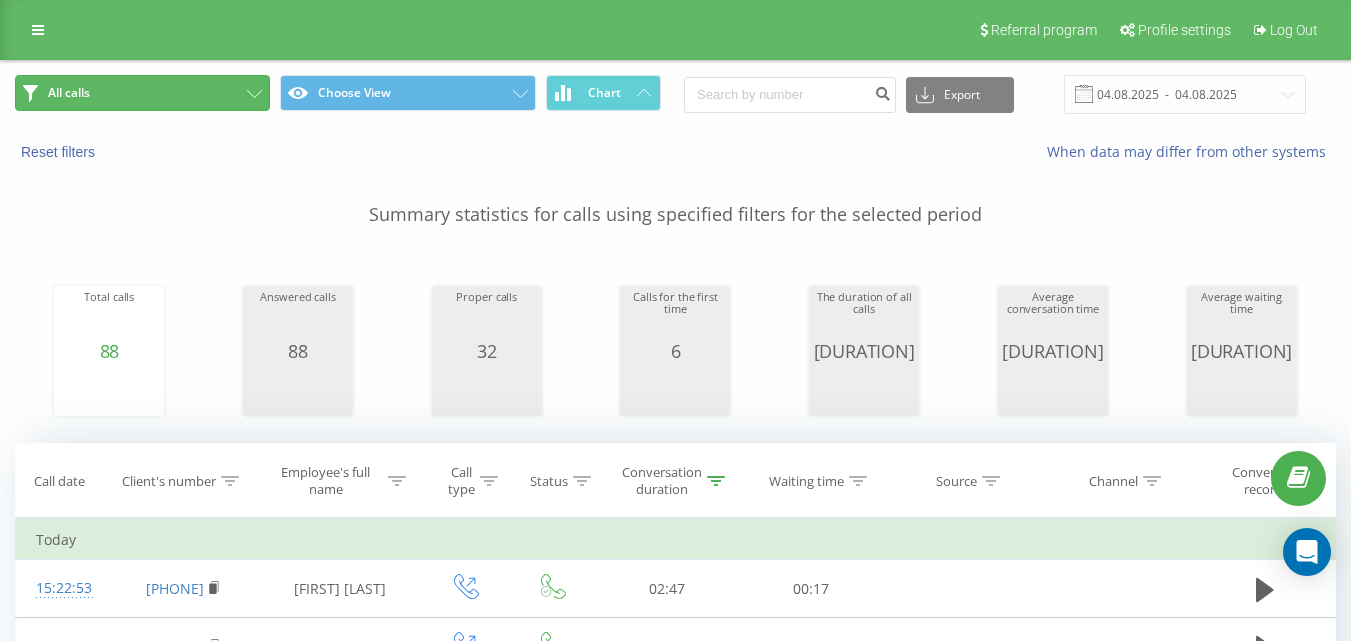 click on "All calls" at bounding box center (142, 93) 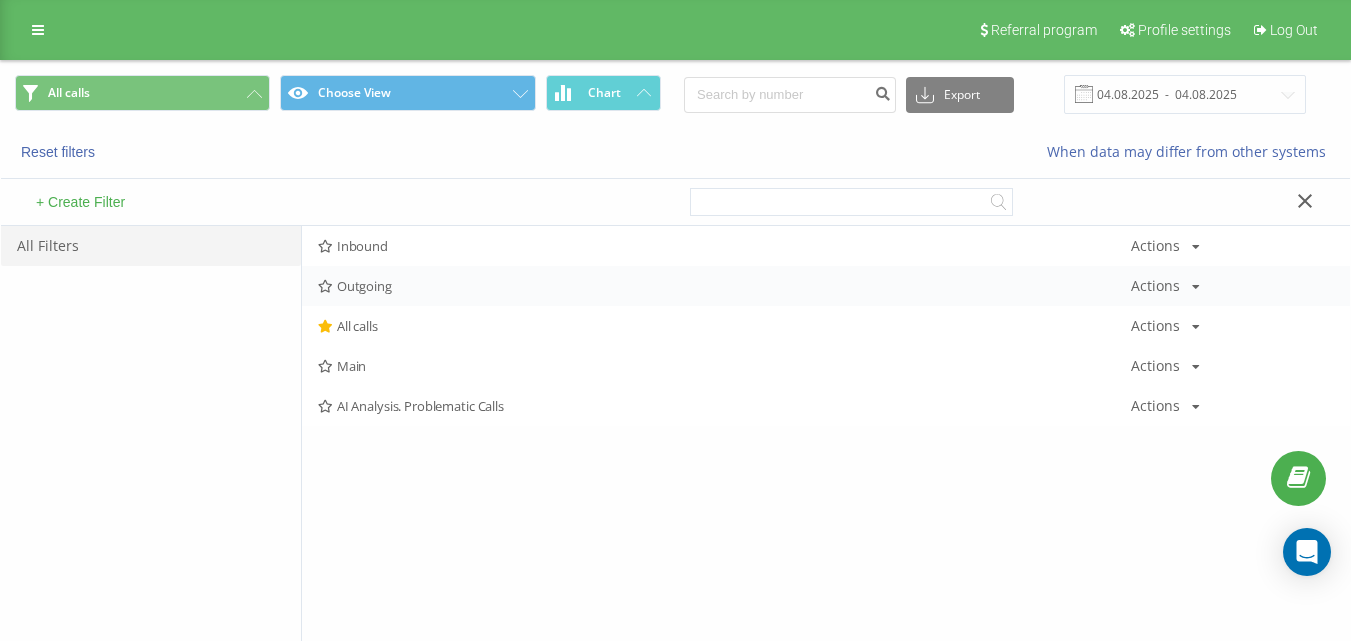 click on "[PHONE]" at bounding box center (826, 286) 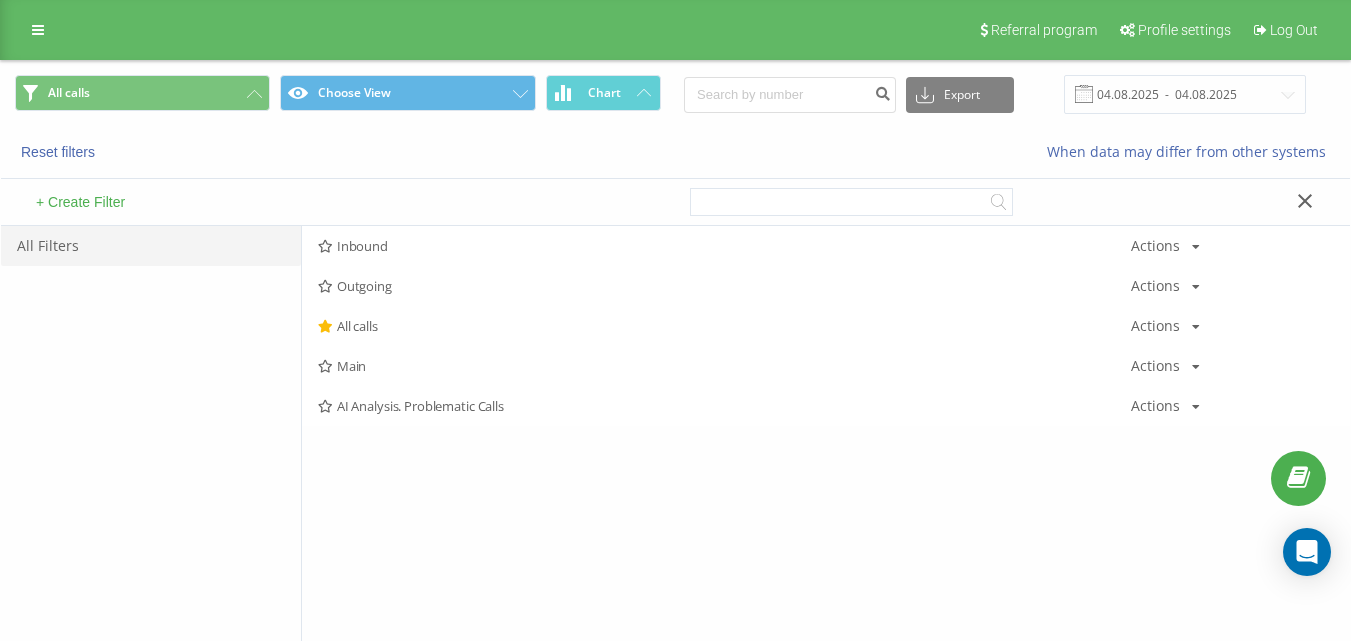 click on "Outgoing" at bounding box center [724, 286] 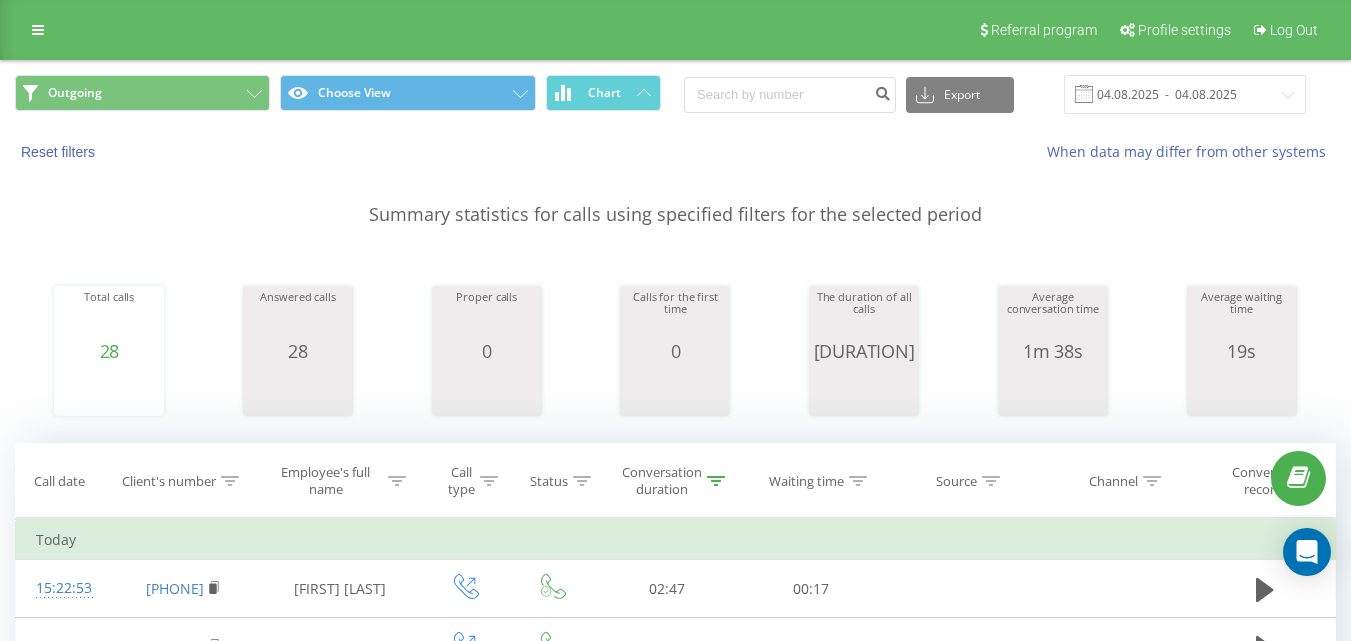 click on "[DATE]  -  [DATE]" at bounding box center (675, 94) 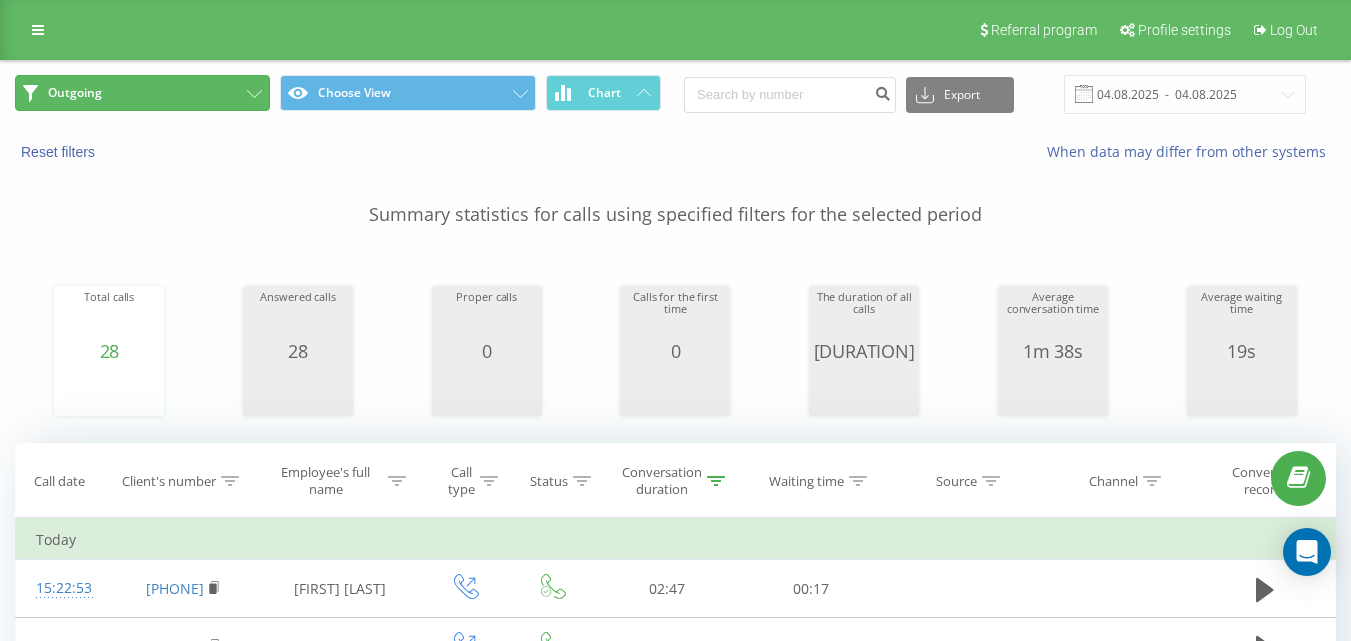 click on "Outgoing" at bounding box center [142, 93] 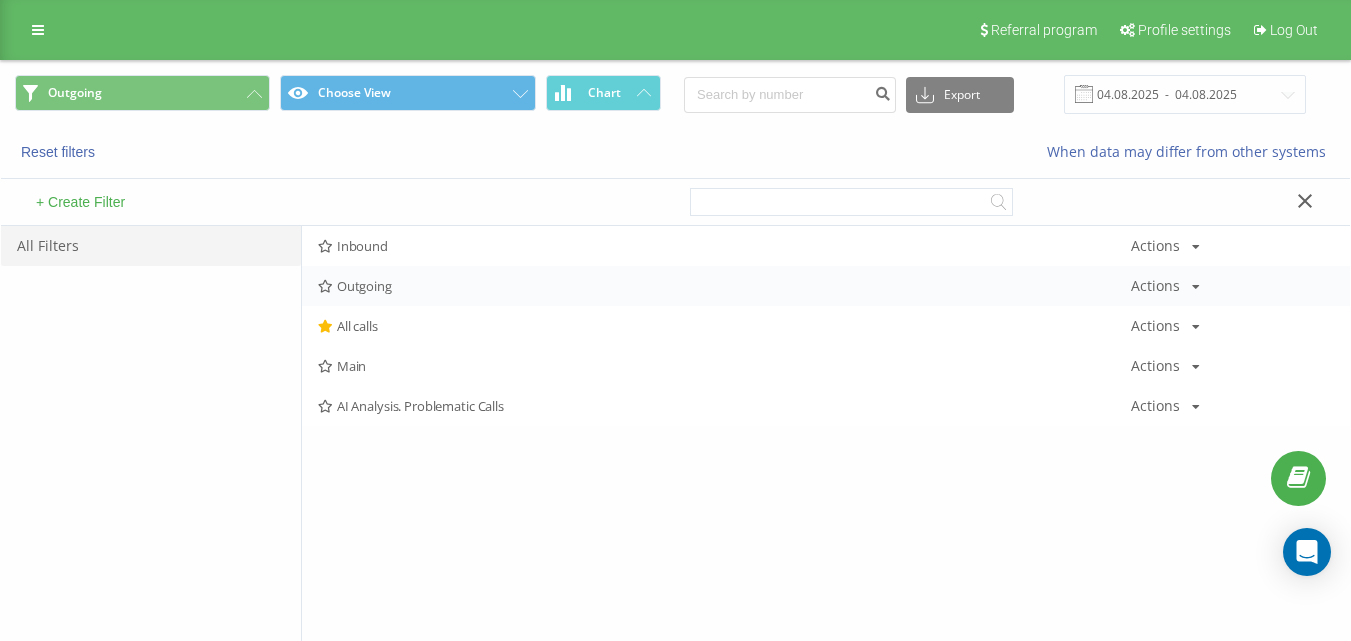 click on "Outgoing" at bounding box center (724, 286) 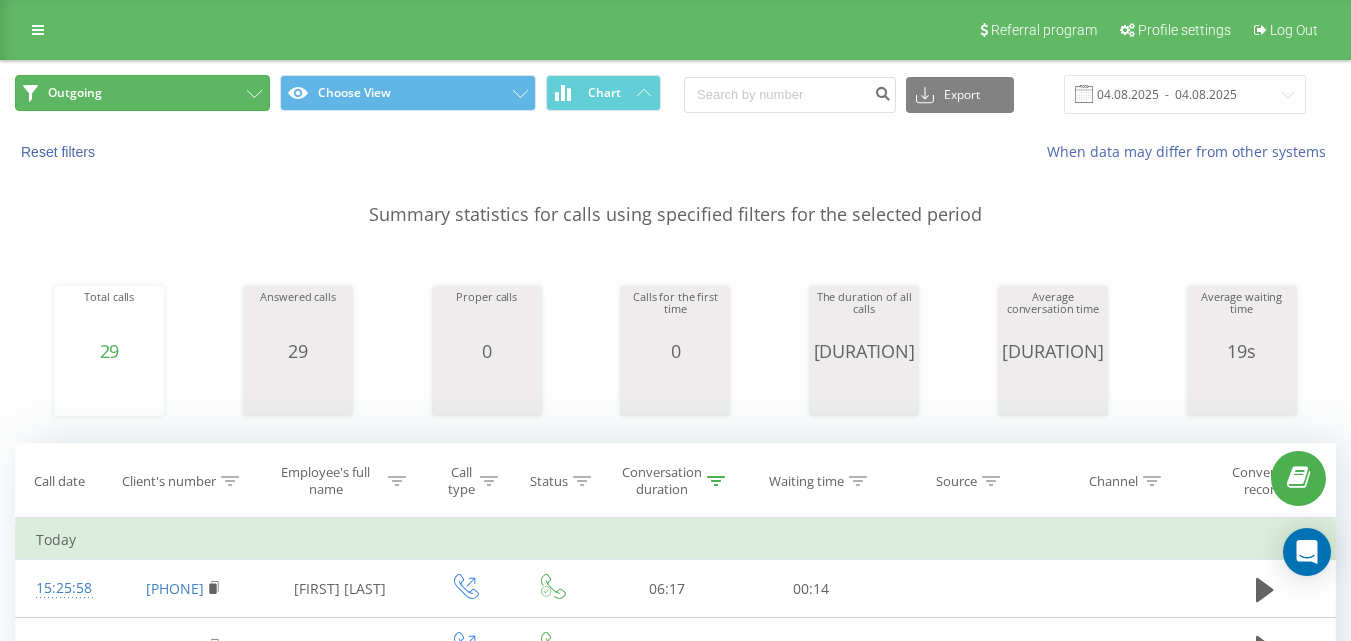 click on "Outgoing" at bounding box center (142, 93) 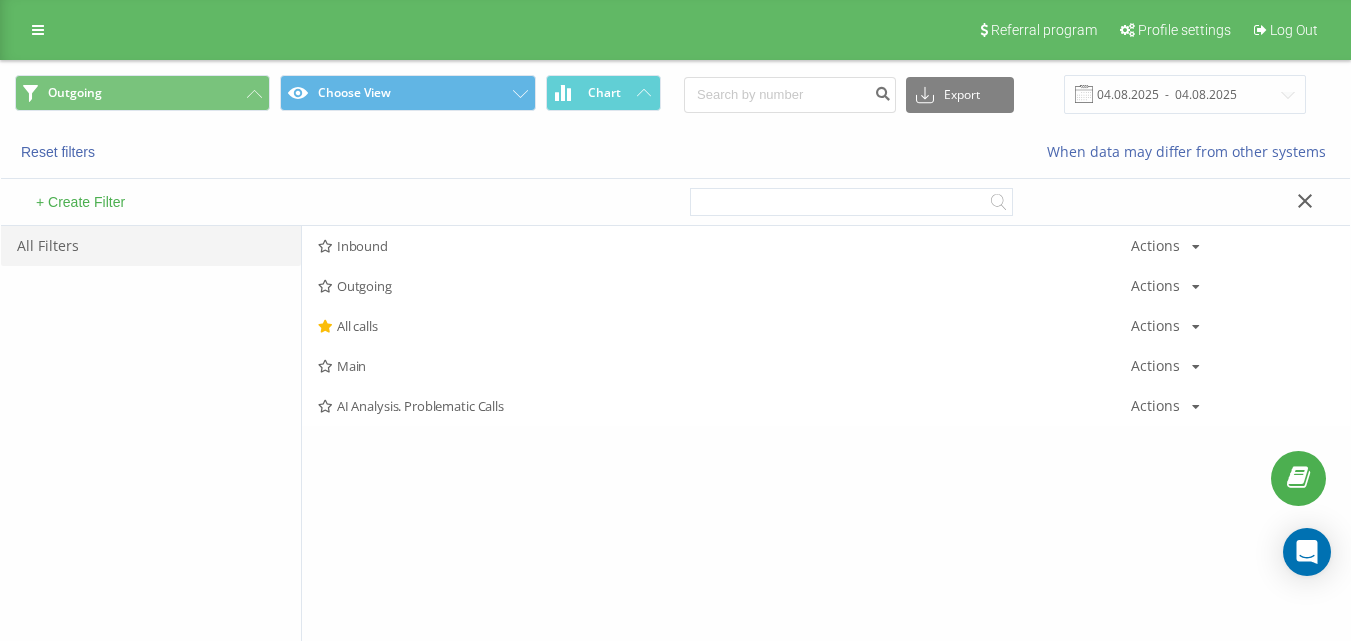 click on "All calls" at bounding box center (724, 326) 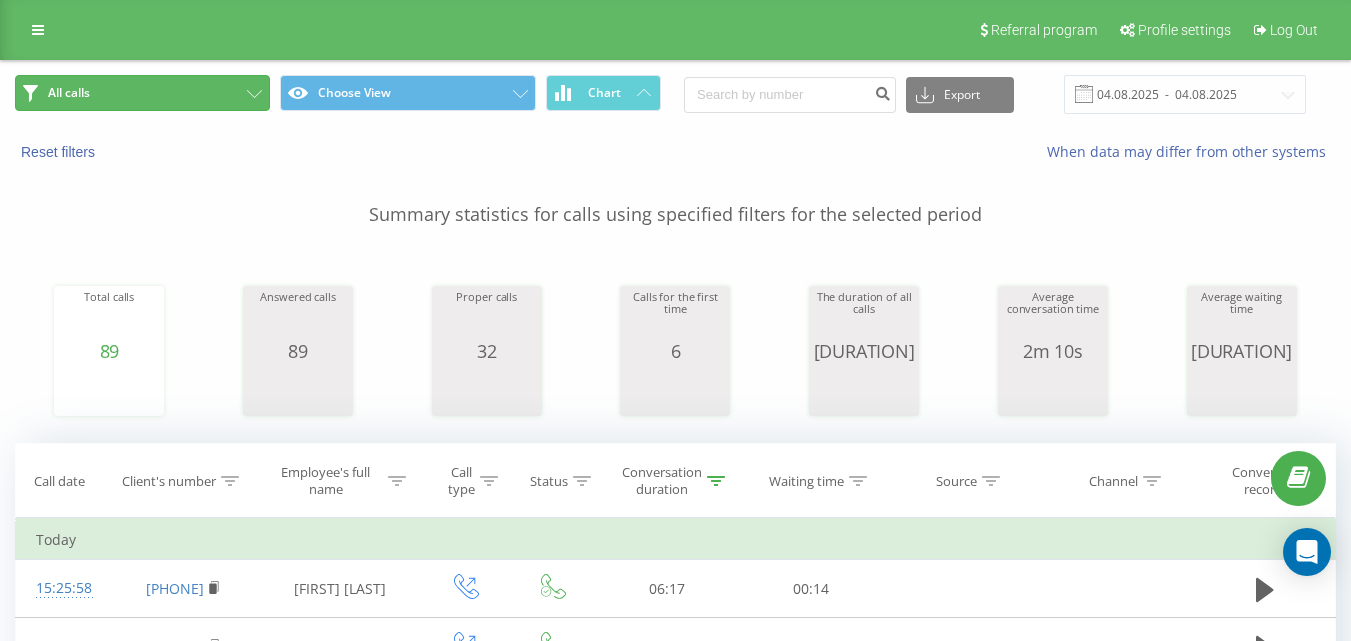 click on "All calls" at bounding box center [142, 93] 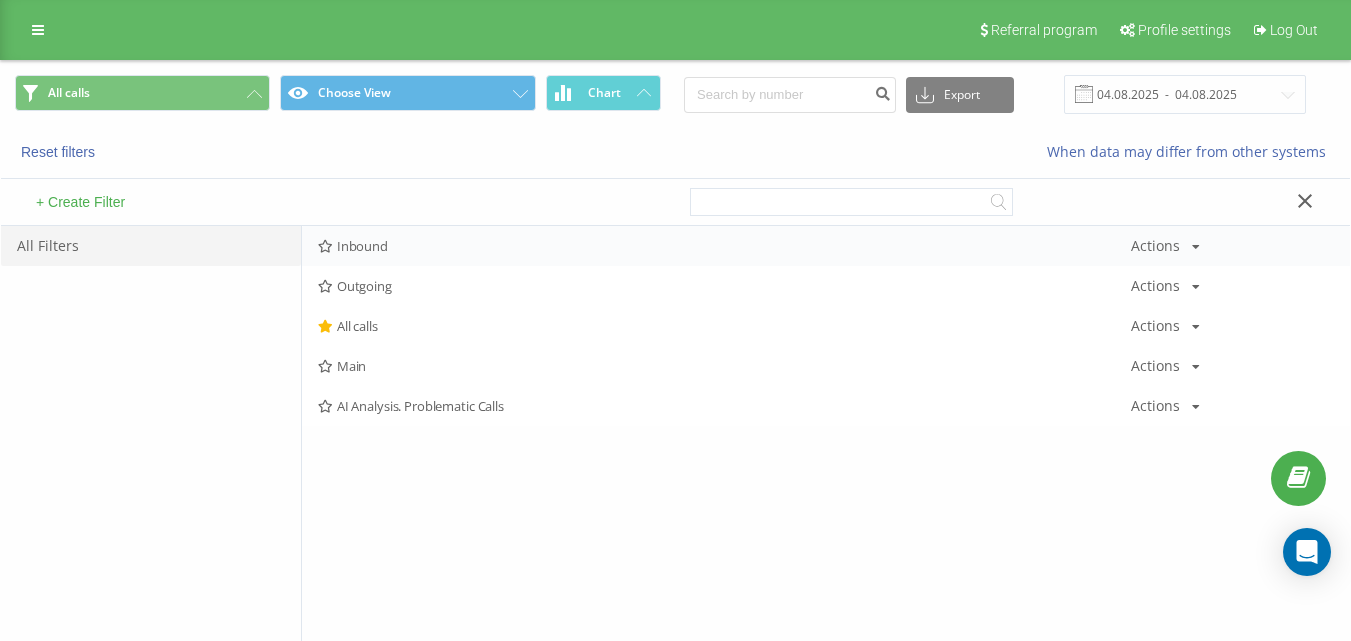 click on "Inbound Actions Edit Copy Delete Default Share" at bounding box center (826, 246) 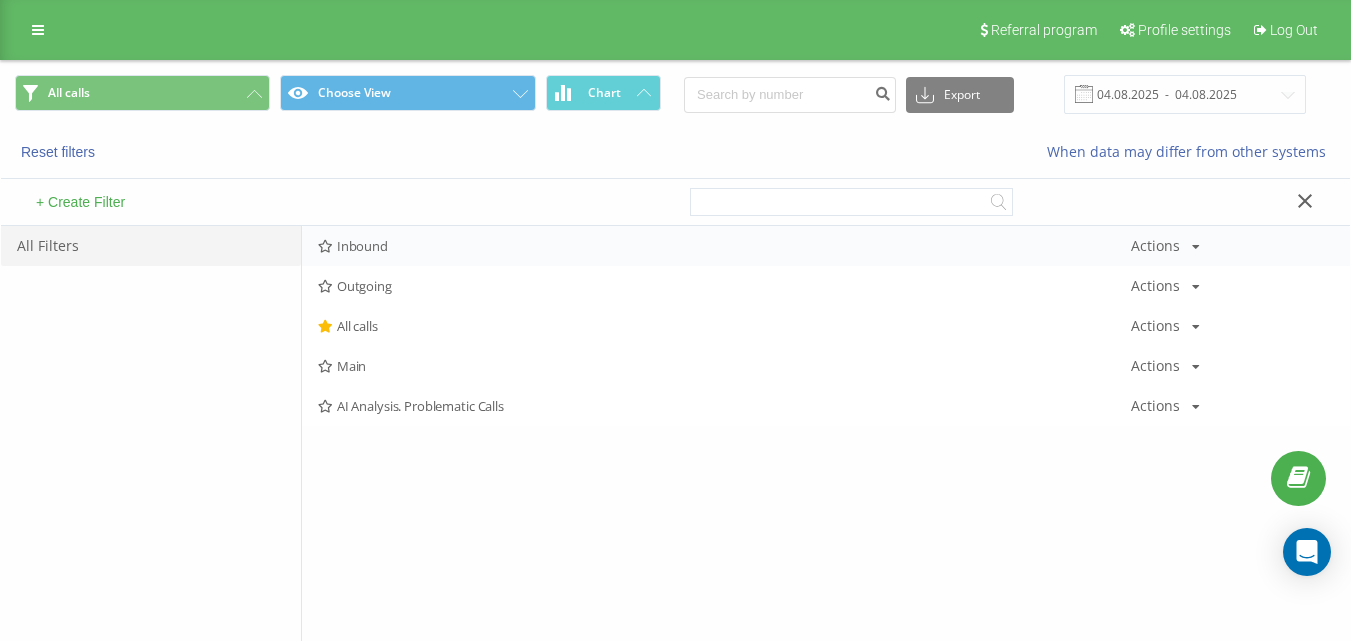click on "Inbound Actions Edit Copy Delete Default Share" at bounding box center (826, 246) 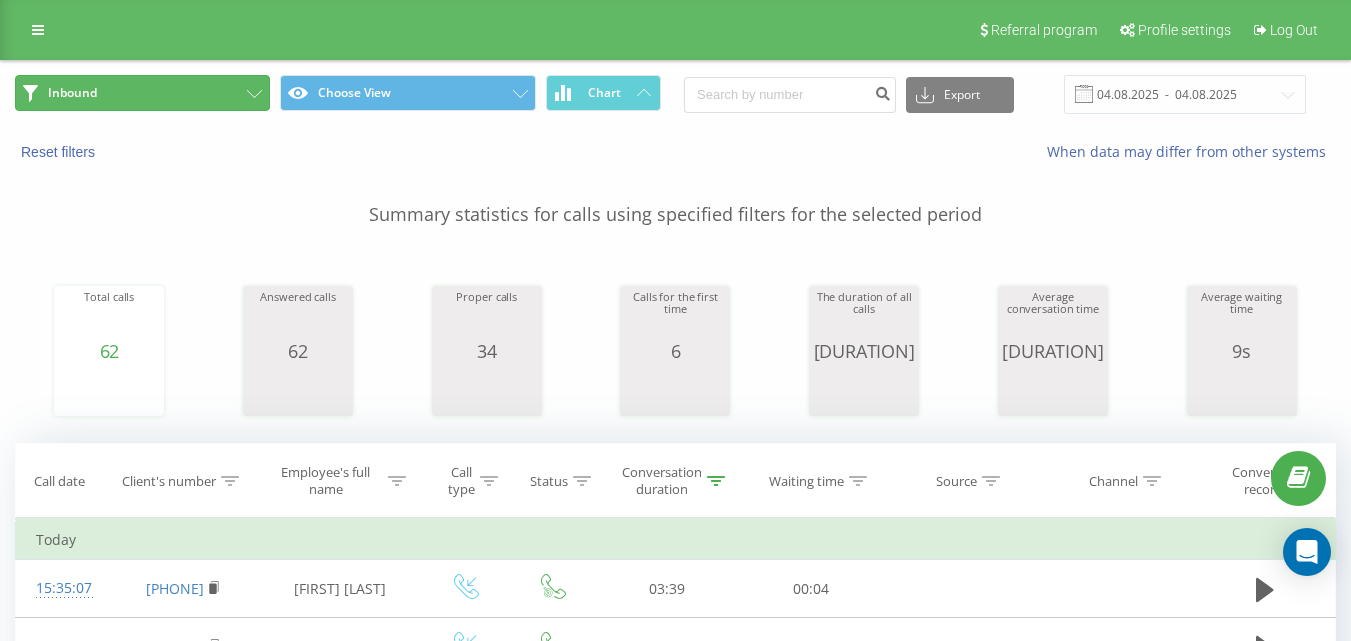 click on "Inbound" at bounding box center (142, 93) 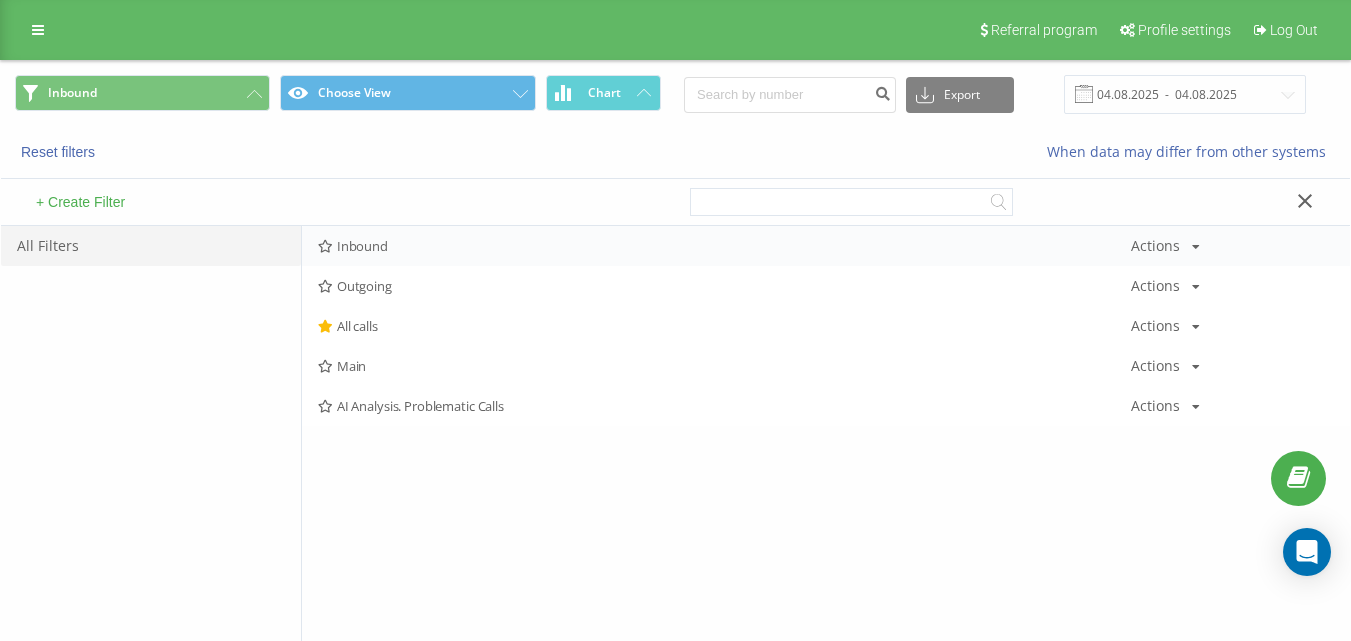 click on "Inbound" at bounding box center [724, 246] 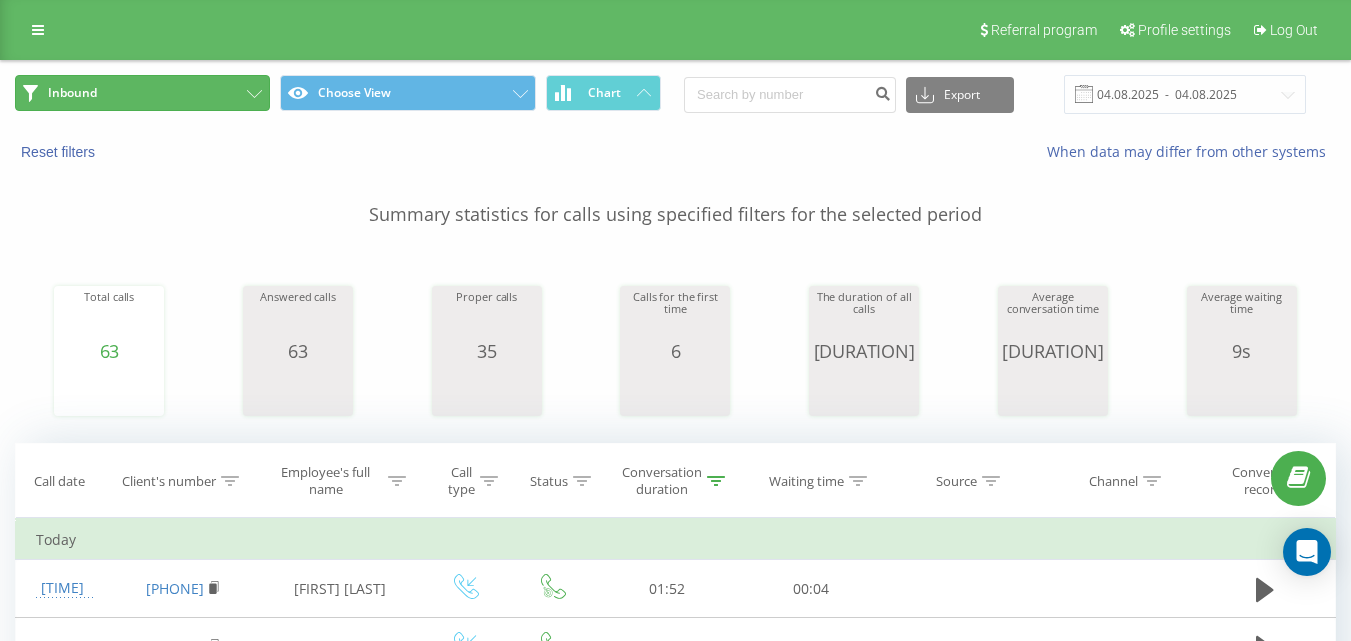 click on "Inbound" at bounding box center [142, 93] 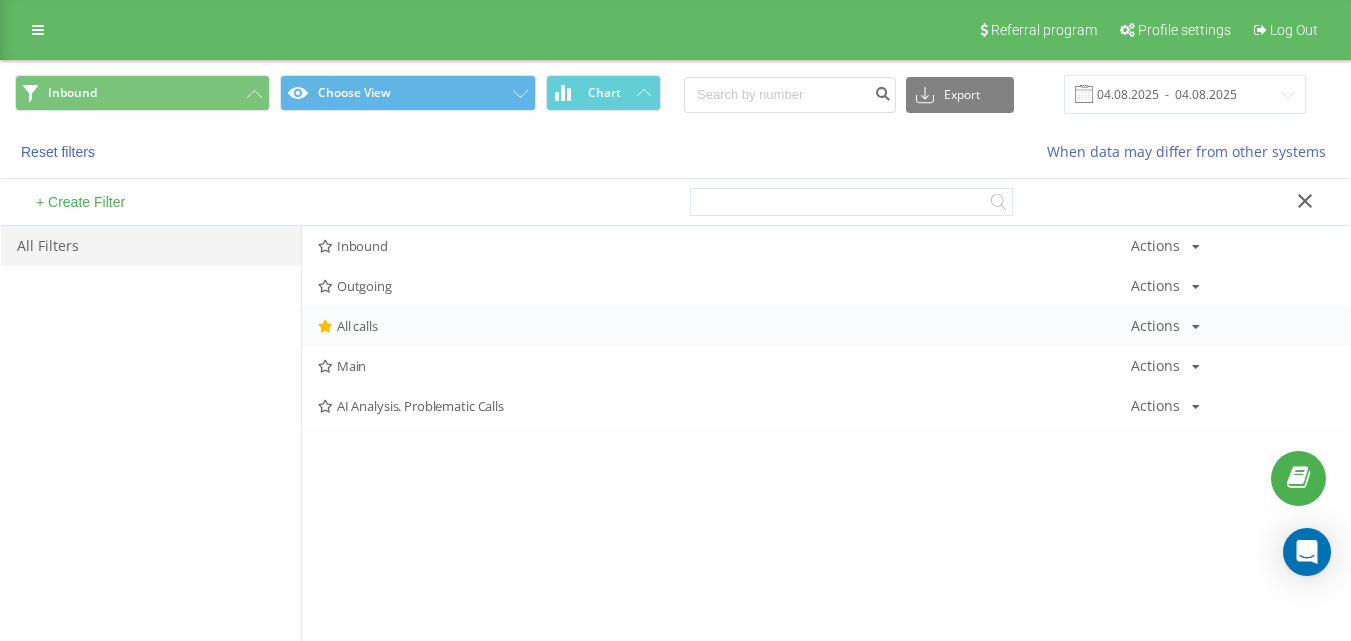 click on "All calls Actions Edit Copy Delete Default Share" at bounding box center (826, 326) 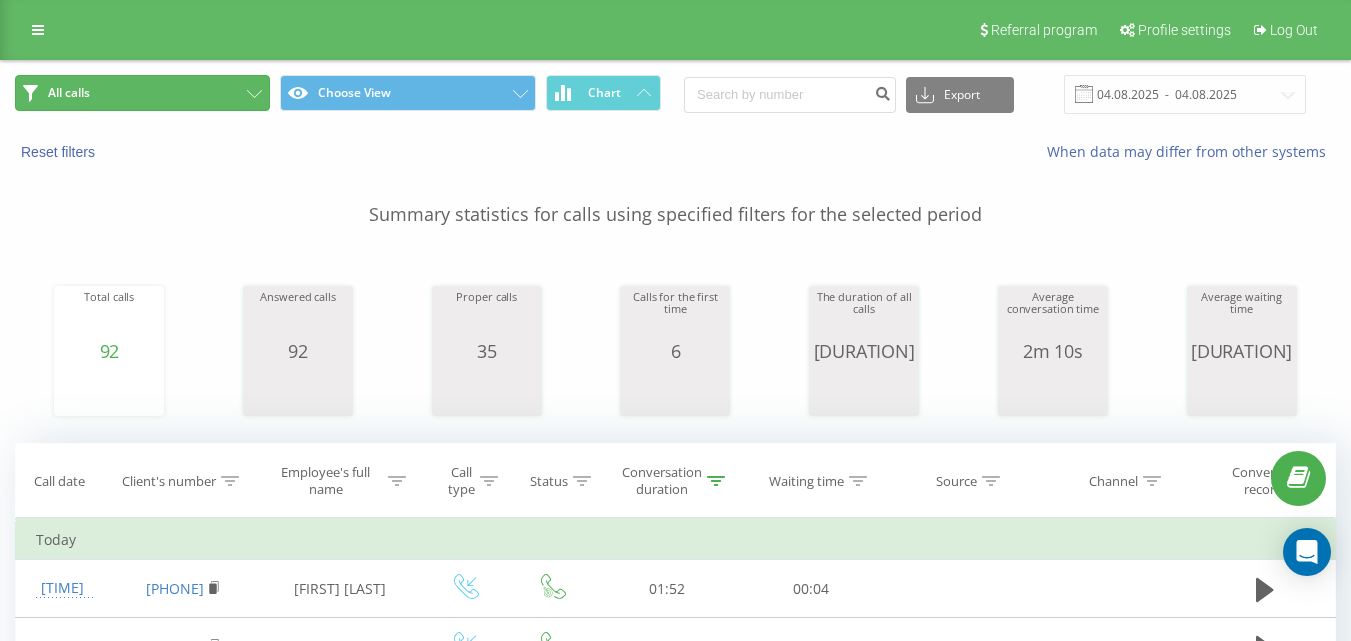 click on "All calls" at bounding box center (142, 93) 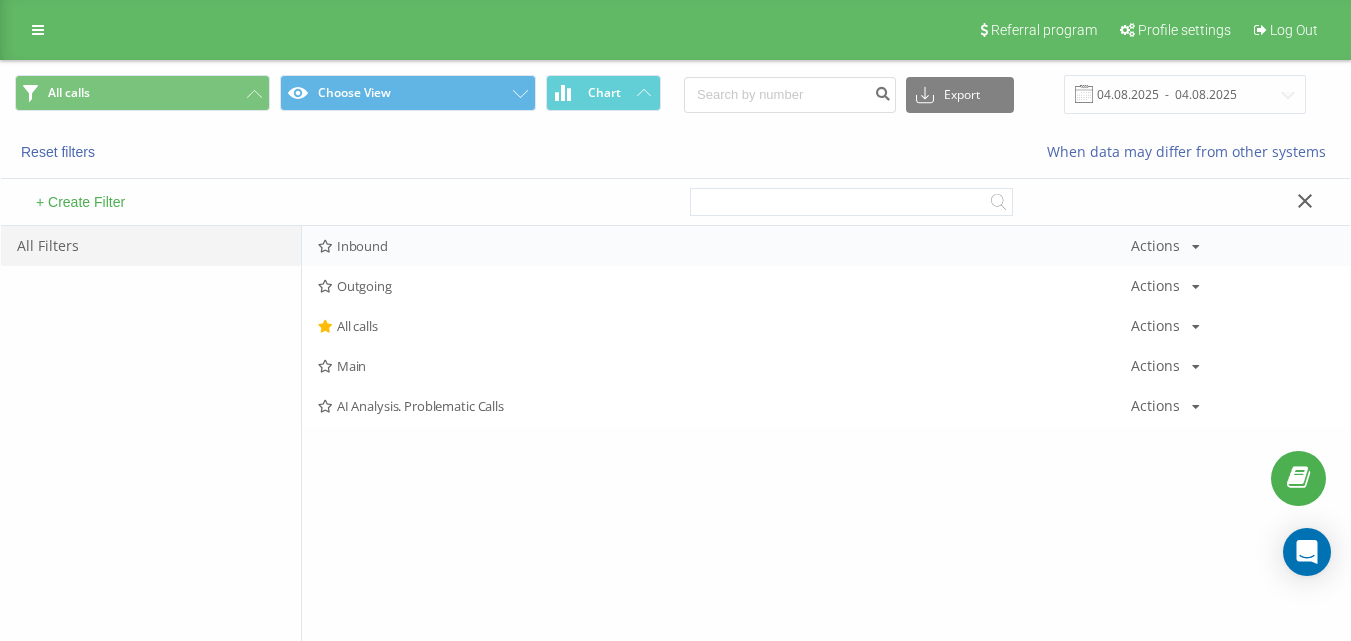 click on "Inbound Actions Edit Copy Delete Default Share" at bounding box center [826, 246] 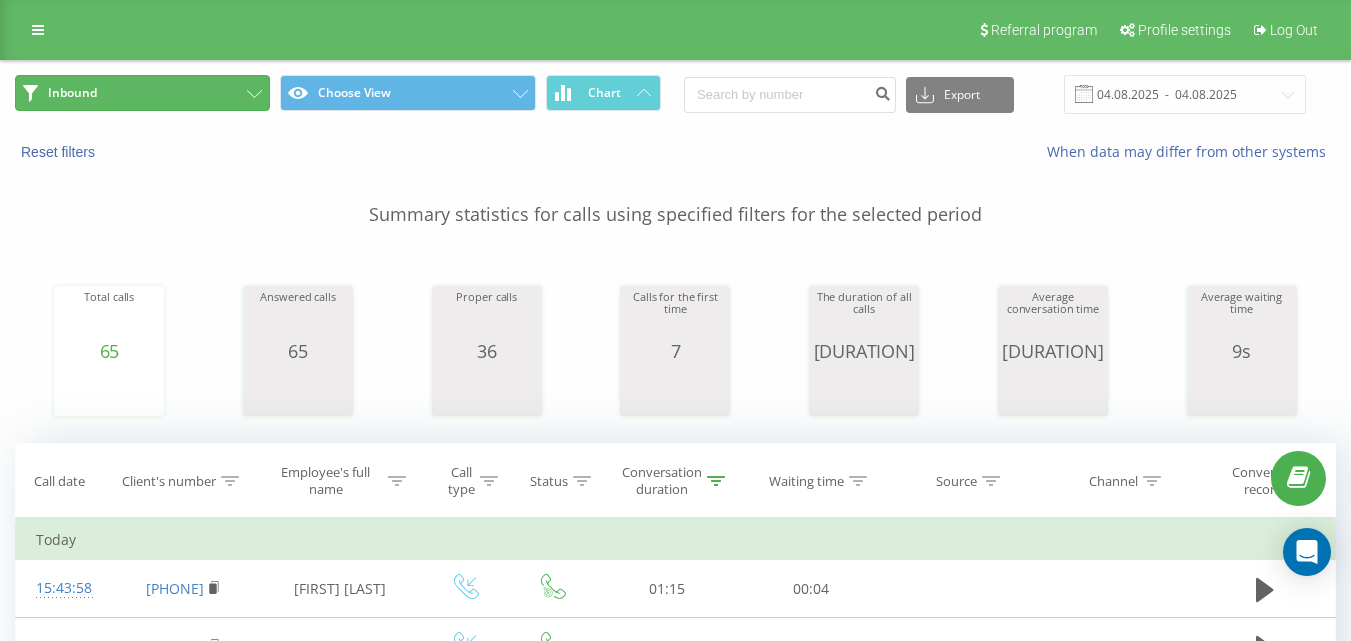 click on "Inbound" at bounding box center [142, 93] 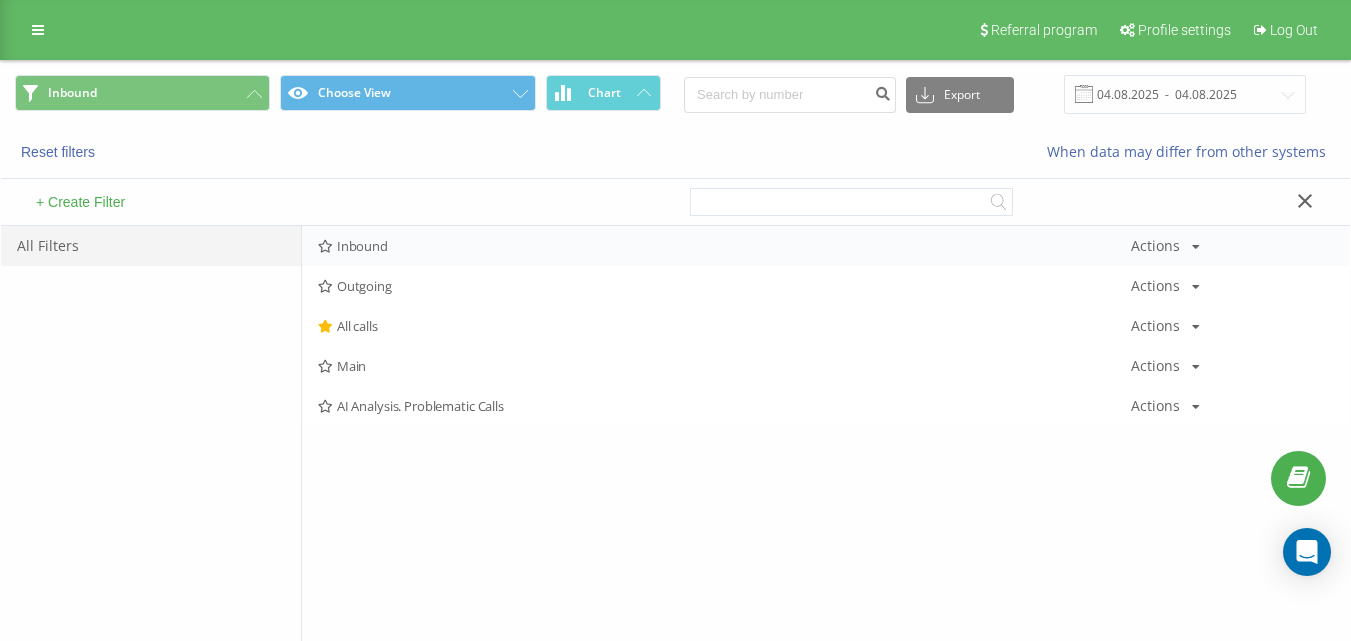 click on "Inbound" at bounding box center [724, 246] 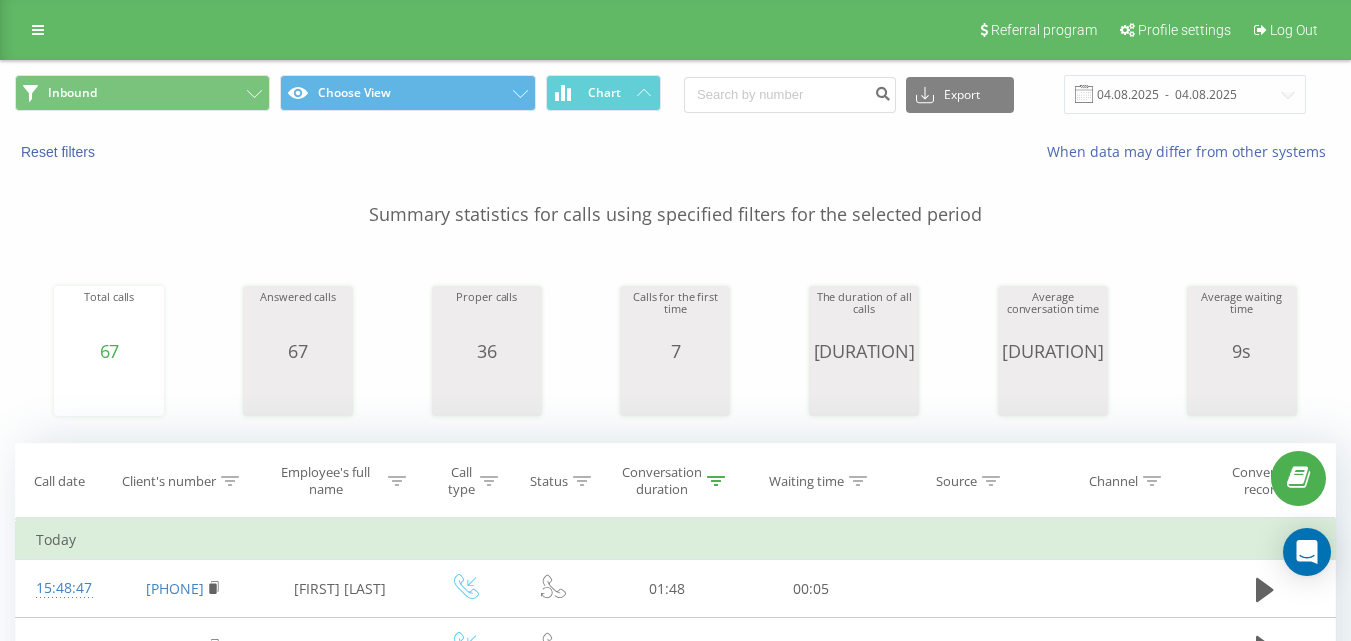click on "Referral program Profile settings Log Out" at bounding box center [675, 30] 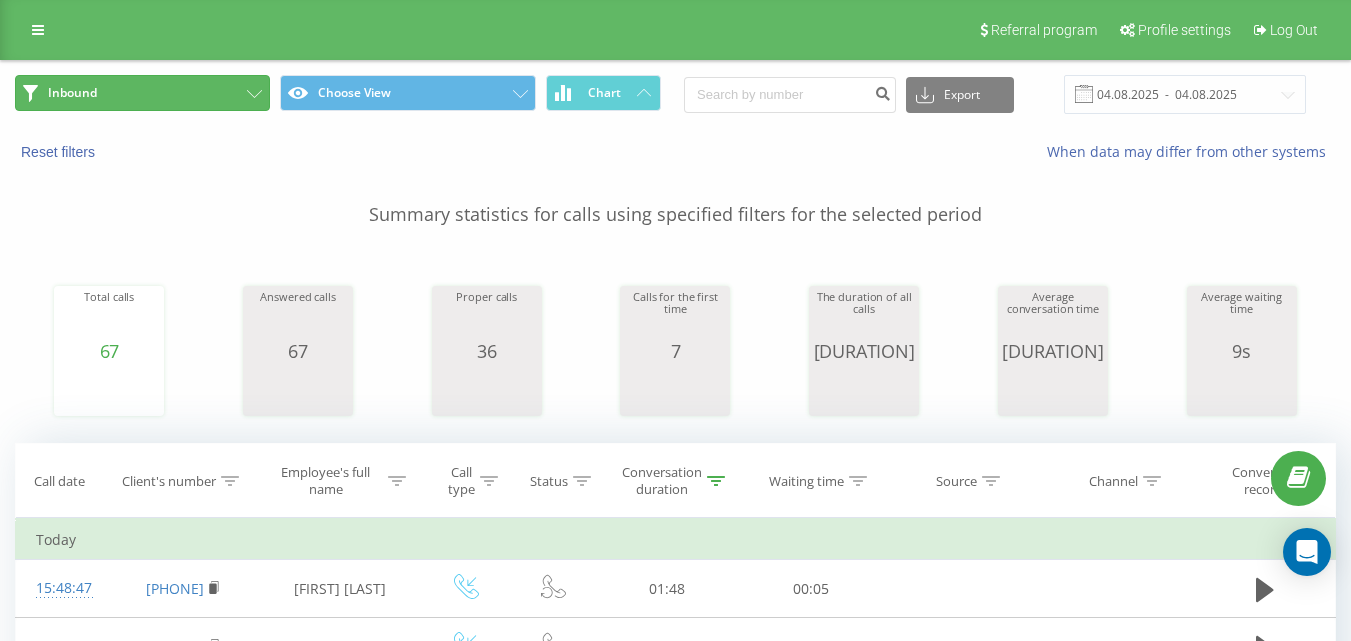 drag, startPoint x: 201, startPoint y: 80, endPoint x: 256, endPoint y: 134, distance: 77.07788 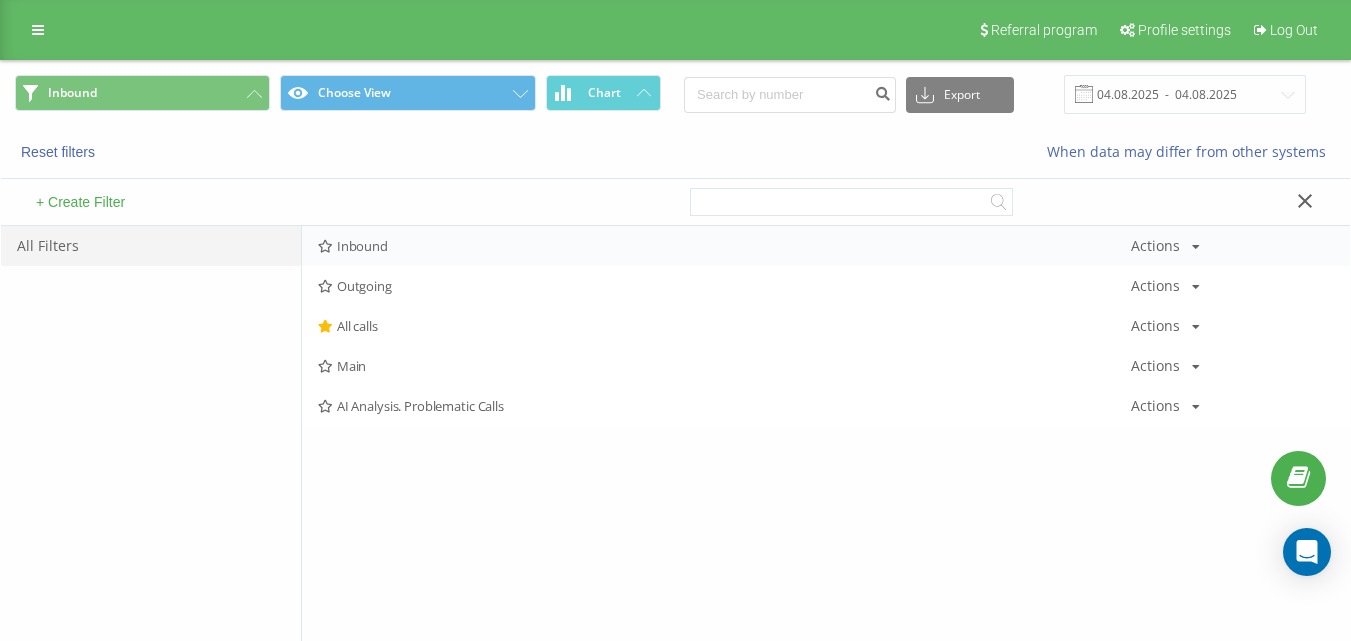 click on "Inbound Actions Edit Copy Delete Default Share" at bounding box center (826, 246) 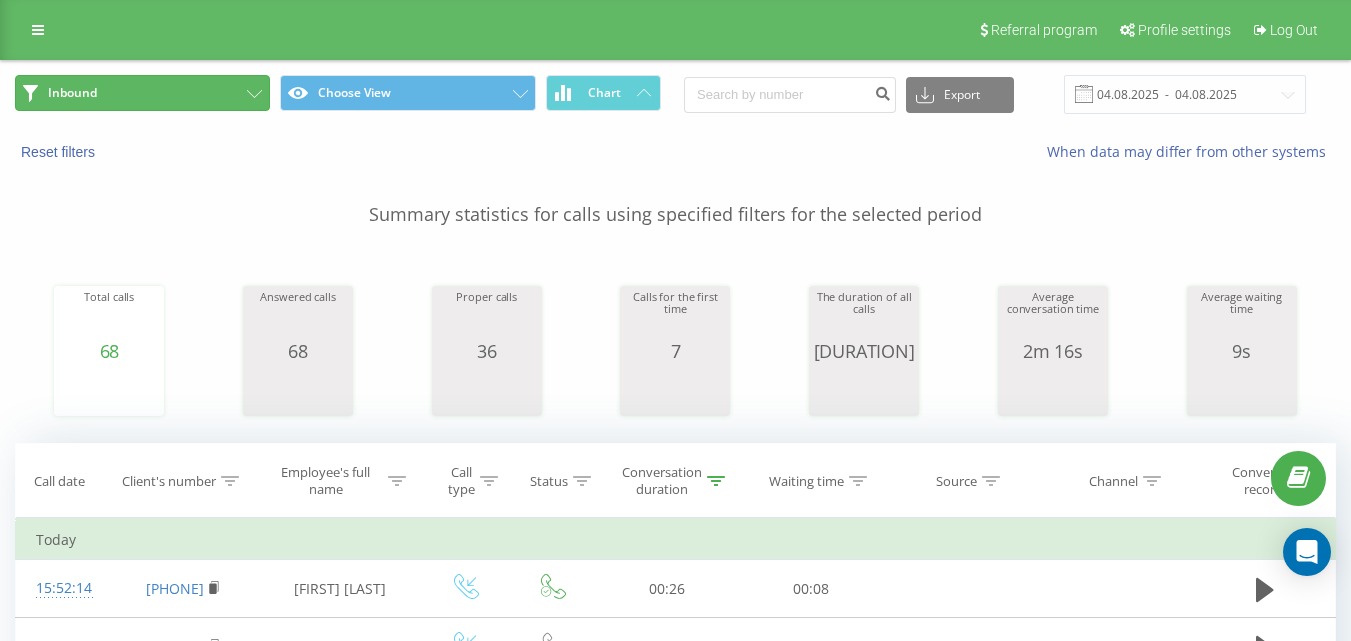 click on "Inbound" at bounding box center (142, 93) 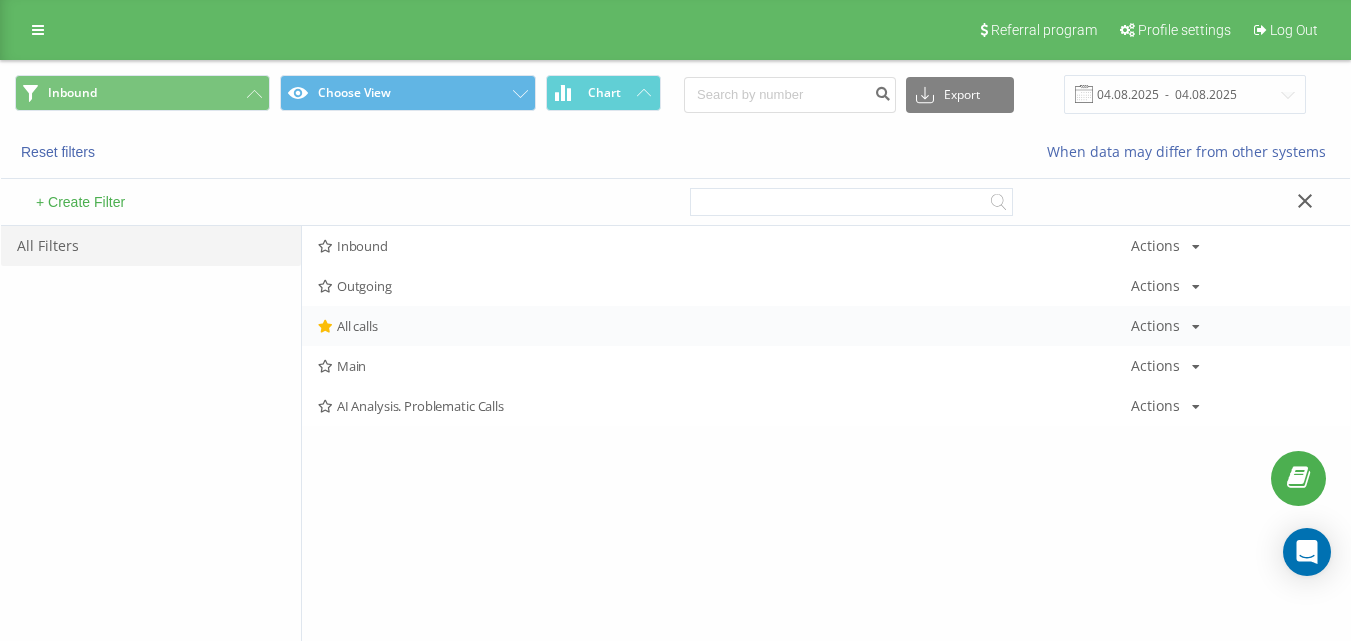 click on "All calls" at bounding box center [724, 326] 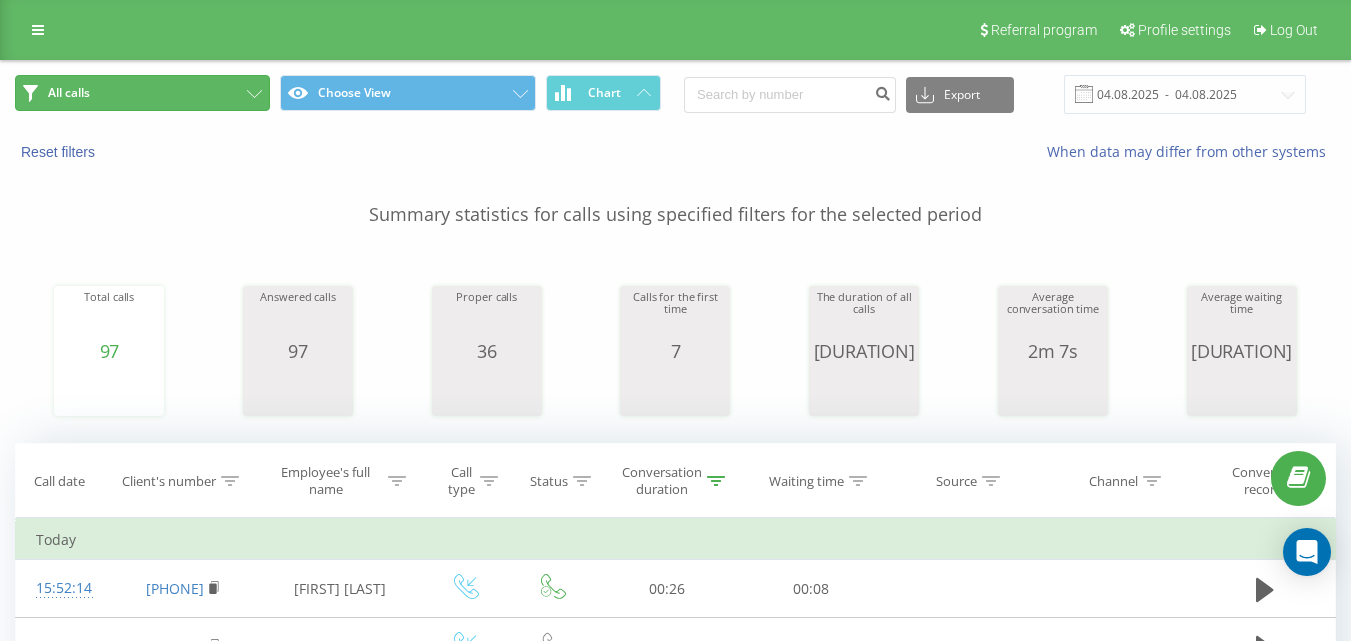 click on "All calls" at bounding box center (142, 93) 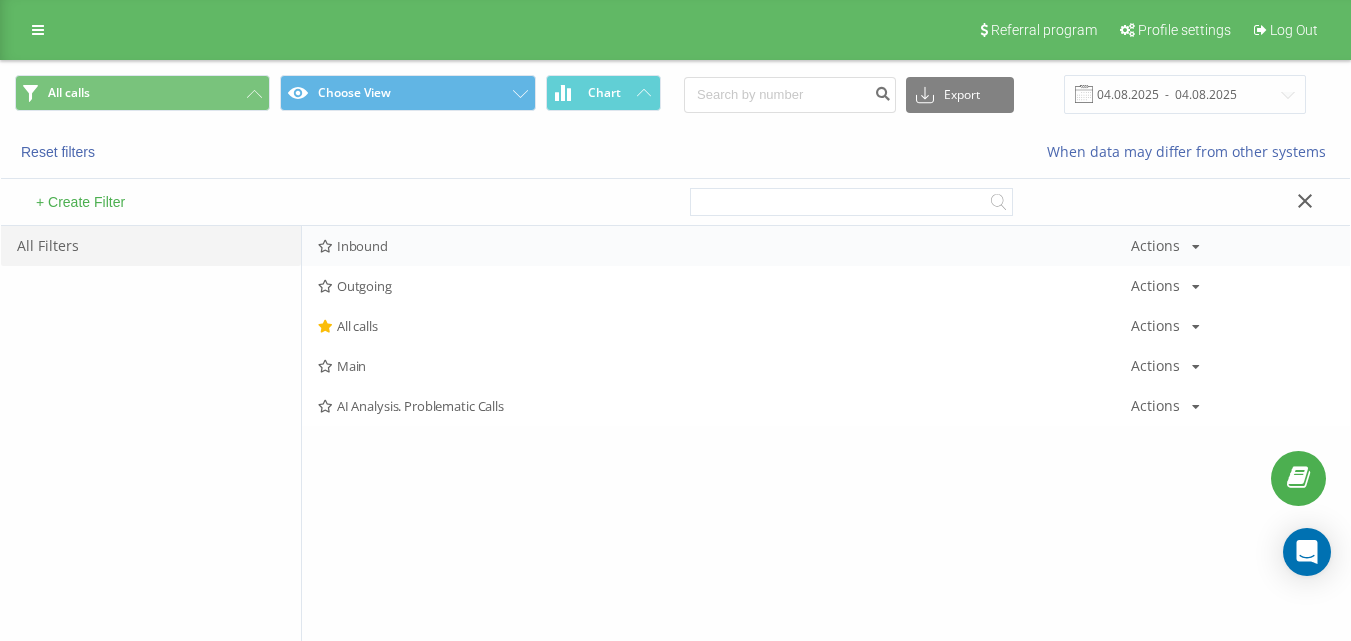 click on "Inbound" at bounding box center [724, 246] 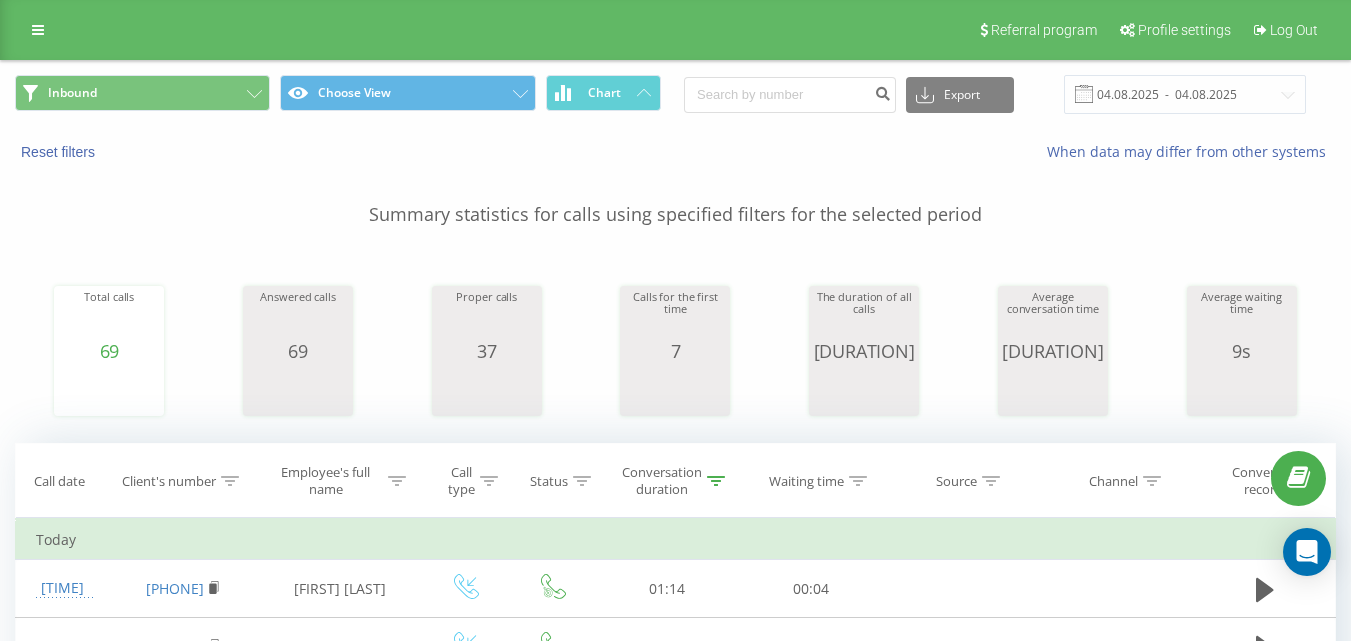 click on "[DATE]  -  [DATE]" at bounding box center (675, 94) 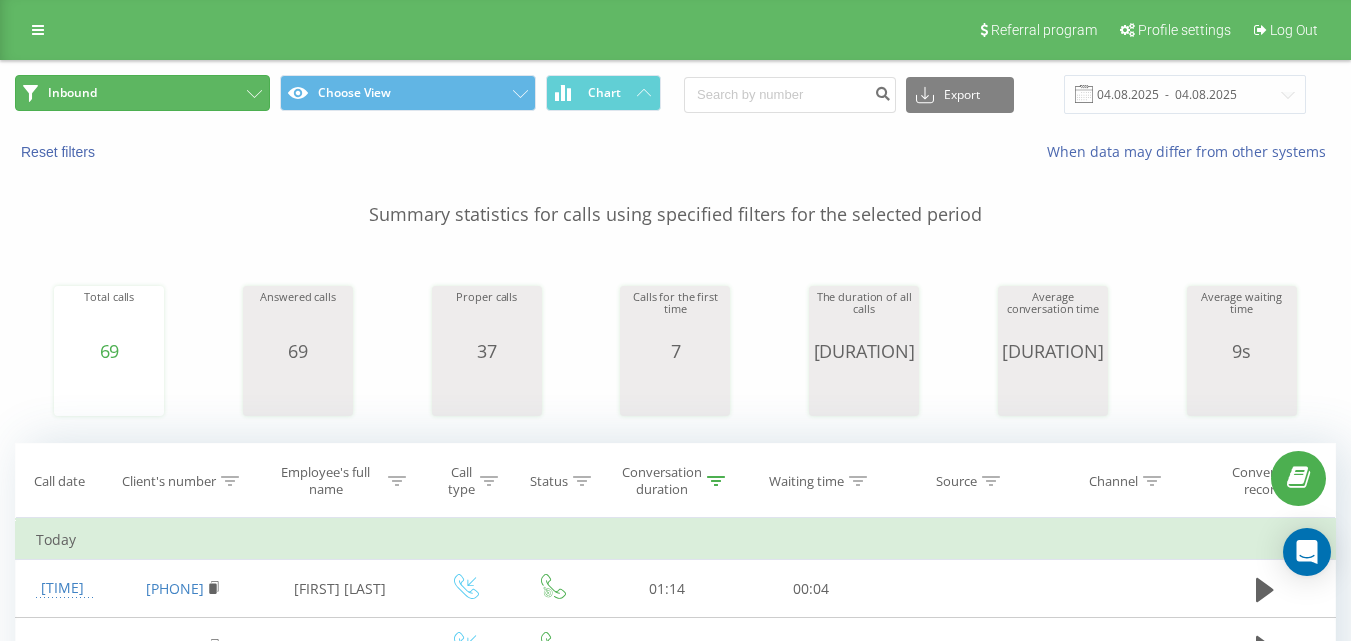 click on "Inbound" at bounding box center [142, 93] 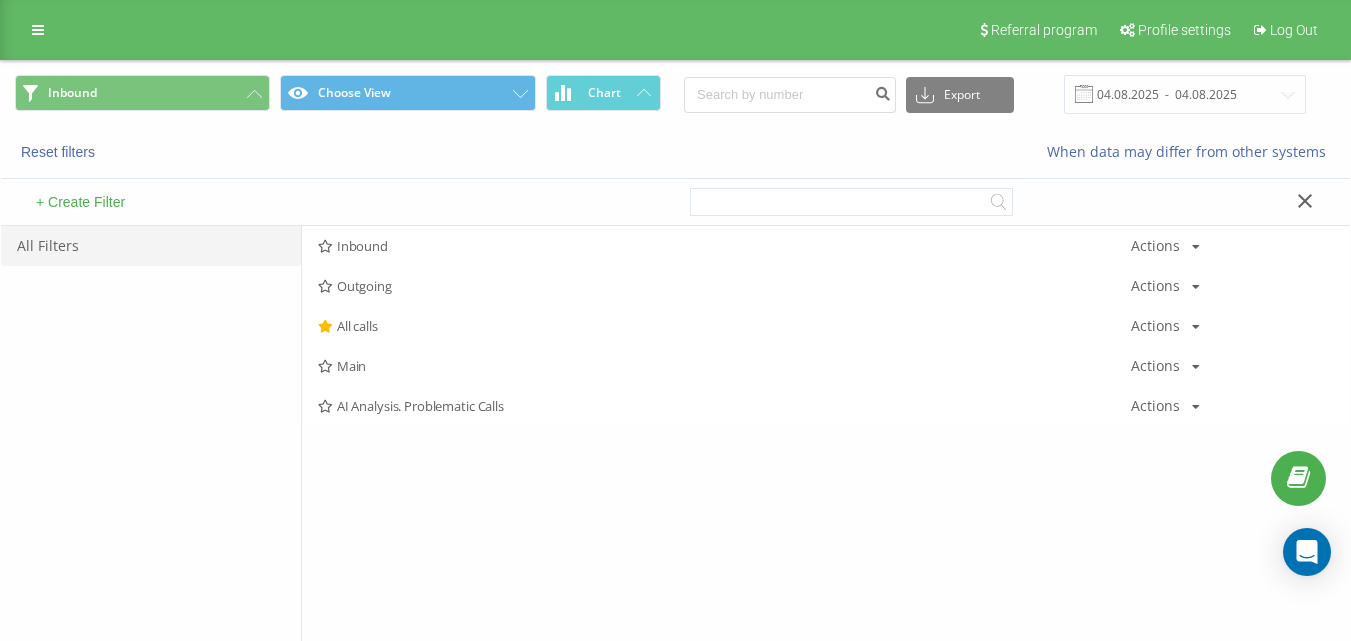 click on "+ Create Filter" at bounding box center [338, 202] 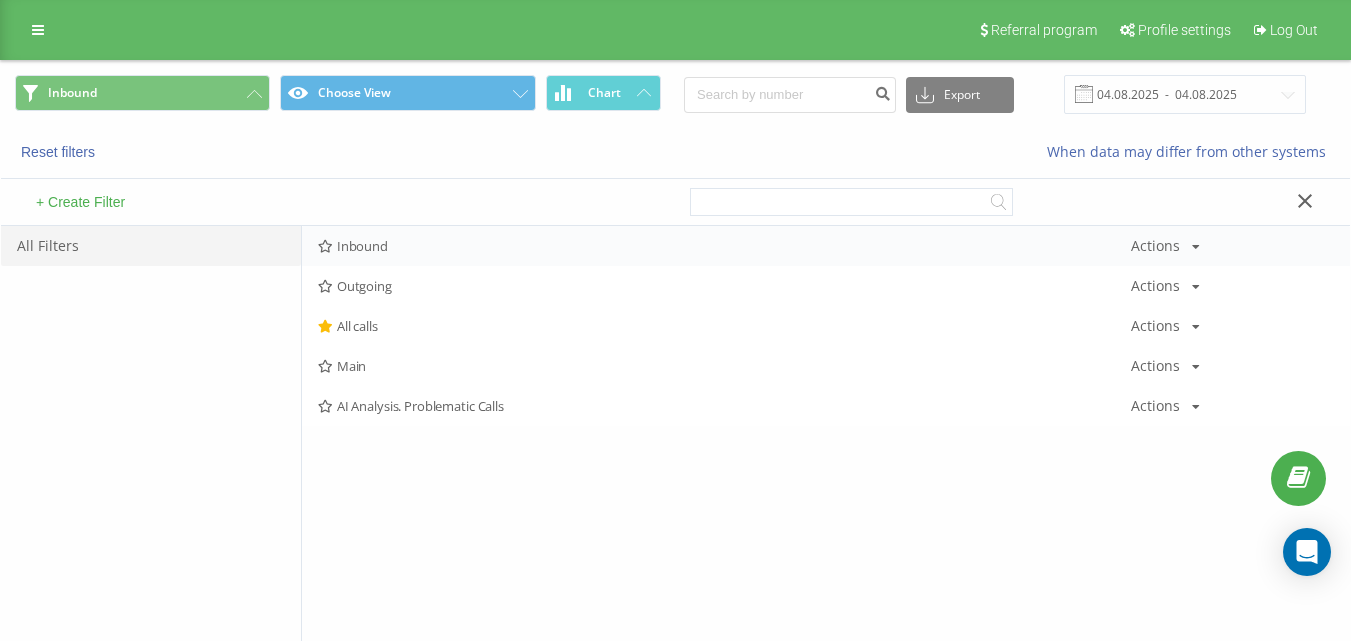 click on "Inbound Actions Edit Copy Delete Default Share" at bounding box center (826, 246) 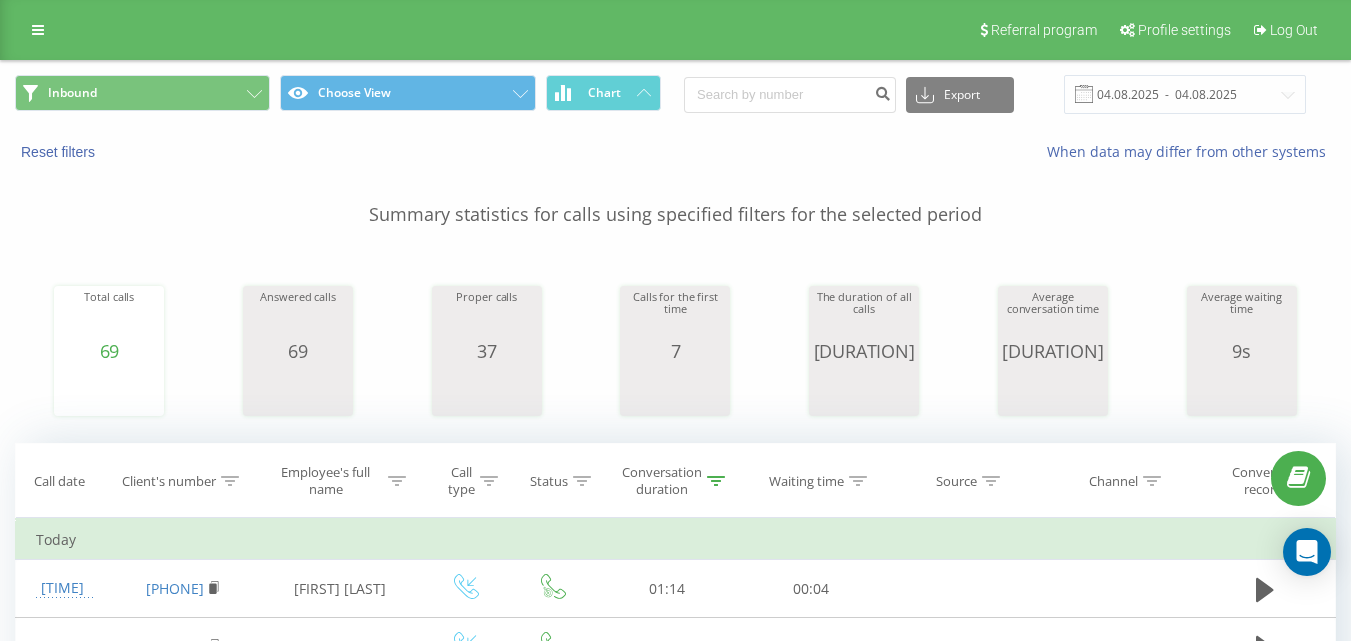 click on "[DATE]  -  [DATE]" at bounding box center (675, 94) 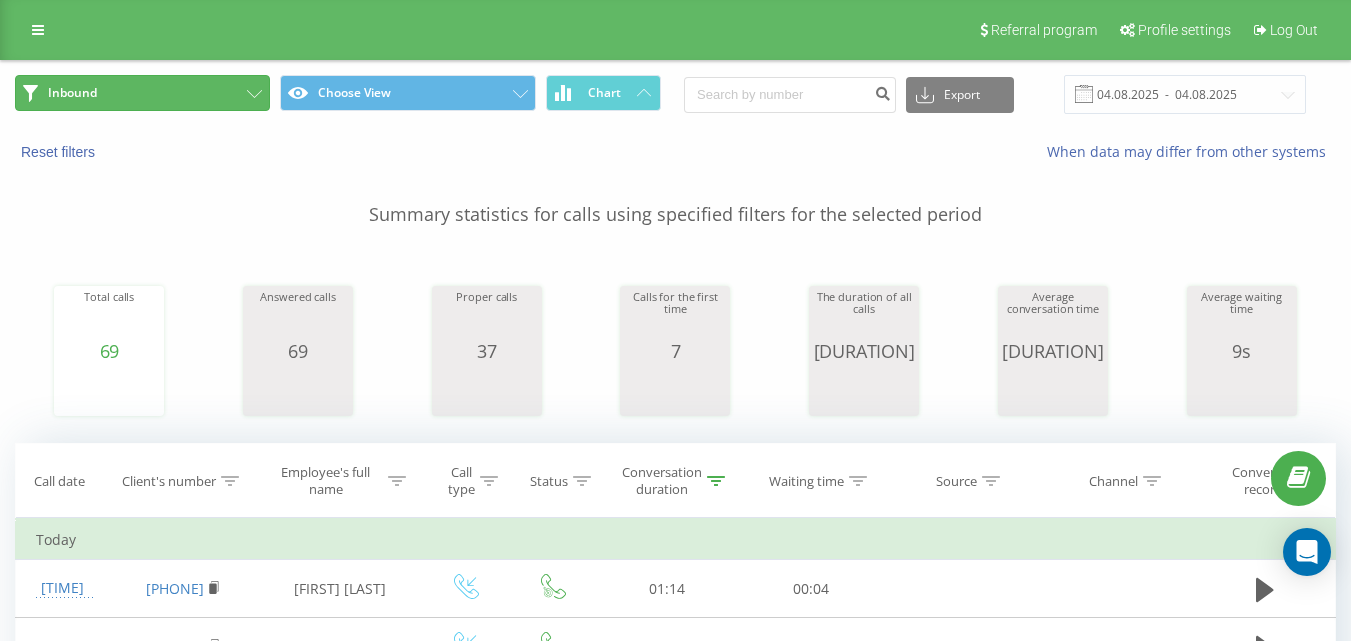 click on "Inbound" at bounding box center [142, 93] 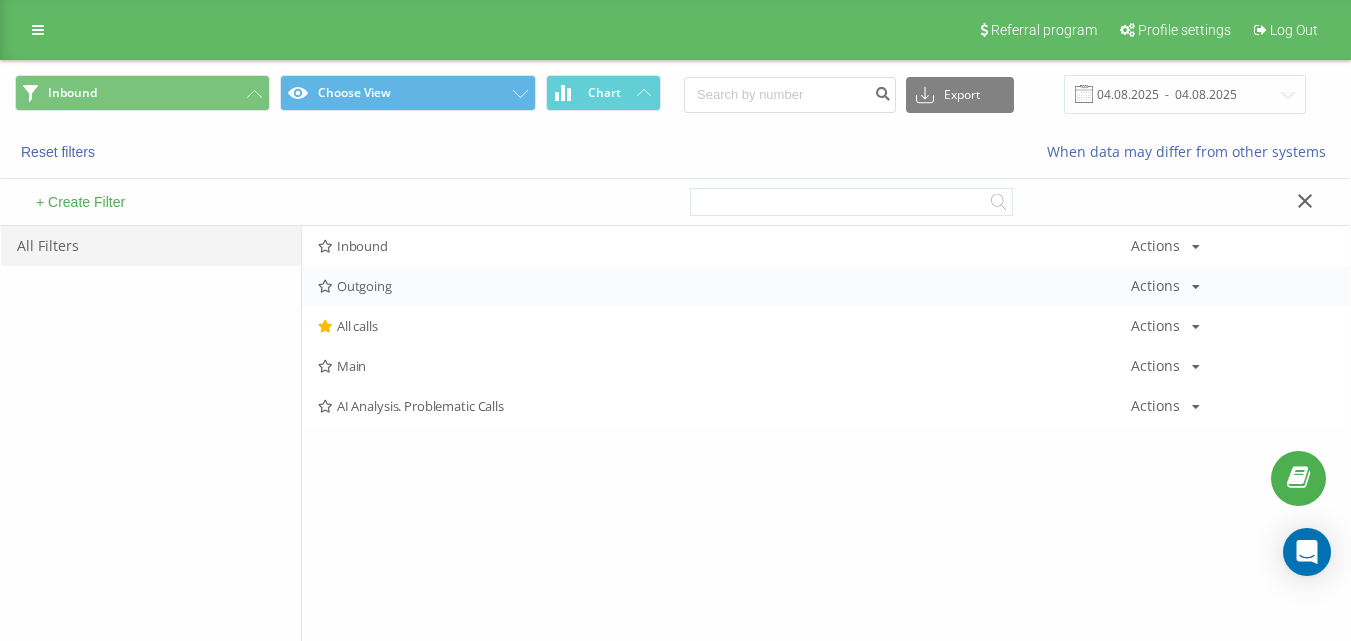 drag, startPoint x: 365, startPoint y: 260, endPoint x: 394, endPoint y: 289, distance: 41.01219 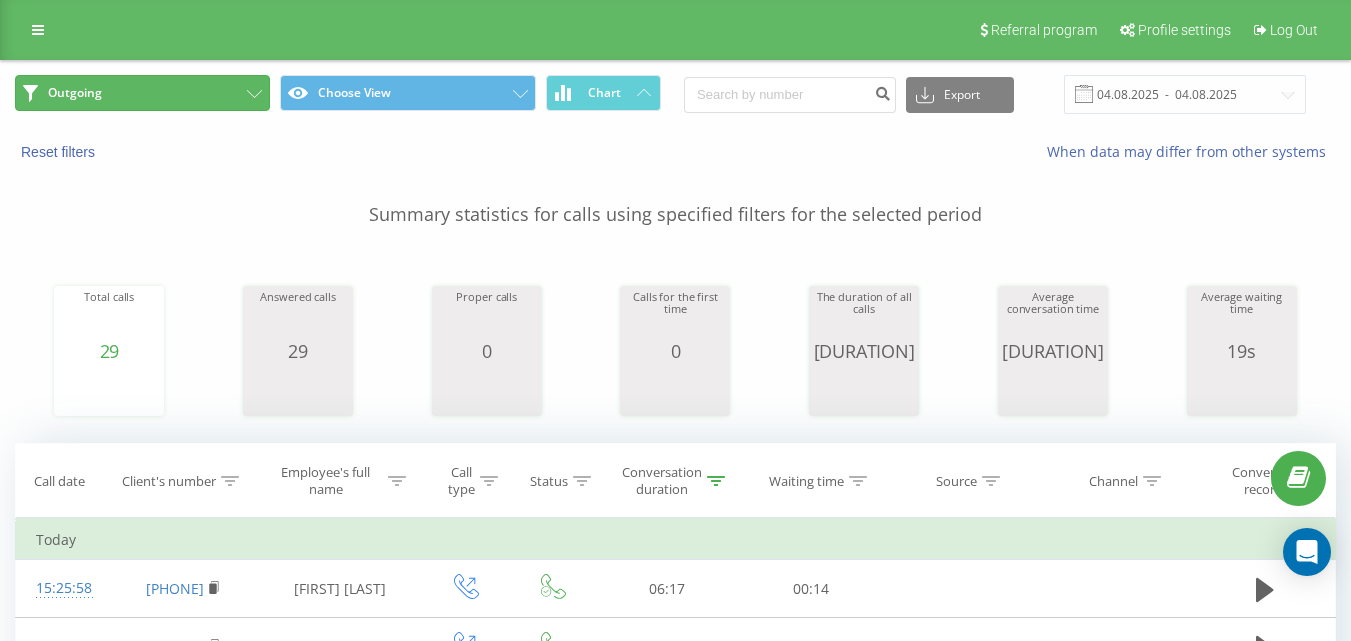 click on "Outgoing" at bounding box center [142, 93] 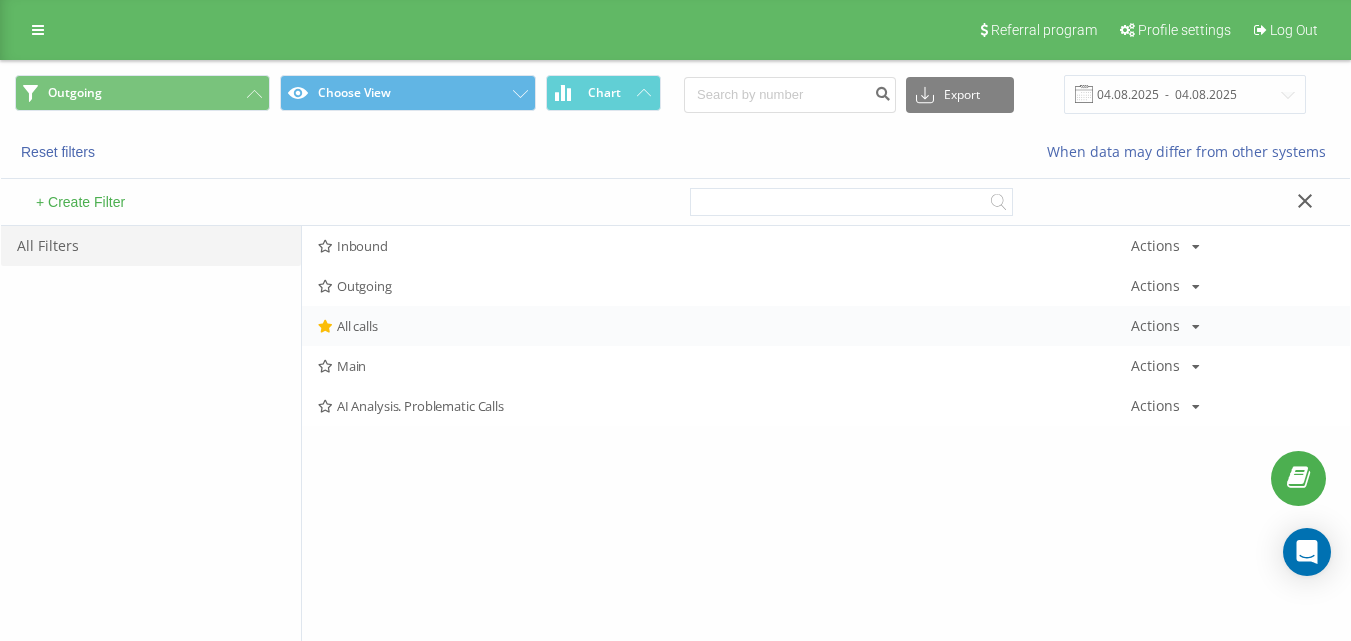 click on "All calls Actions Edit Copy Delete Default Share" at bounding box center (826, 326) 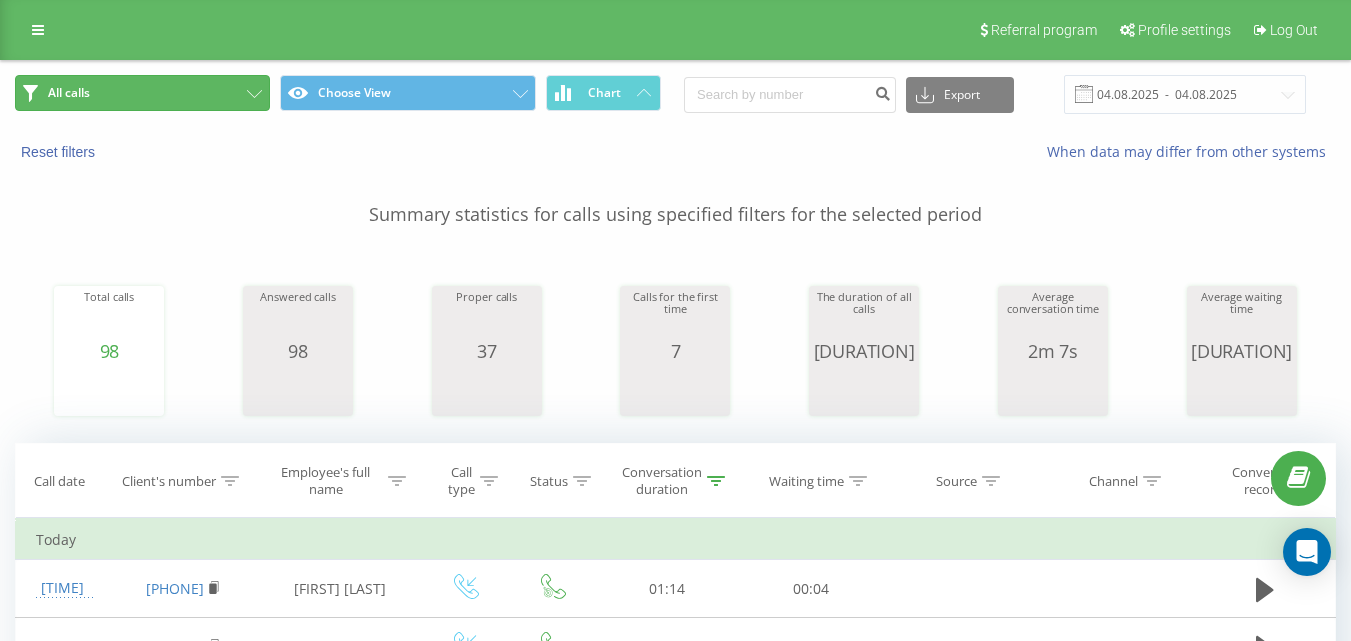 click on "All calls" at bounding box center [142, 93] 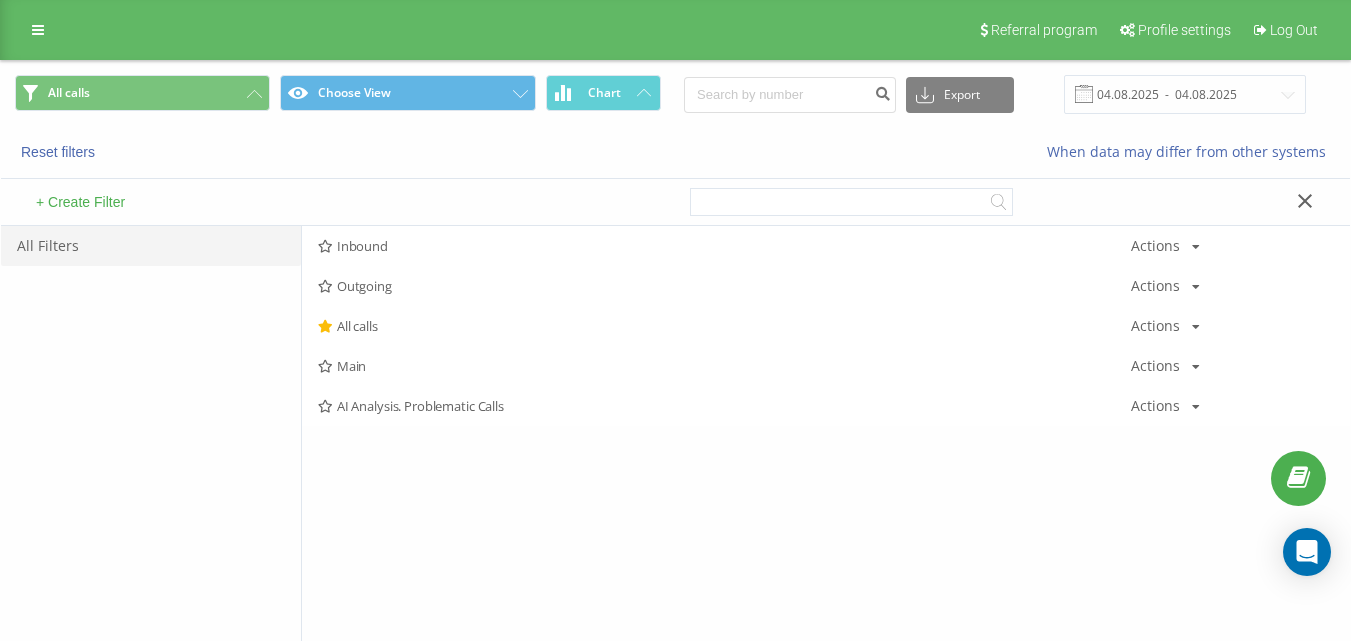 click on "Inbound" at bounding box center (724, 246) 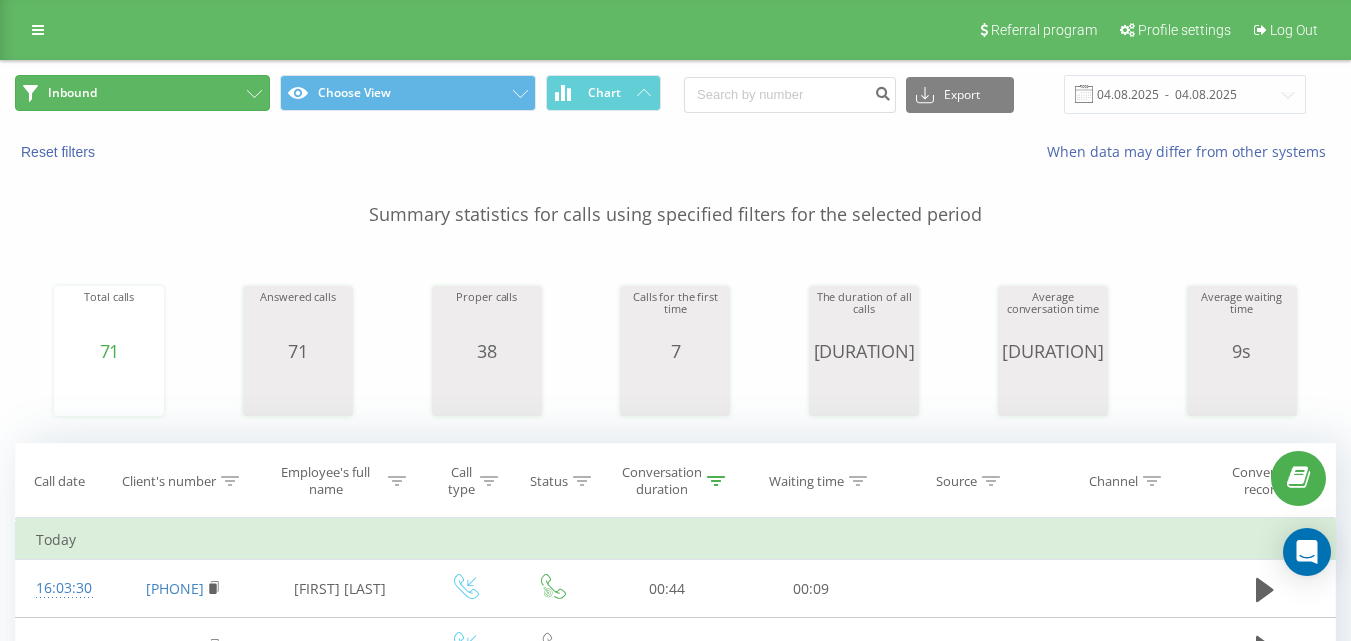 click on "Inbound" at bounding box center [142, 93] 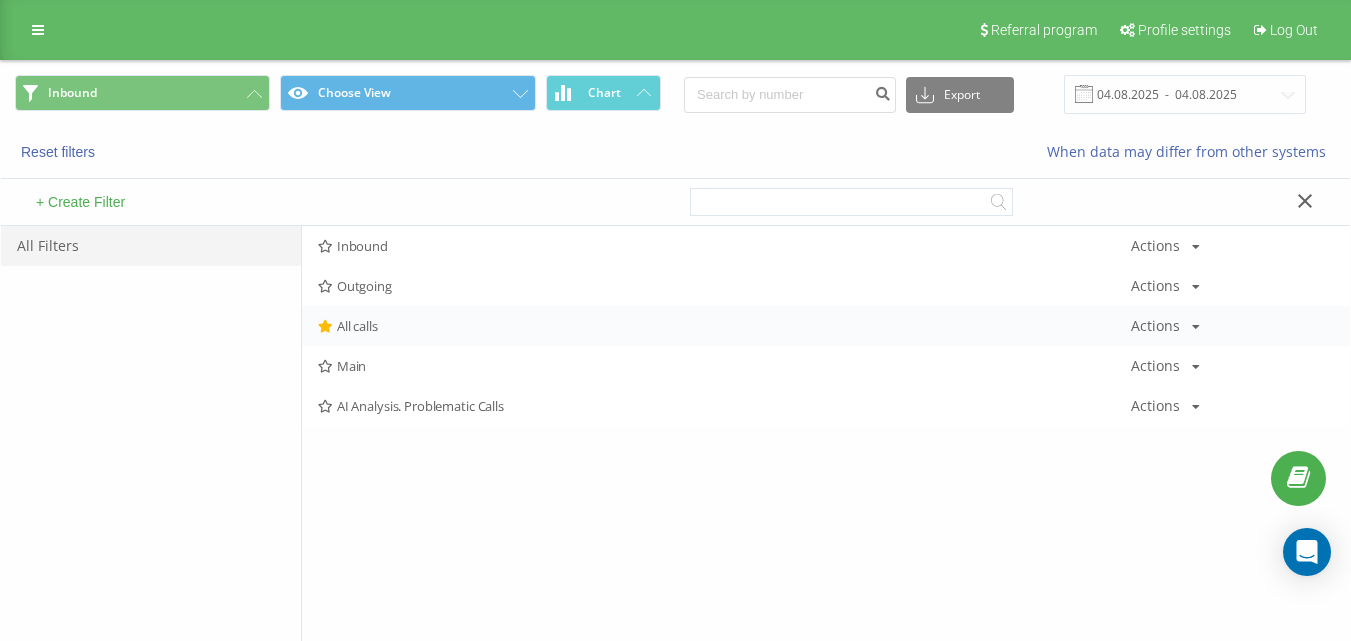 click on "All calls" at bounding box center [724, 326] 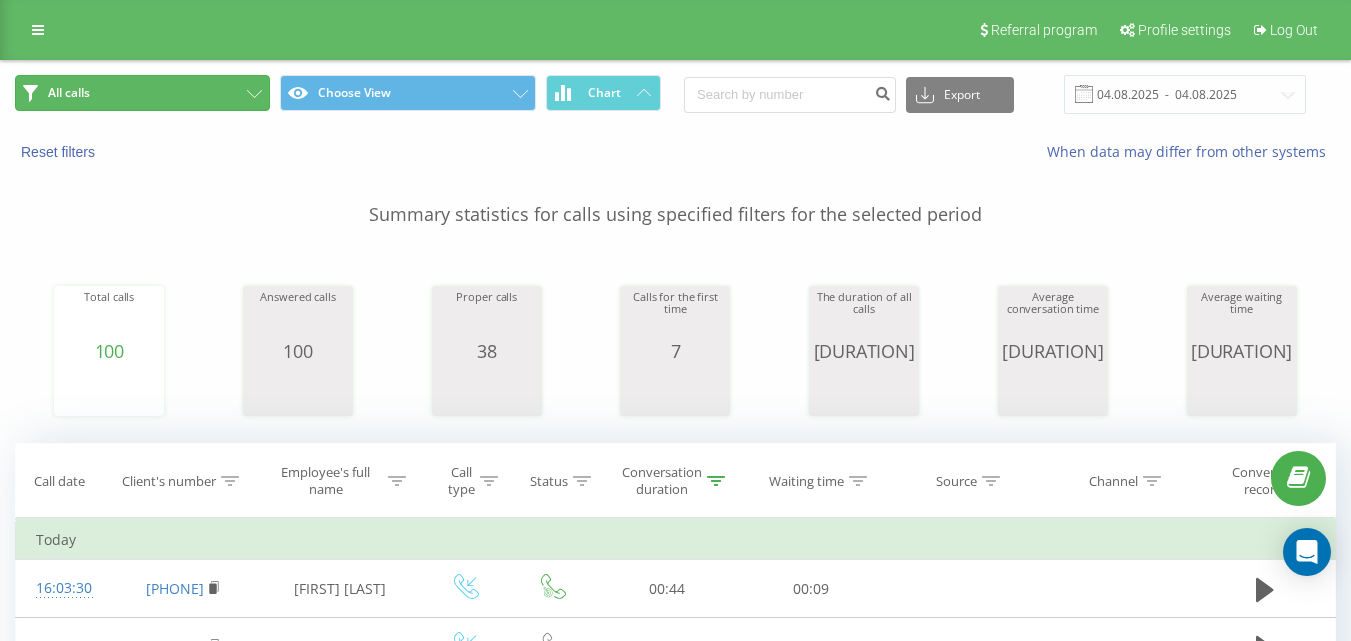 click on "All calls" at bounding box center (142, 93) 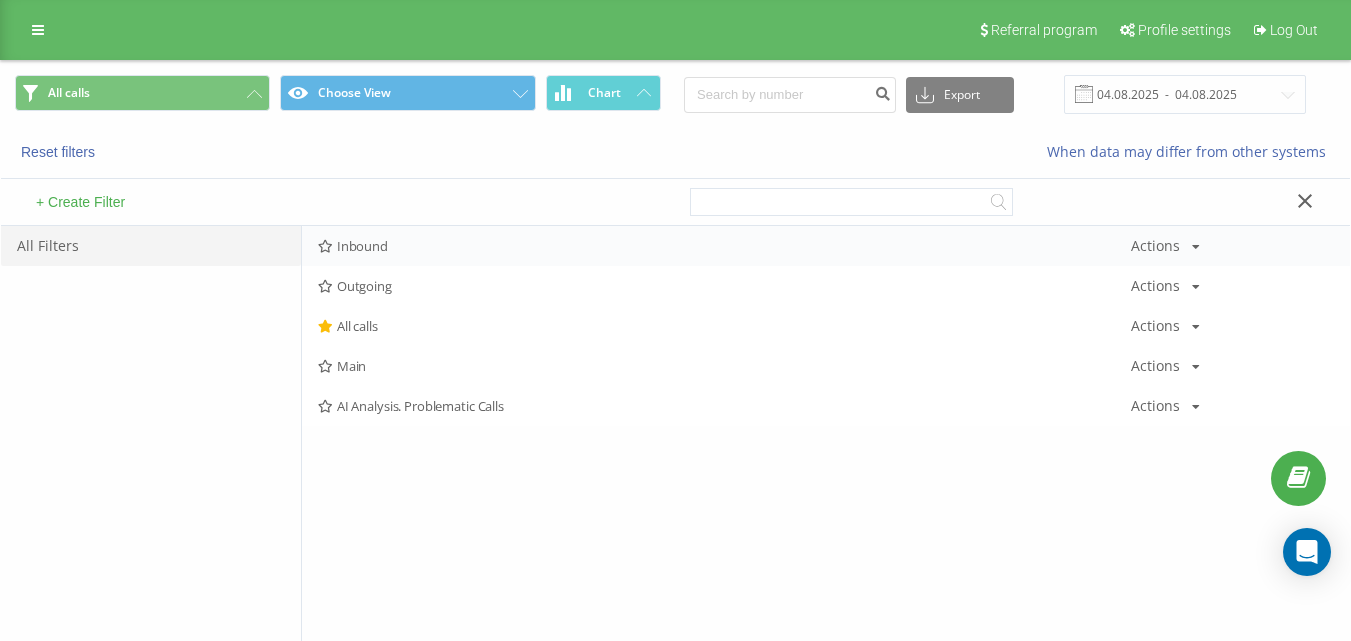 click on "Inbound" at bounding box center (724, 246) 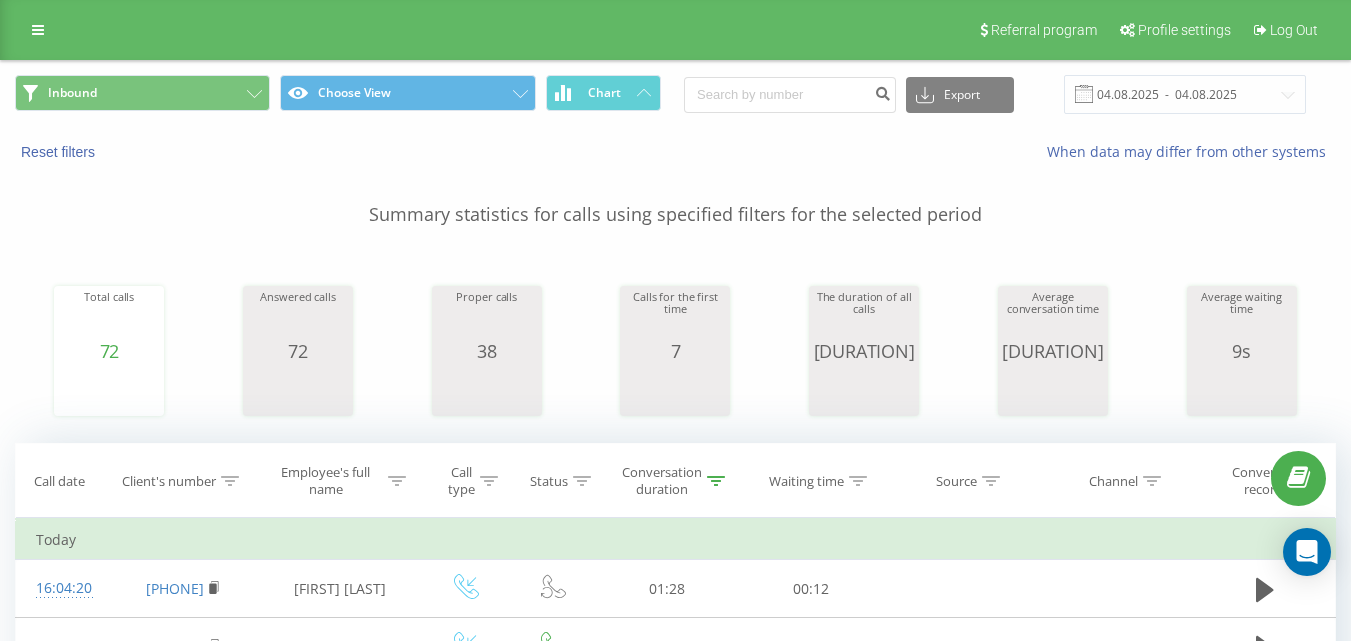 click on "[DATE]  -  [DATE]" at bounding box center [675, 94] 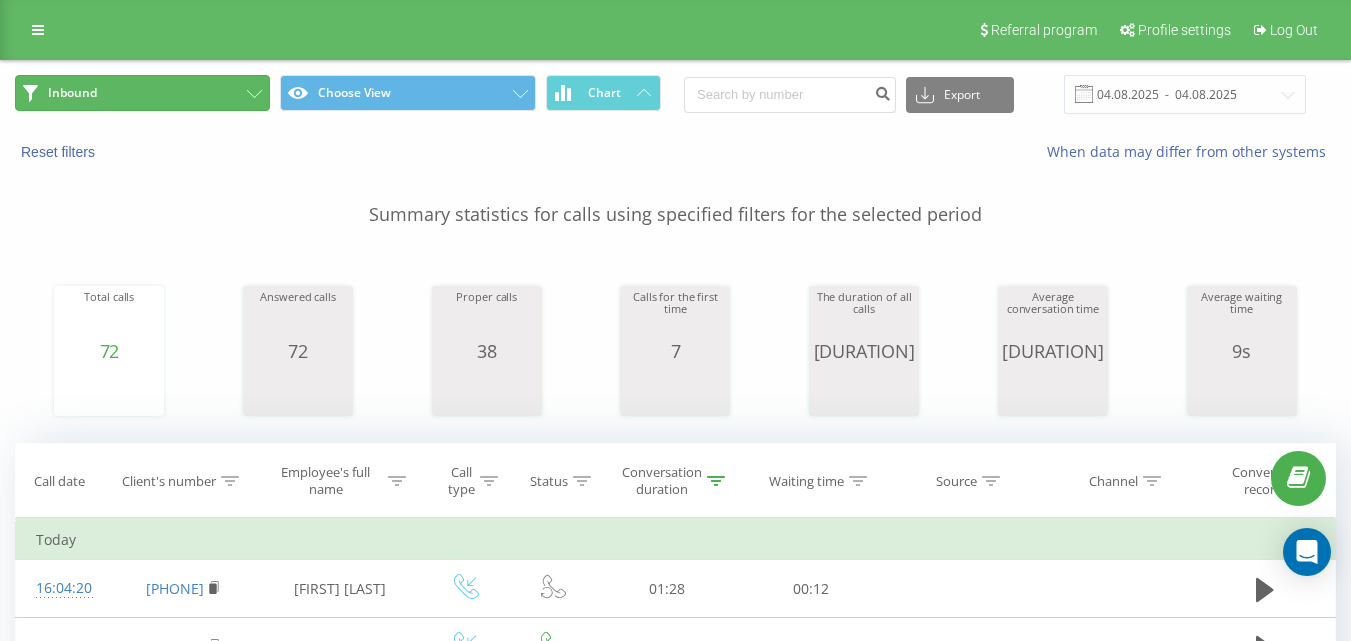 click on "Inbound" at bounding box center (142, 93) 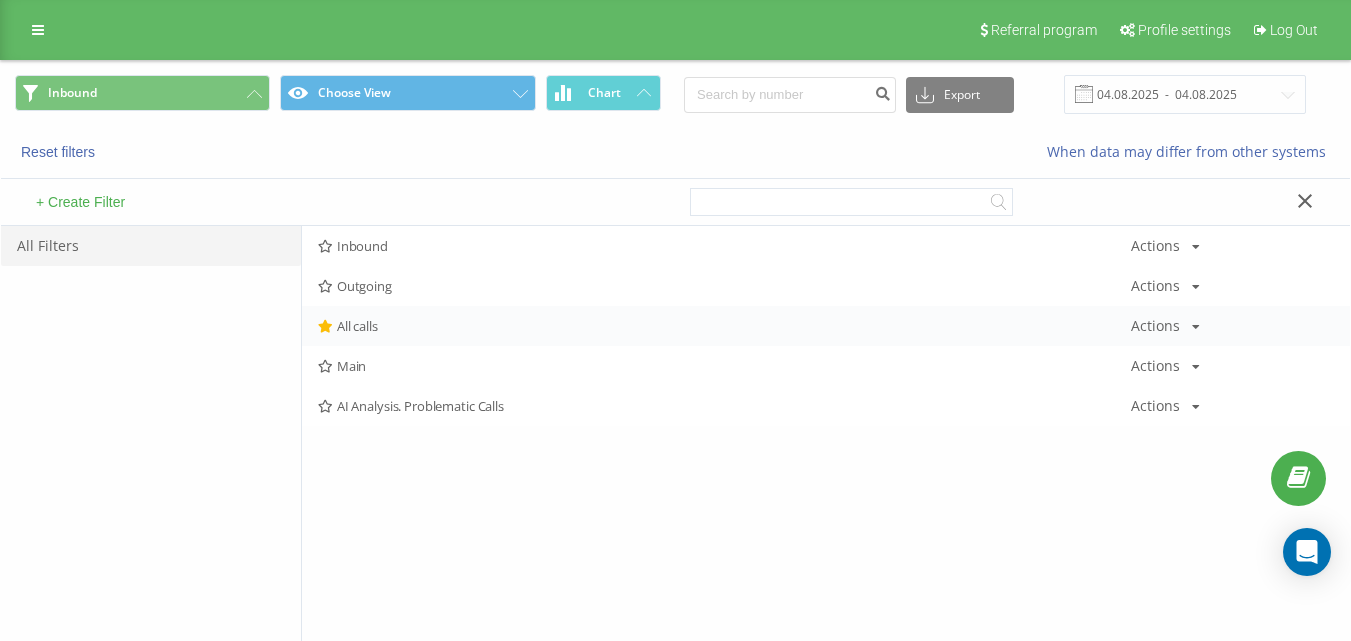 click on "All calls Actions Edit Copy Delete Default Share" at bounding box center [826, 326] 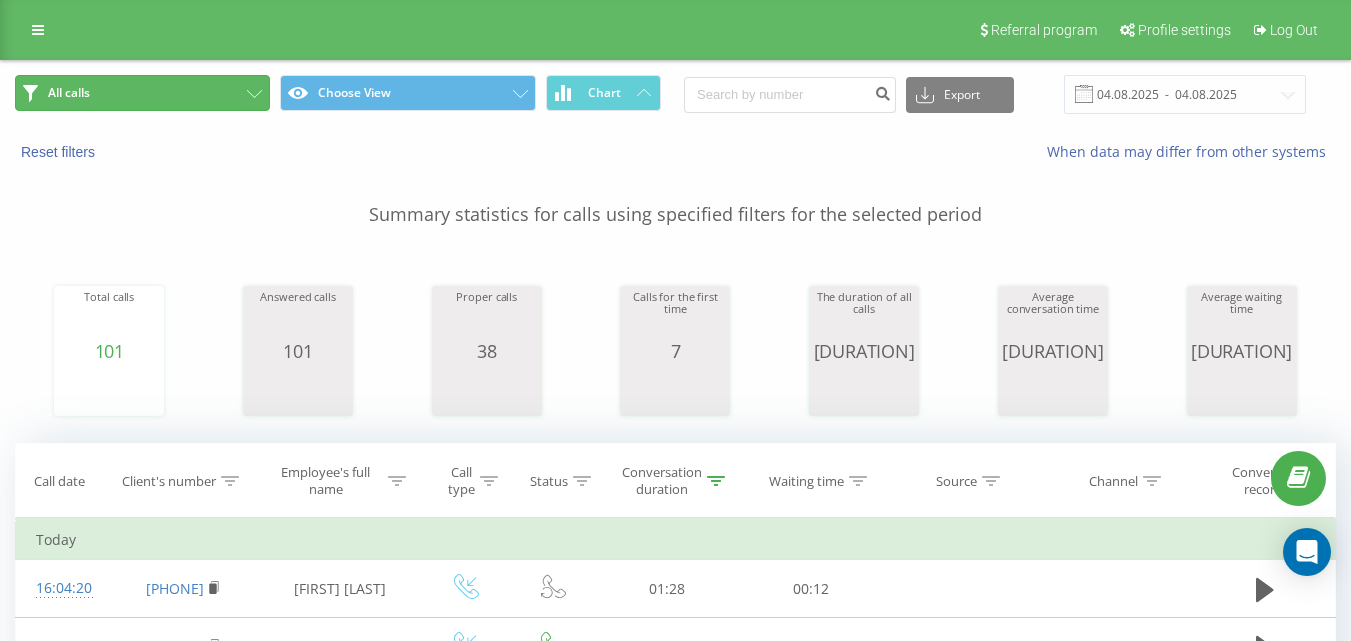 click on "All calls" at bounding box center [142, 93] 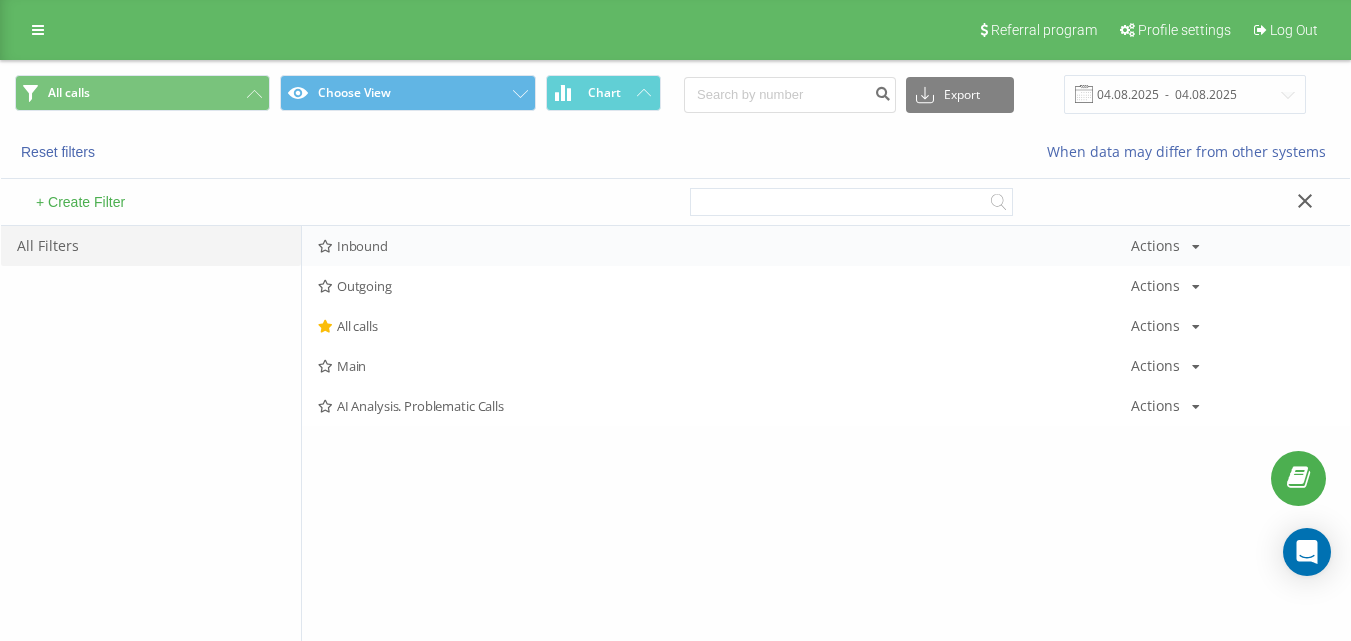 click on "Inbound Actions Edit Copy Delete Default Share" at bounding box center (826, 246) 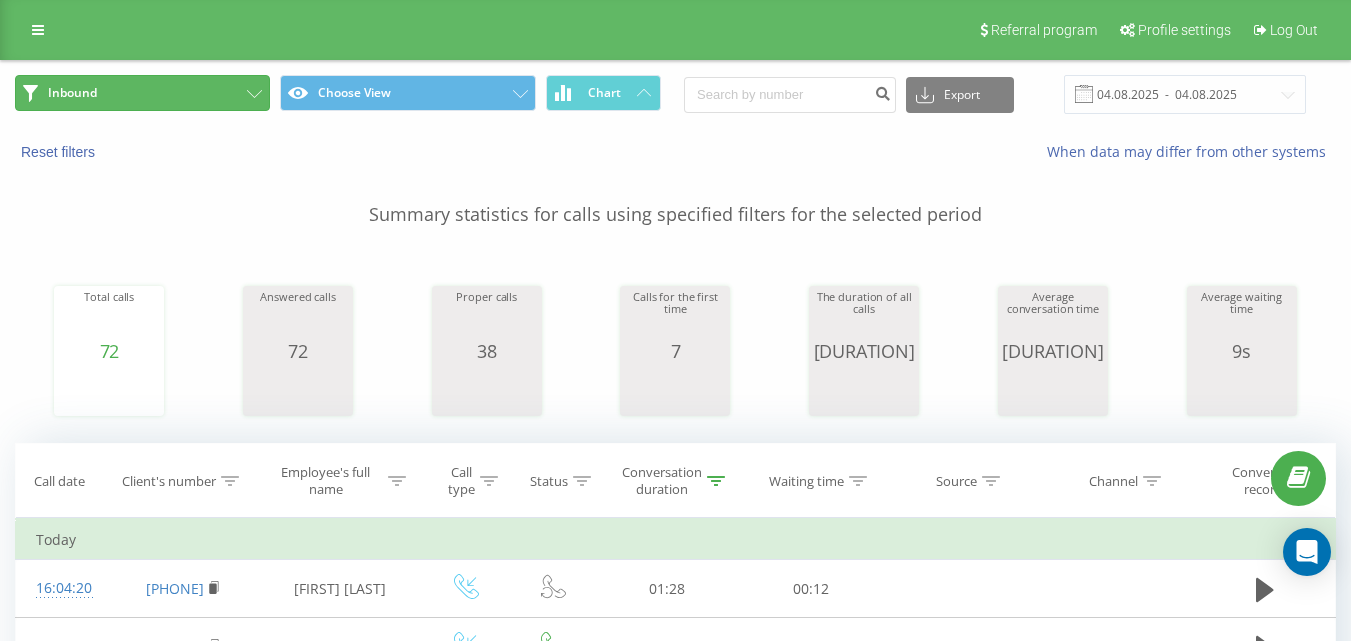 click on "Inbound" at bounding box center (142, 93) 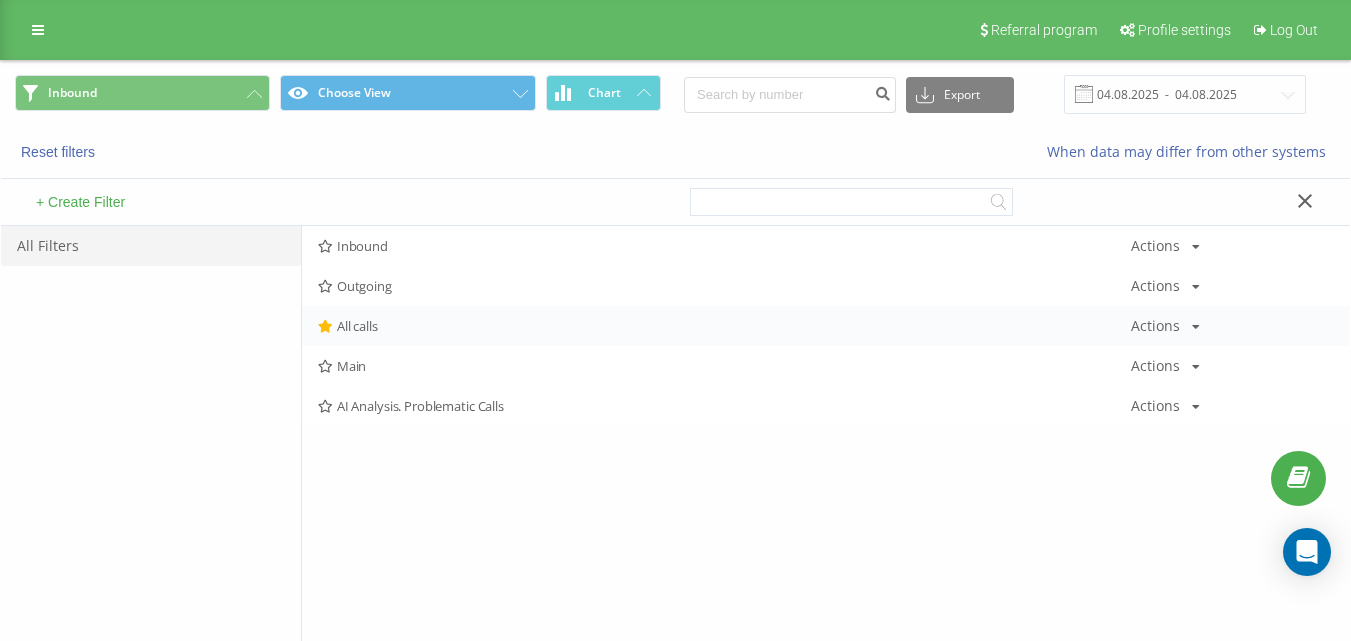 click on "All calls" at bounding box center (724, 326) 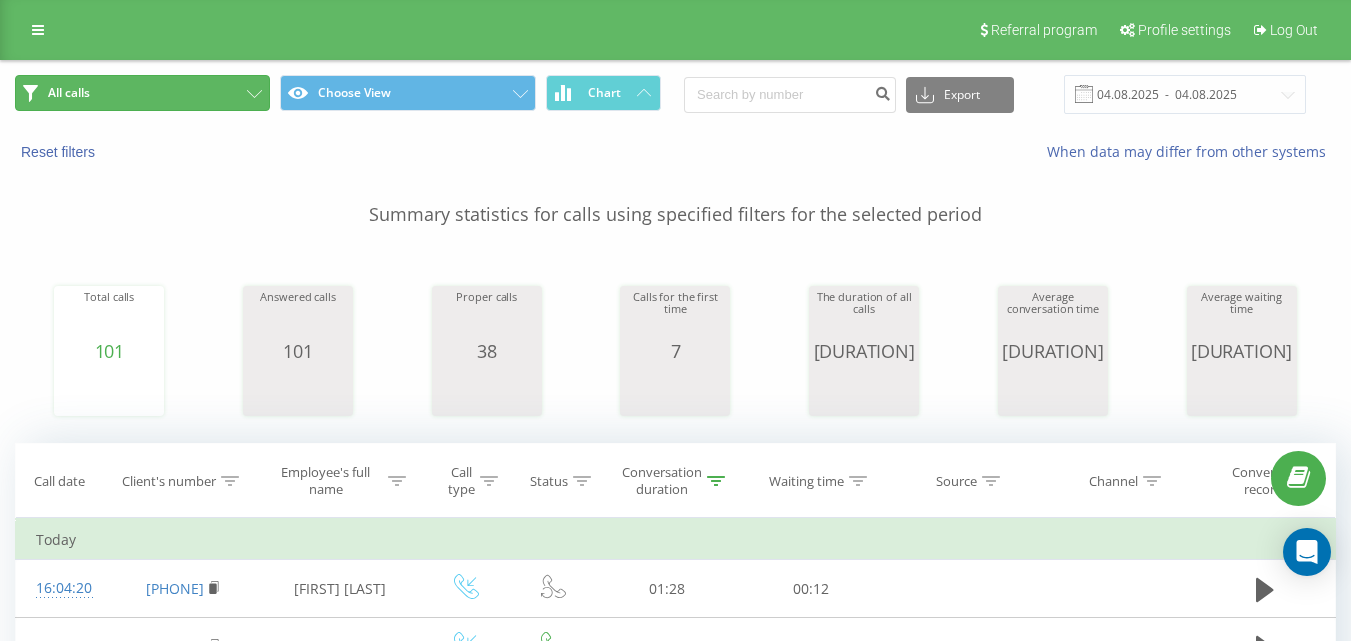 click on "All calls" at bounding box center [142, 93] 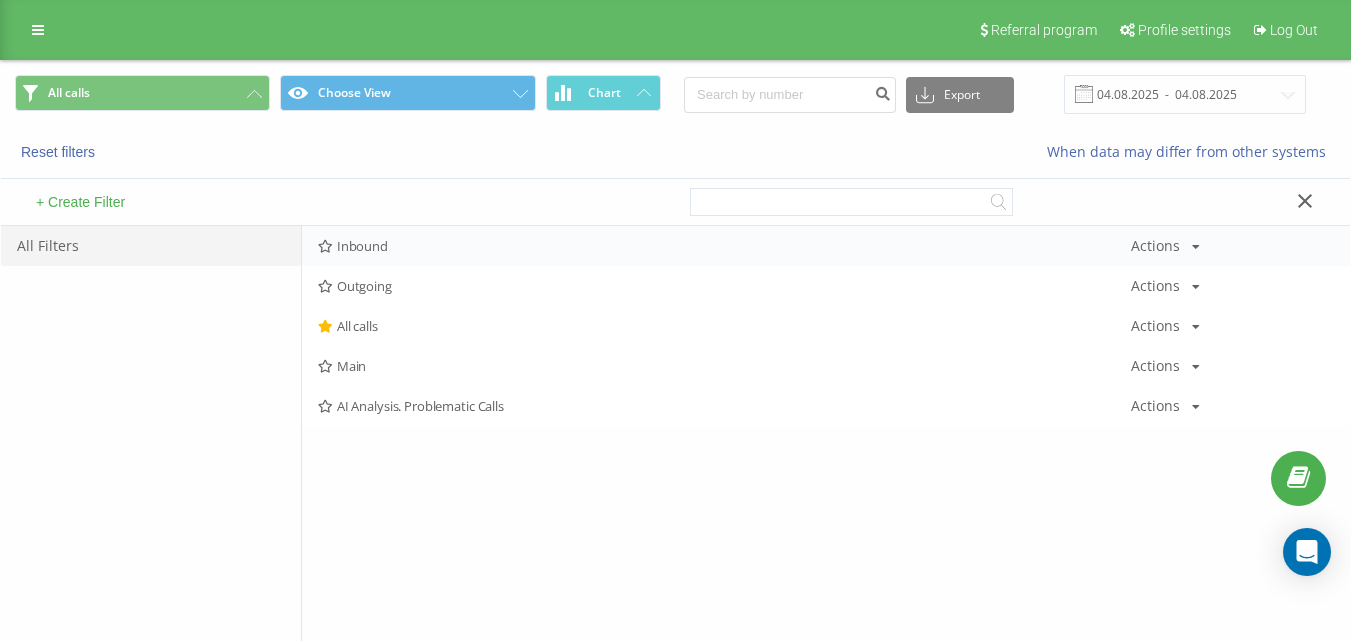 click on "Inbound" at bounding box center [724, 246] 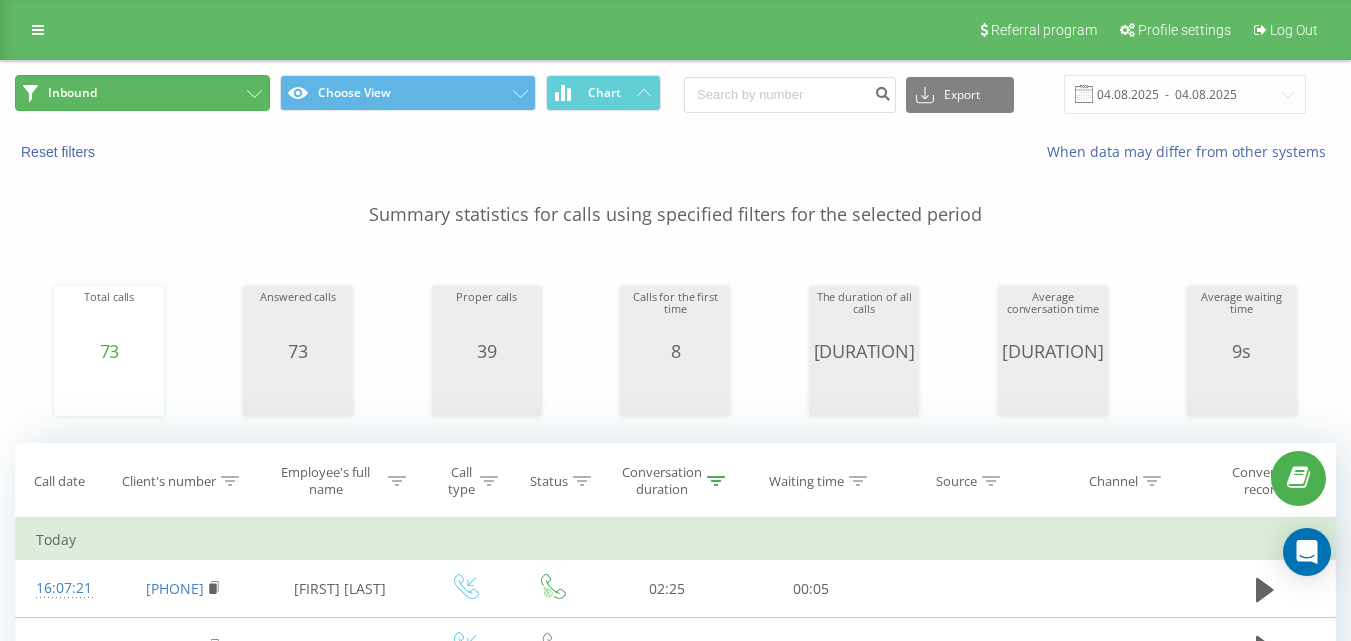 click on "Inbound" at bounding box center [142, 93] 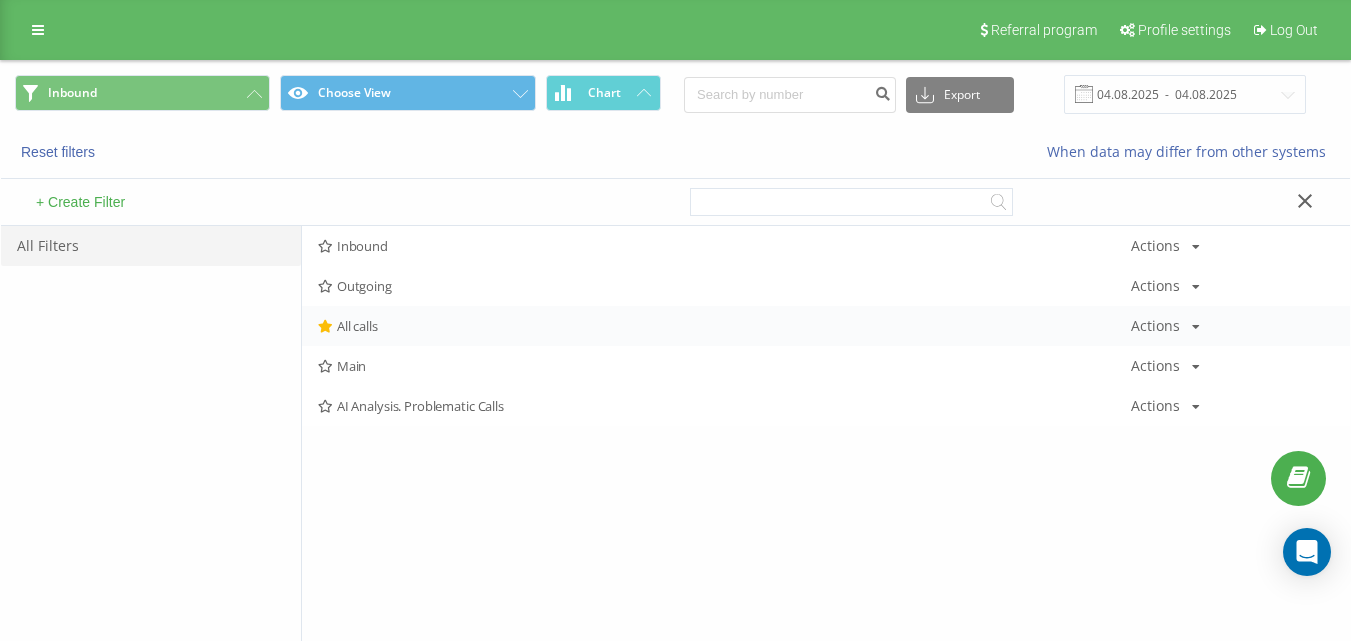 click on "All calls" at bounding box center (724, 326) 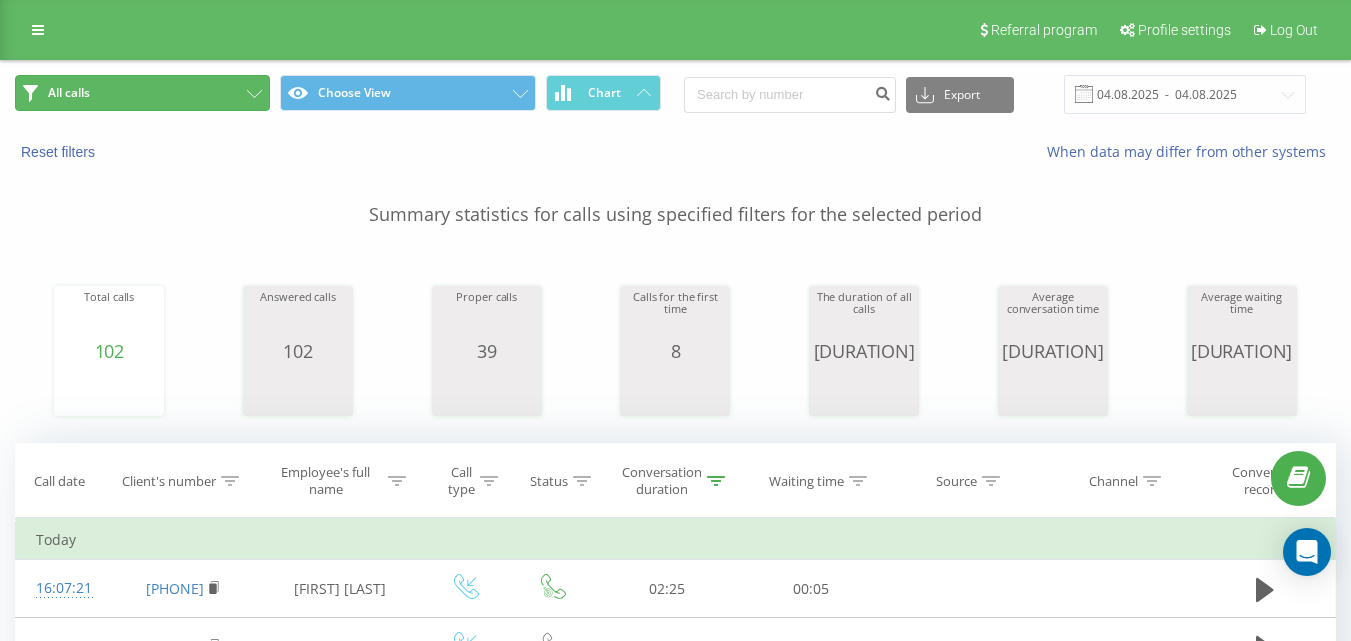 click on "All calls" at bounding box center [142, 93] 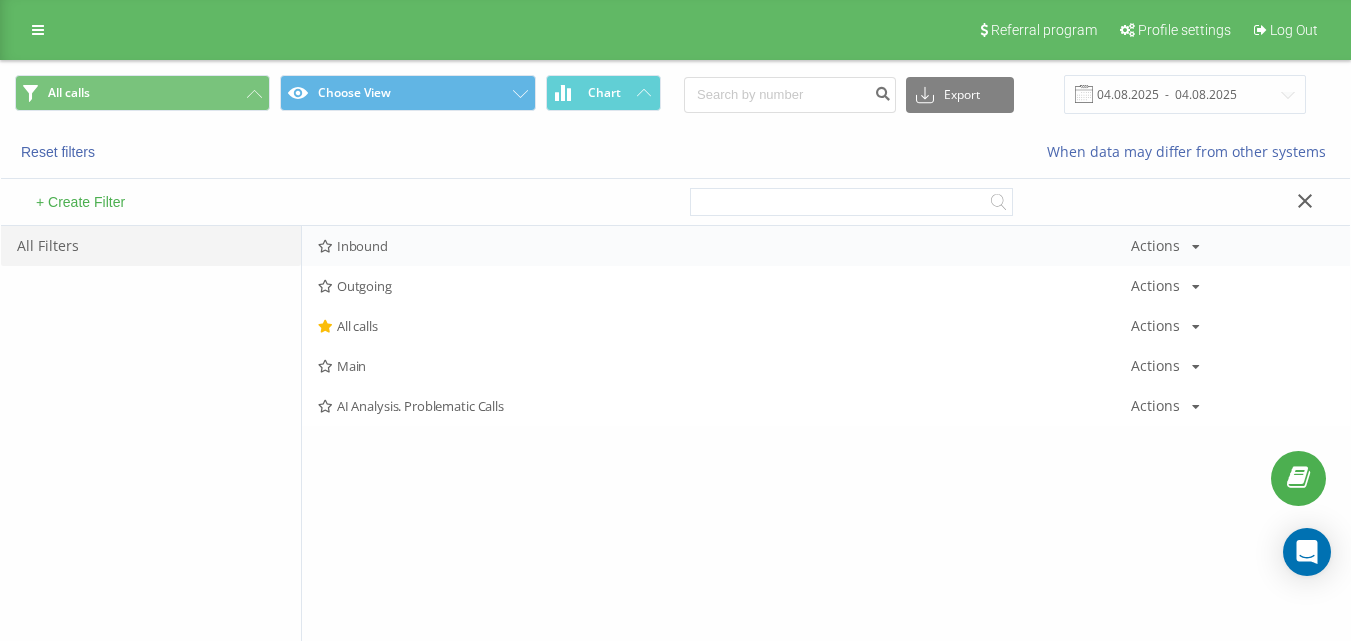 click on "Inbound" at bounding box center [724, 246] 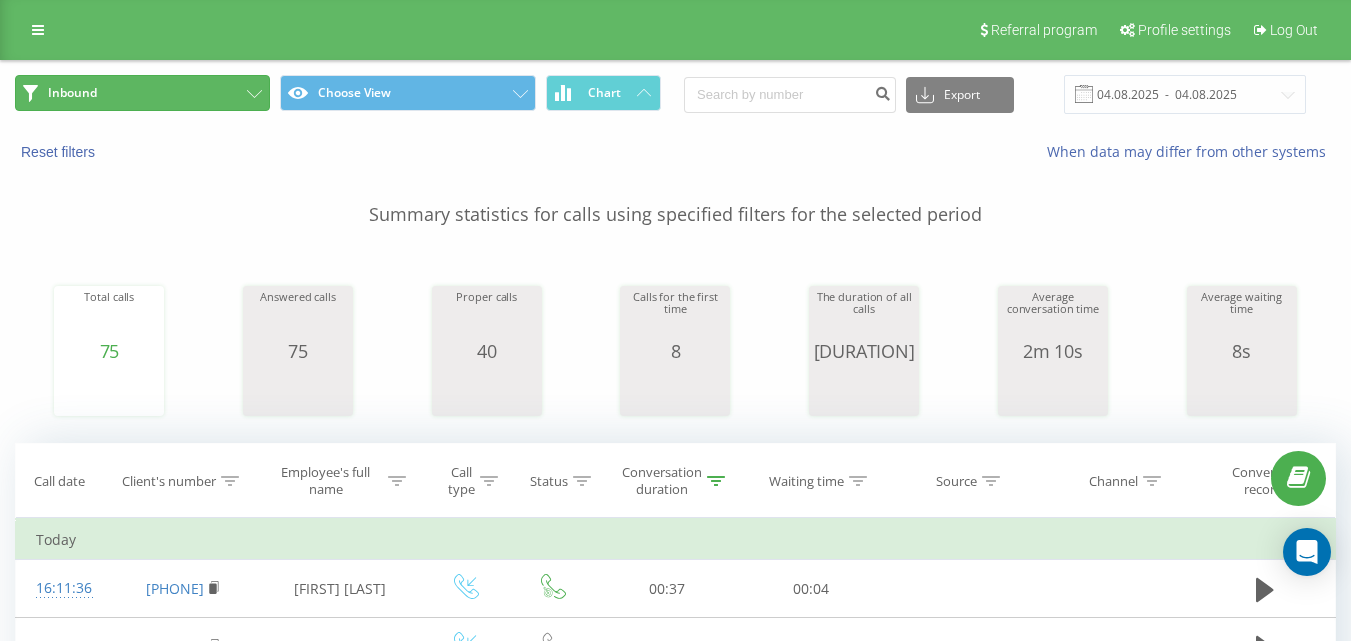 click on "Inbound" at bounding box center (142, 93) 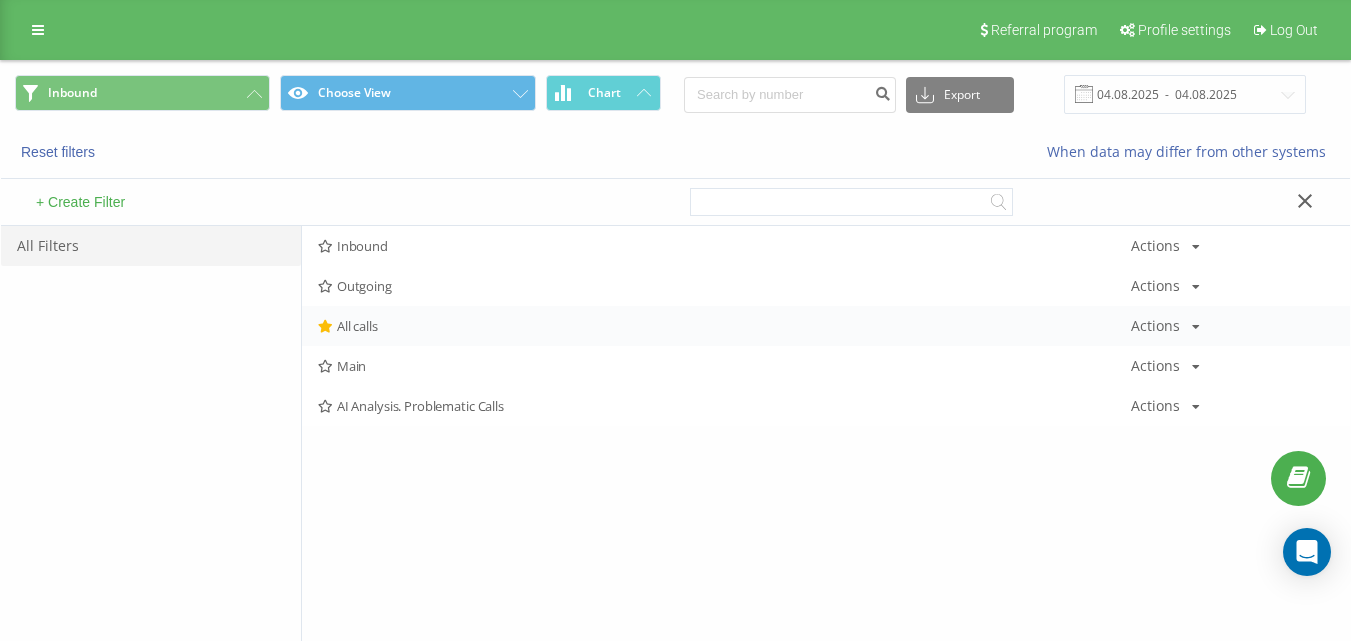 click on "All calls Actions Edit Copy Delete Default Share" at bounding box center (826, 326) 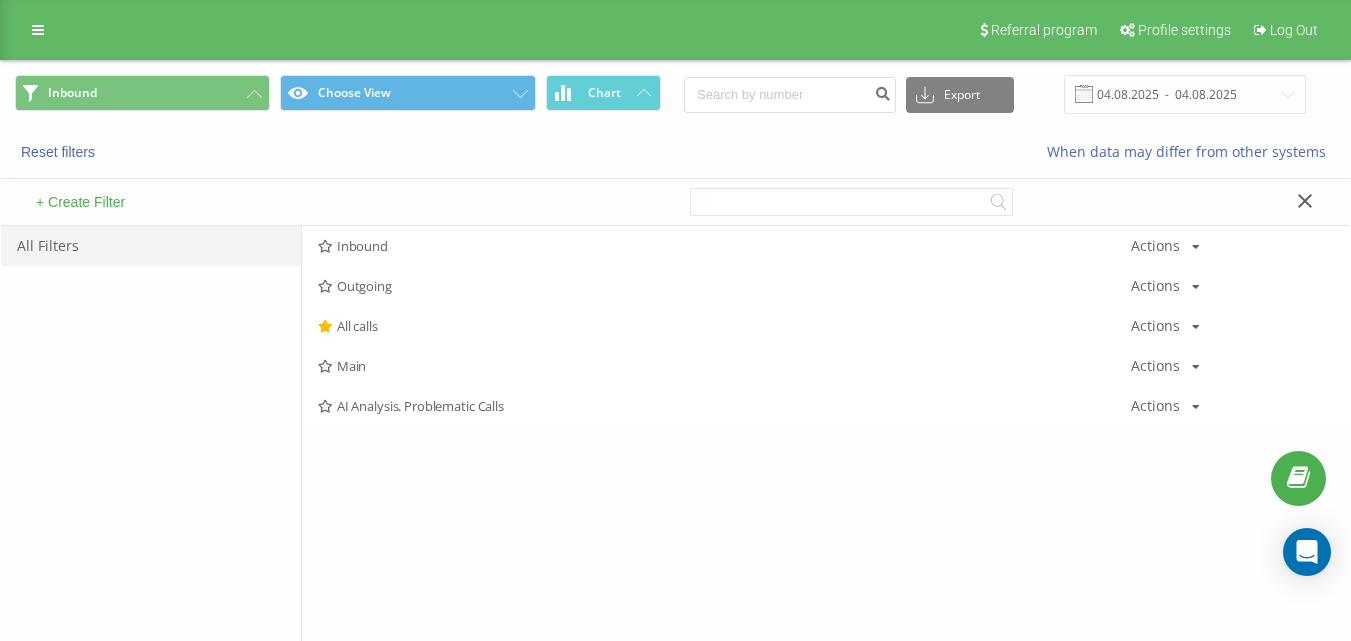 click on "All calls" at bounding box center [724, 326] 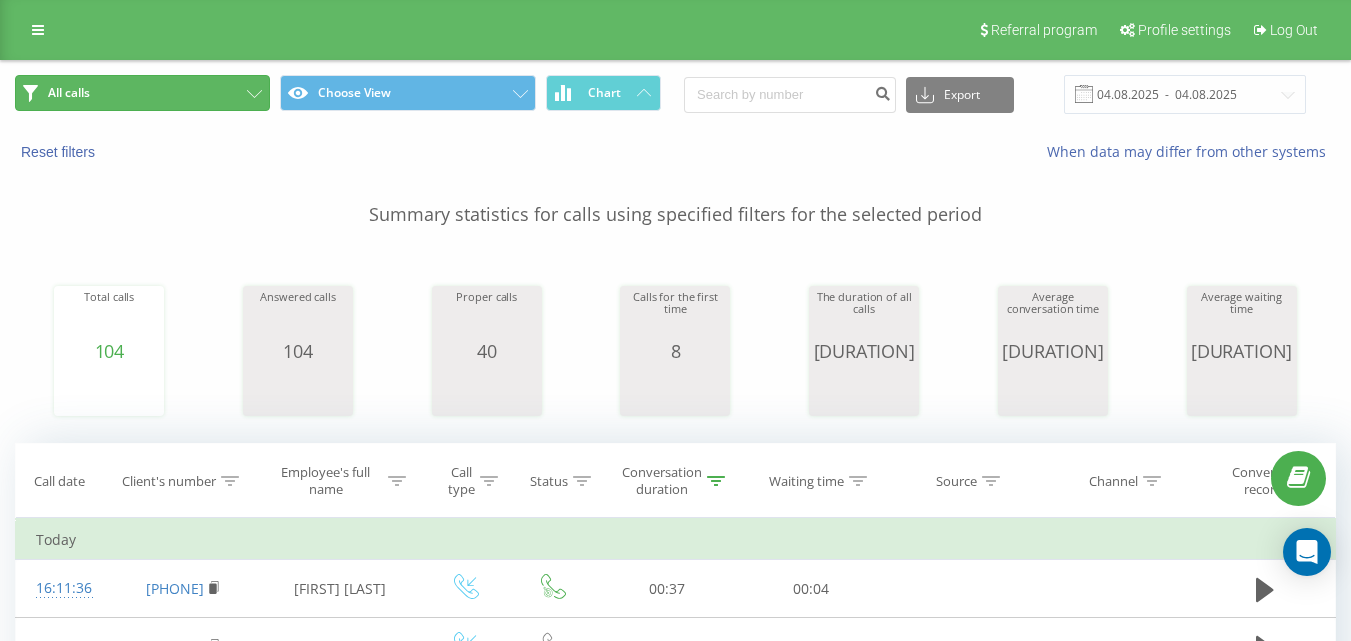 click on "All calls" at bounding box center [142, 93] 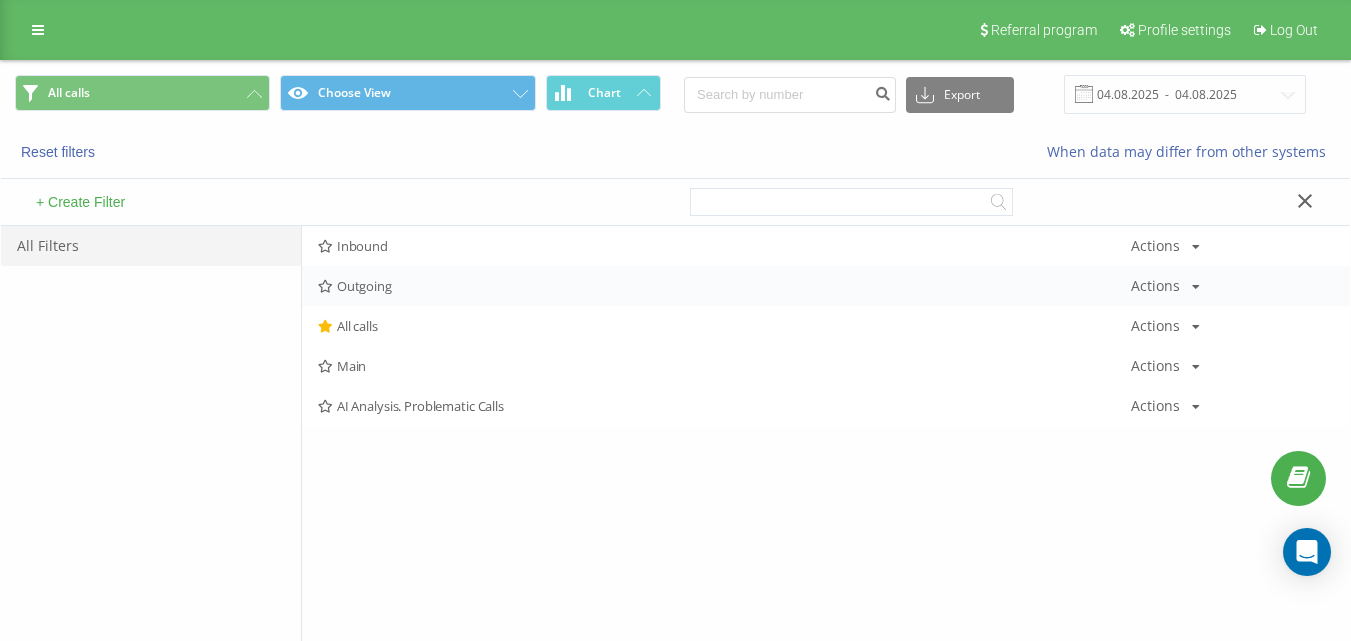 click on "[PHONE]" at bounding box center [826, 286] 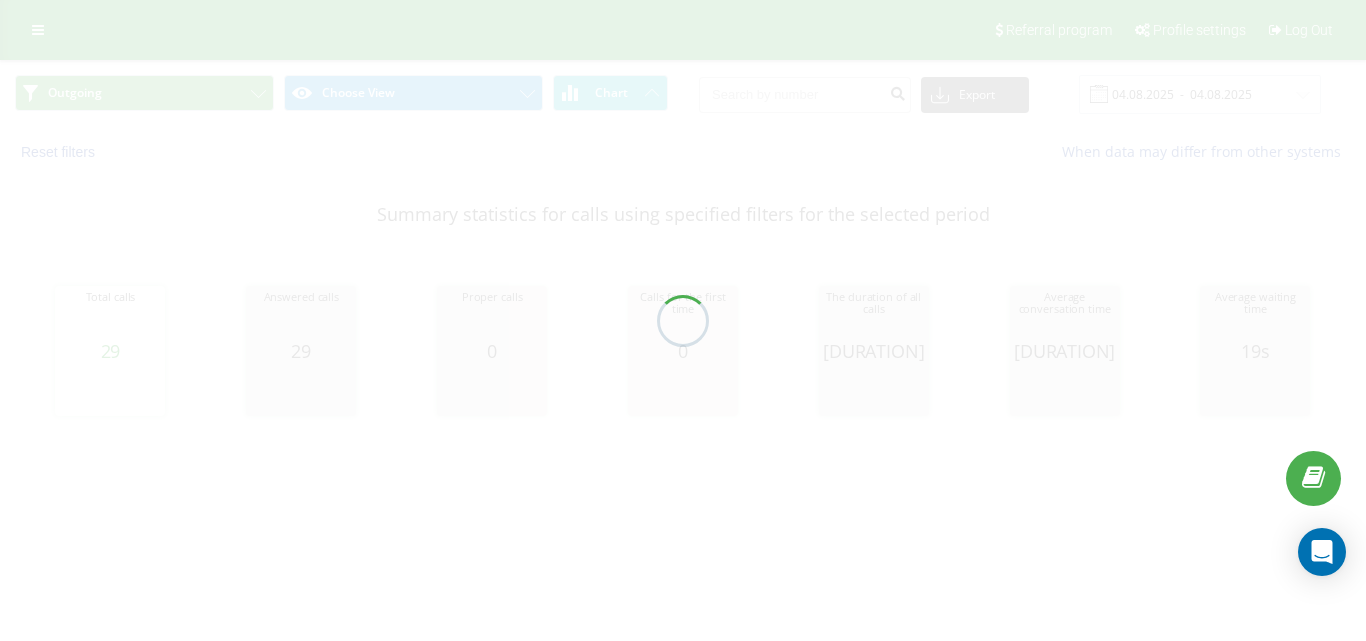 click on "[DATE]  -  [DATE] Total calls [COUNT] Answered calls [COUNT] Proper calls [COUNT] Calls for the first time [COUNT] The duration of all calls [DURATION] Average conversation time [DURATION] Average waiting time [DURATION]" at bounding box center (683, 259) 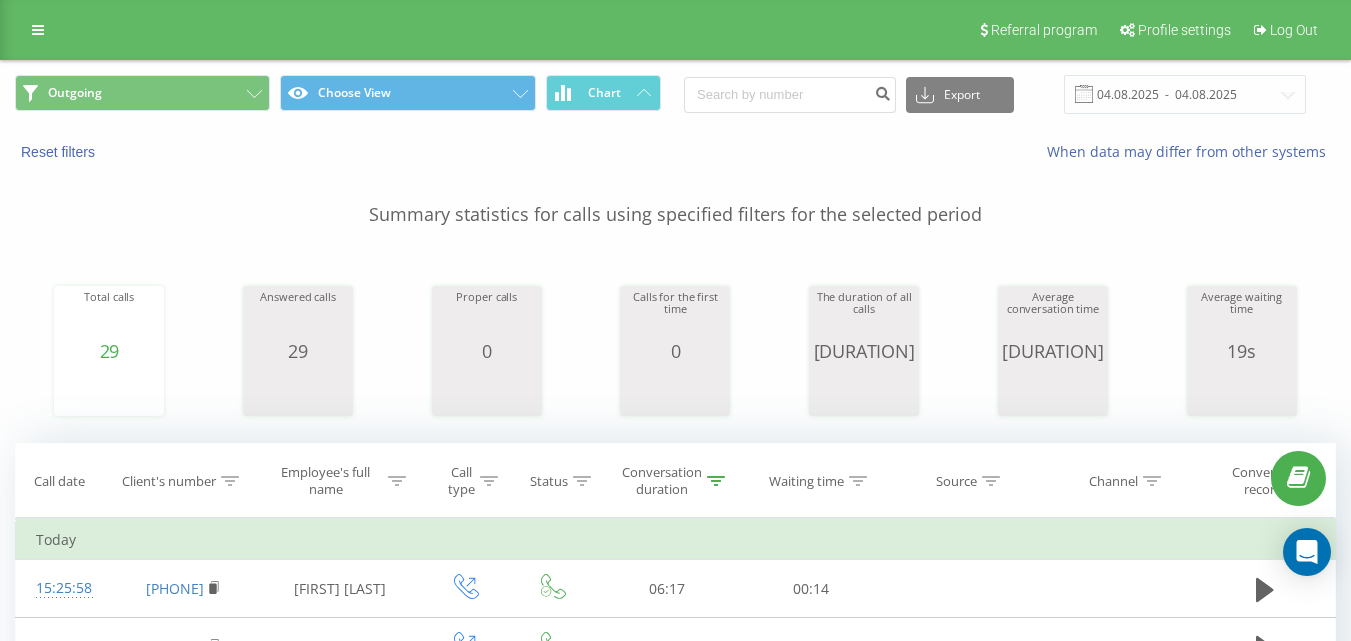 click on "[DATE]  -  [DATE]" at bounding box center [675, 94] 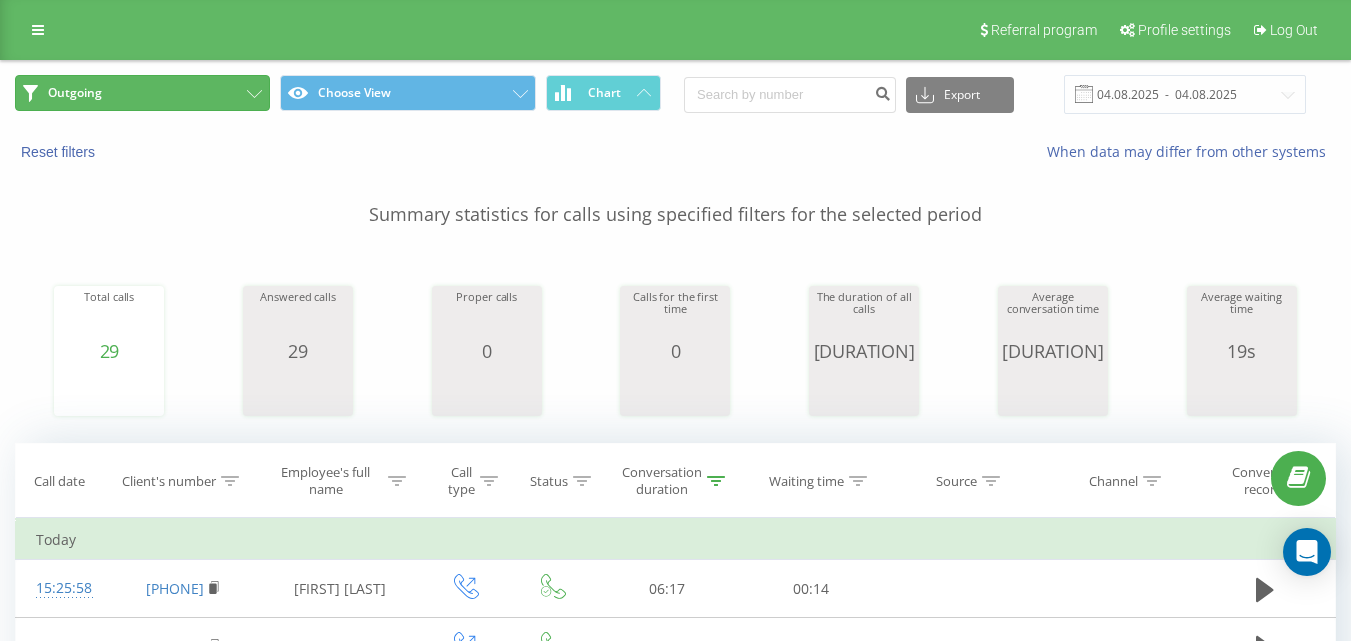 click on "Outgoing" at bounding box center [142, 93] 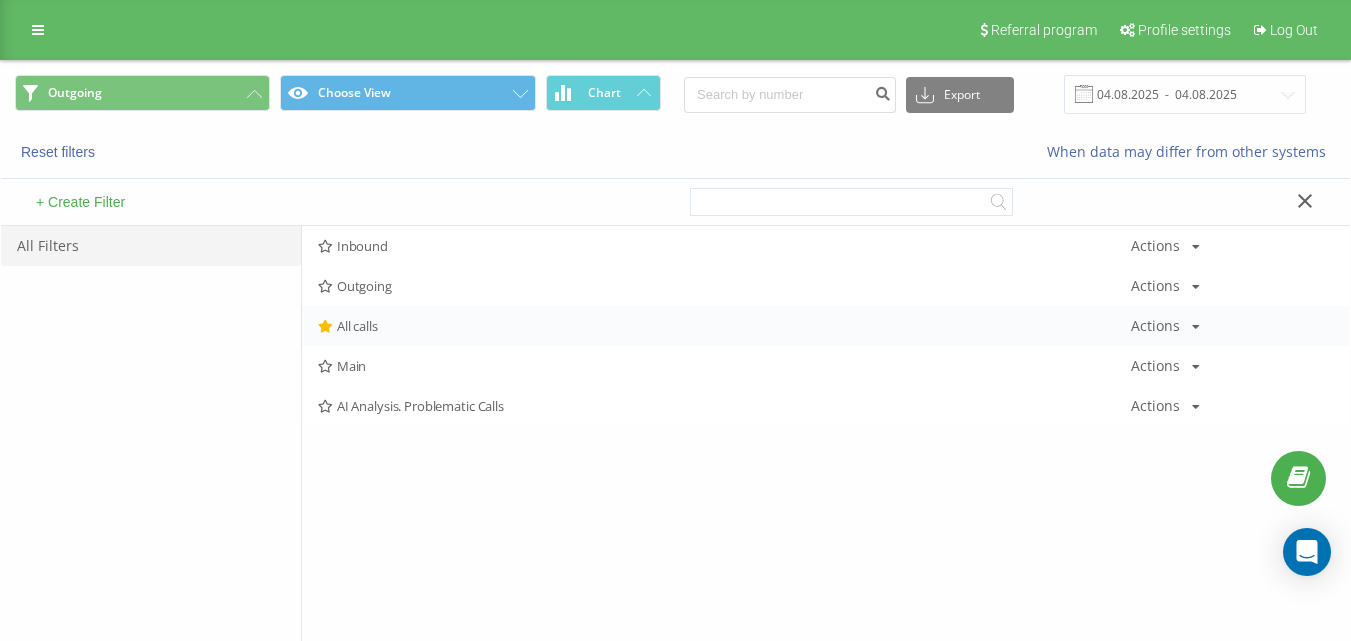 click on "All calls" at bounding box center (724, 326) 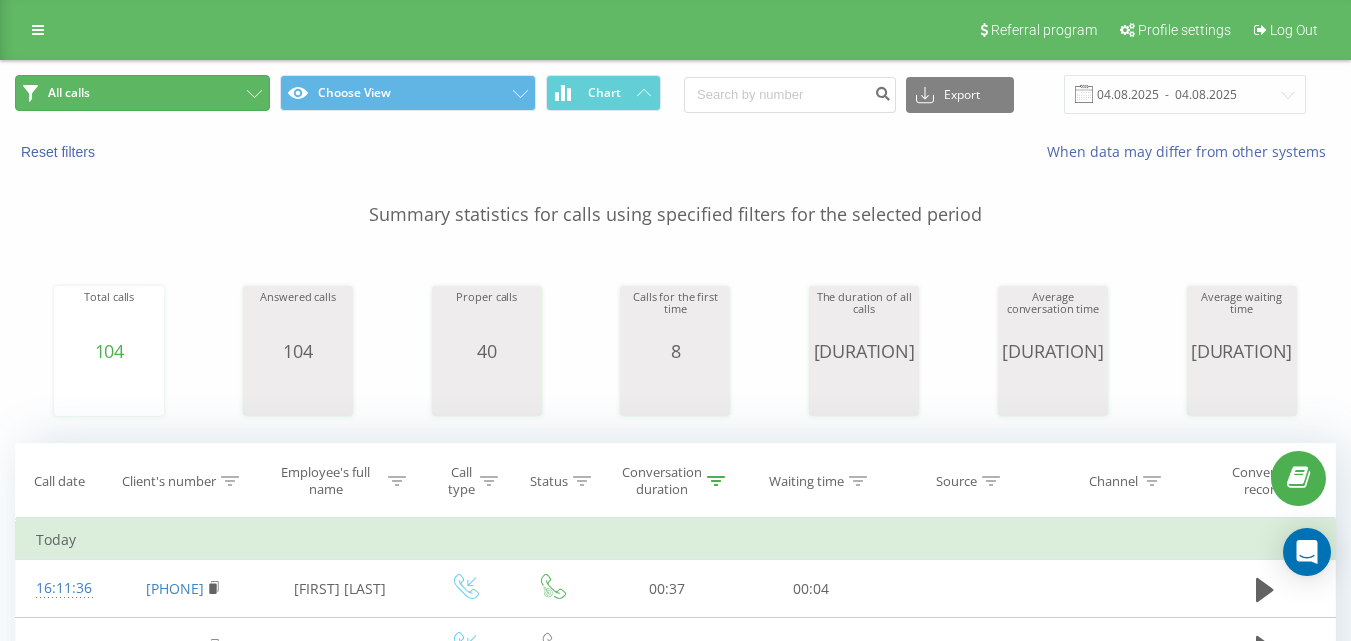 click on "All calls" at bounding box center [142, 93] 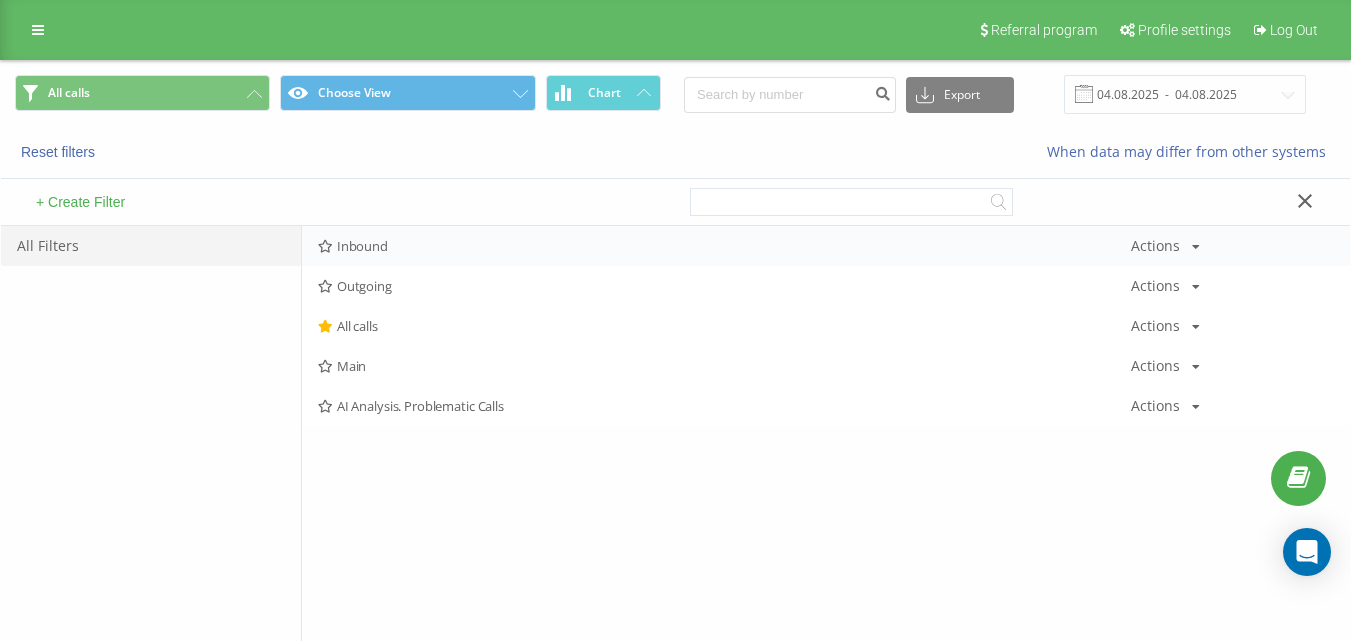 click on "Inbound Actions Edit Copy Delete Default Share" at bounding box center (826, 246) 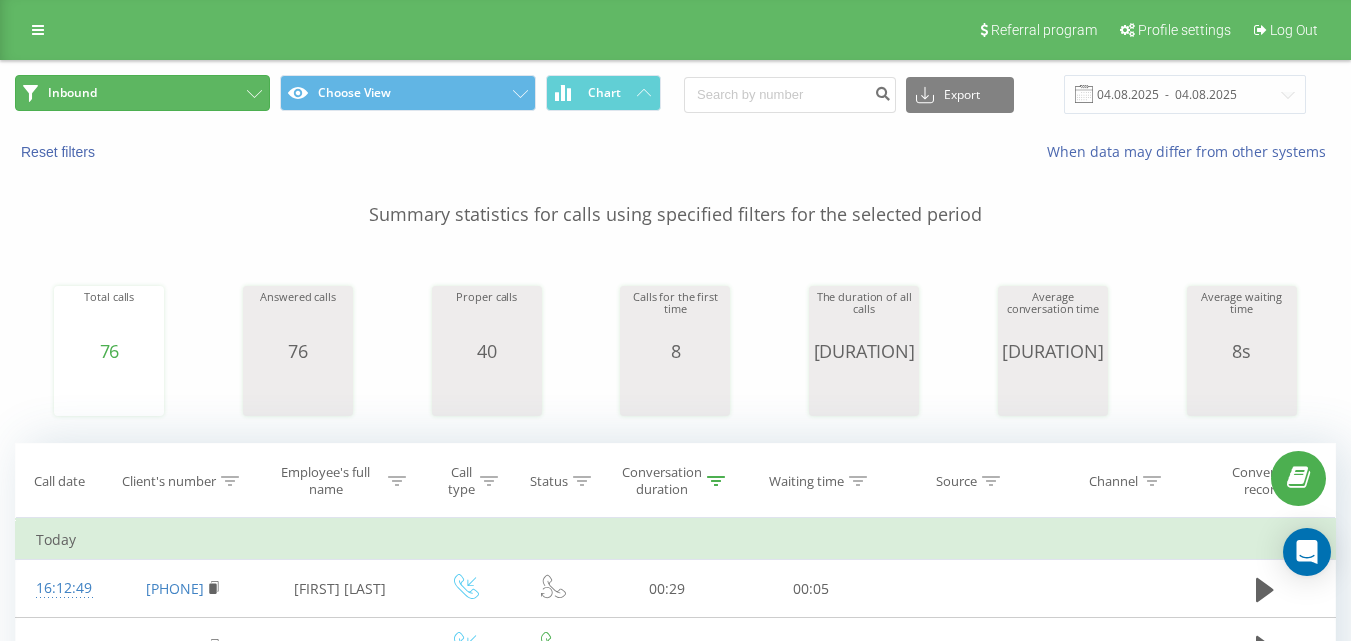 click on "Inbound" at bounding box center (142, 93) 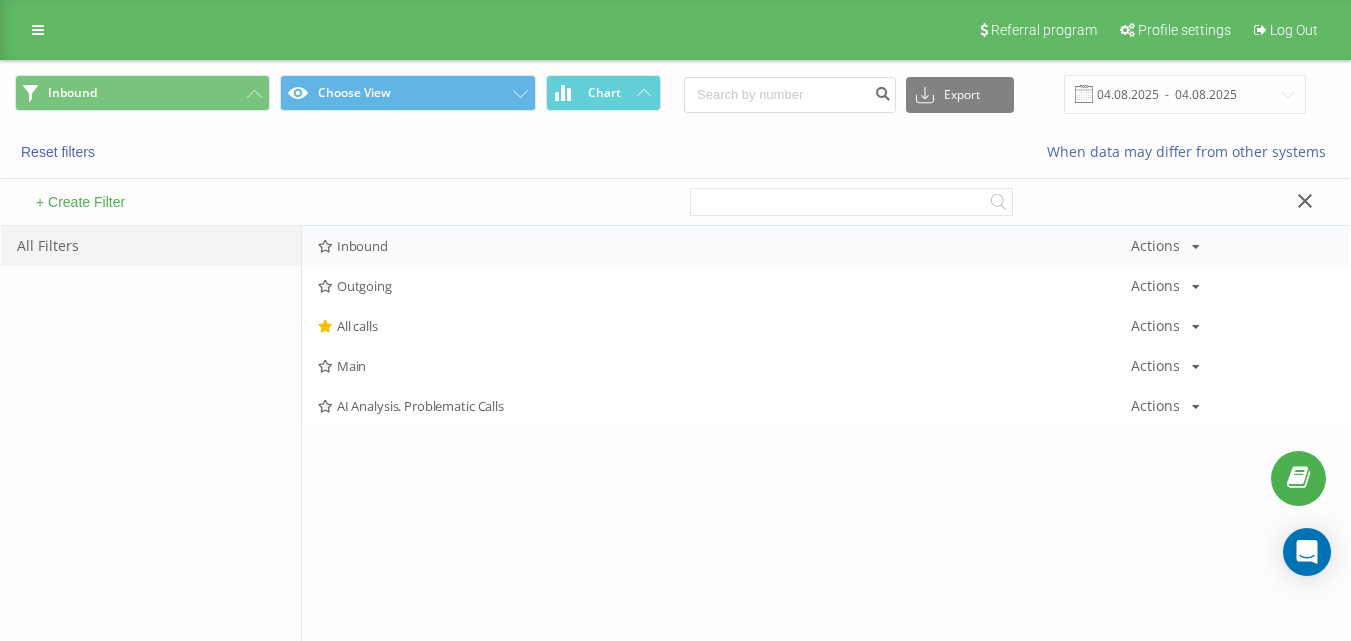 click on "+ Create Filter" at bounding box center [338, 202] 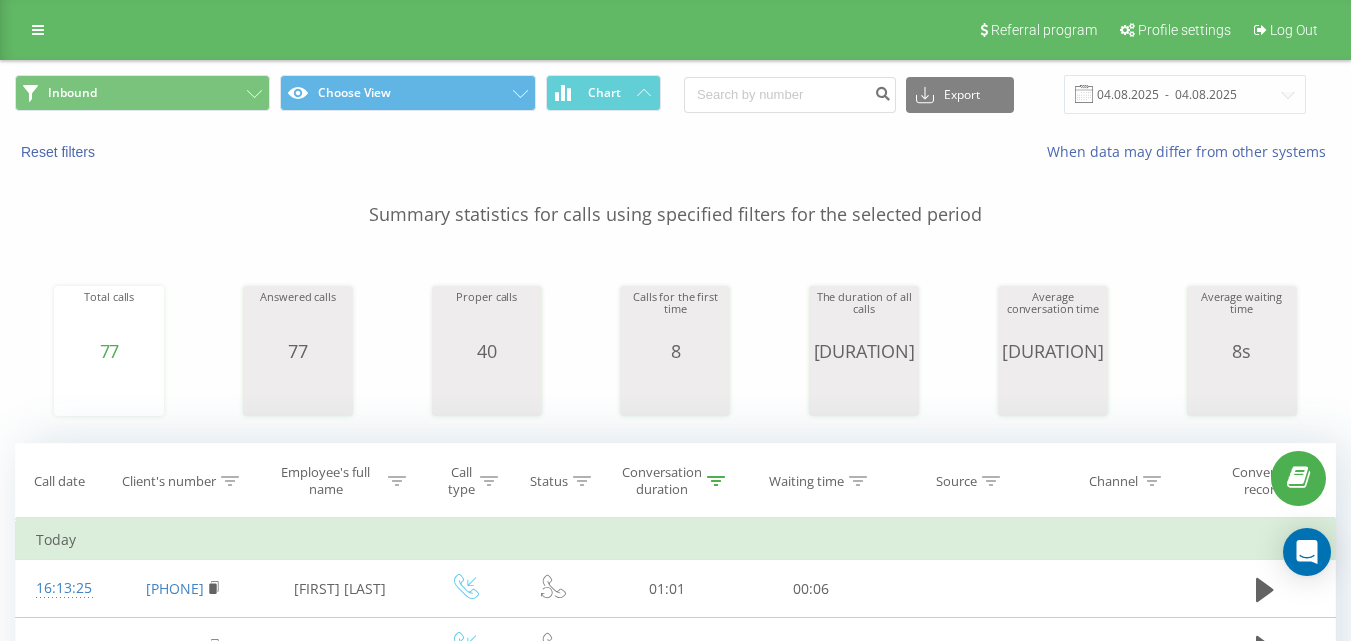 click on "[DATE]  -  [DATE] Total calls [COUNT] Answered calls [COUNT] Proper calls [COUNT] Calls for the first time [COUNT] The duration of all calls [DURATION] Average conversation time [DURATION] Average waiting time [DURATION] Call date Client's number Employee's full name Call type Status Conversation duration Waiting time Source Channel Conversation recording Filter by condition Contains Cancel OK Filter by condition Contains Cancel OK Filter by condition Equal Enter value Cancel OK Filter by condition Equal Enter value Cancel OK Filter by condition Equal [COUNT] Cancel OK Filter by condition Equal Cancel OK Filter by condition Contains Cancel OK Filter by condition Contains Cancel OK Today  [TIME] [PHONE] [FIRST] [LAST]         [DURATION] [DURATION]  [TIME] [PHONE] [FIRST] [LAST]         [DURATION]" at bounding box center [675, 638] 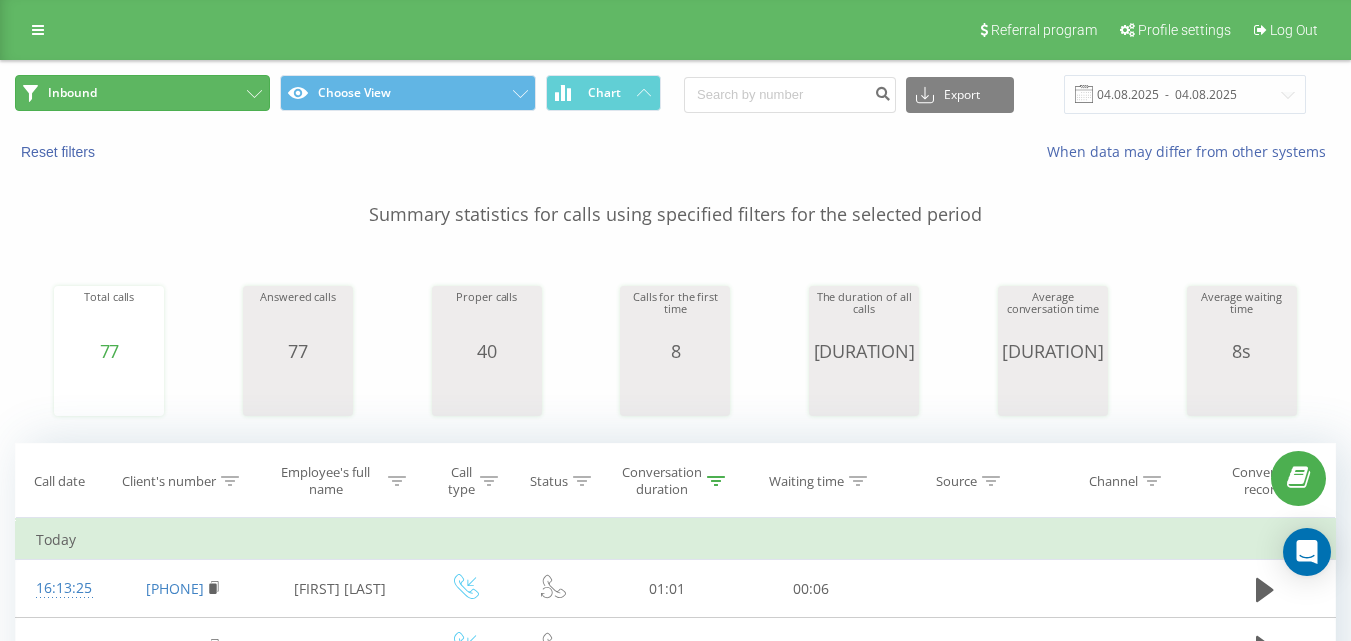 click on "Inbound" at bounding box center (142, 93) 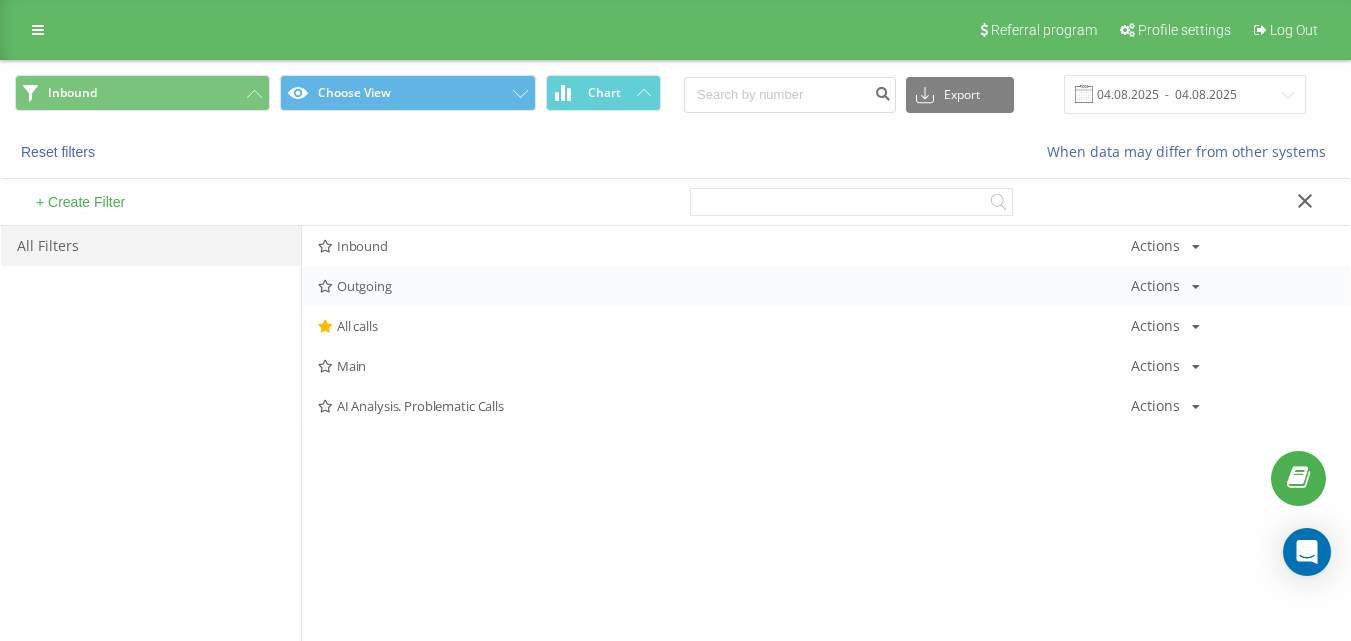 click on "[PHONE]" at bounding box center [826, 286] 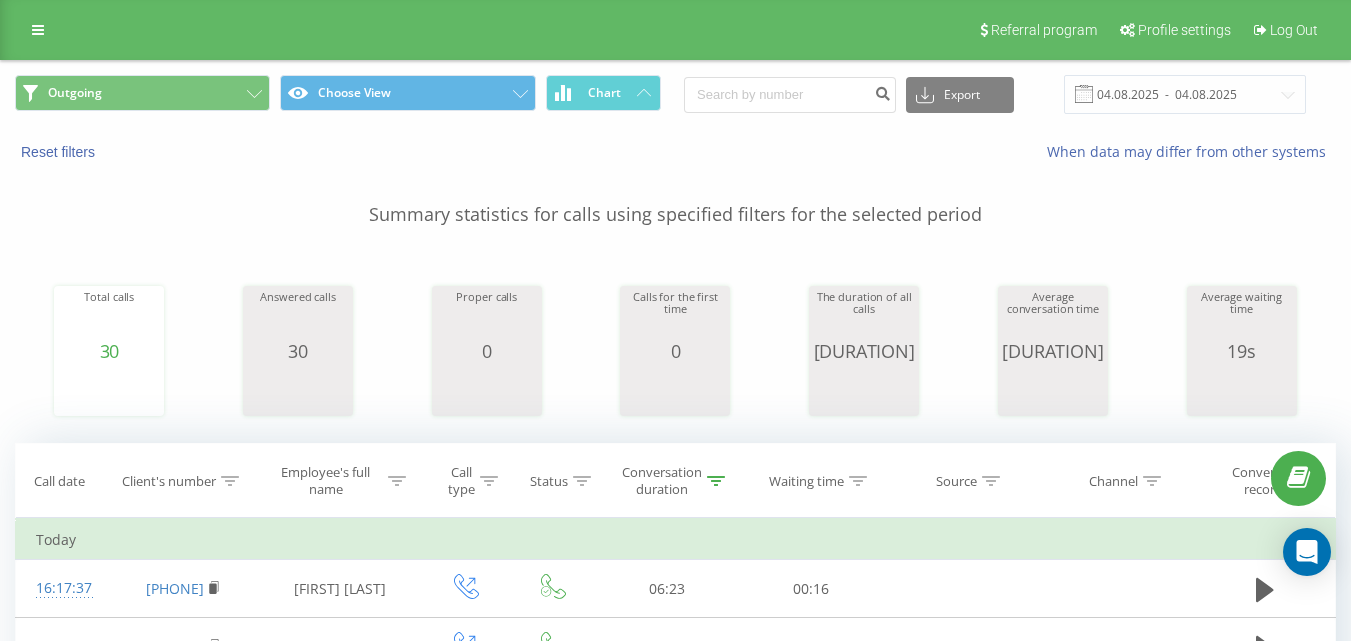 click on "Outgoing Choose View Chart" at bounding box center (338, 94) 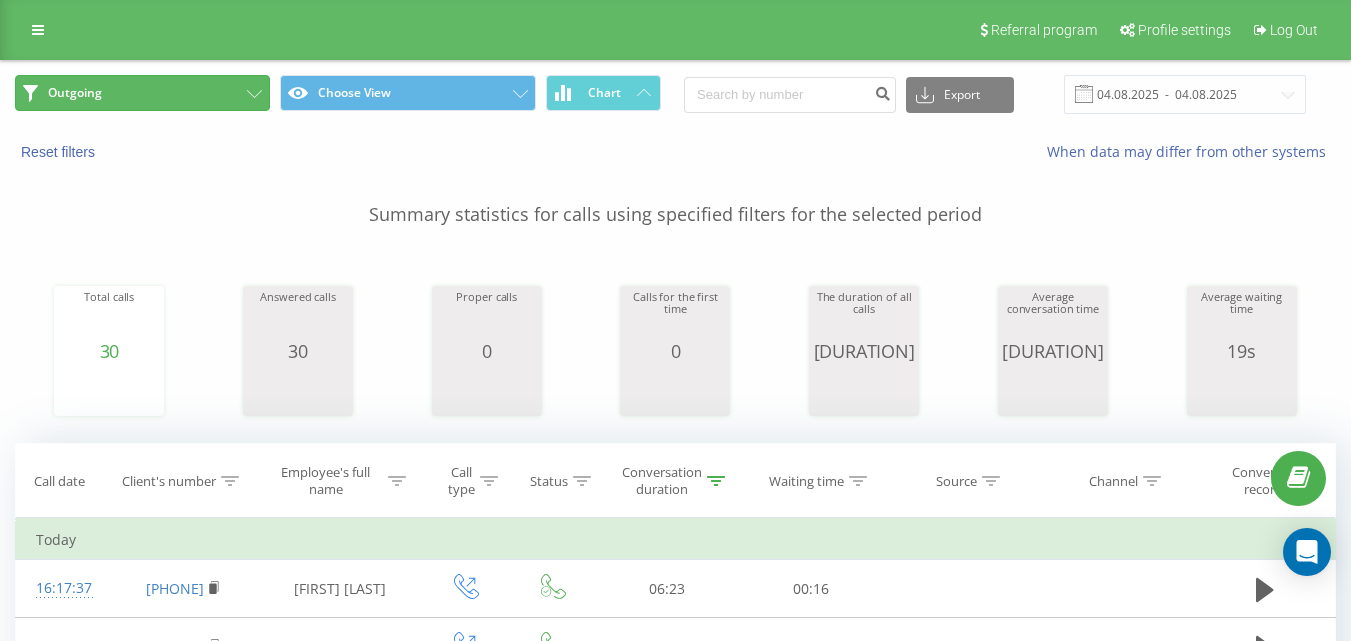 click on "Outgoing" at bounding box center [142, 93] 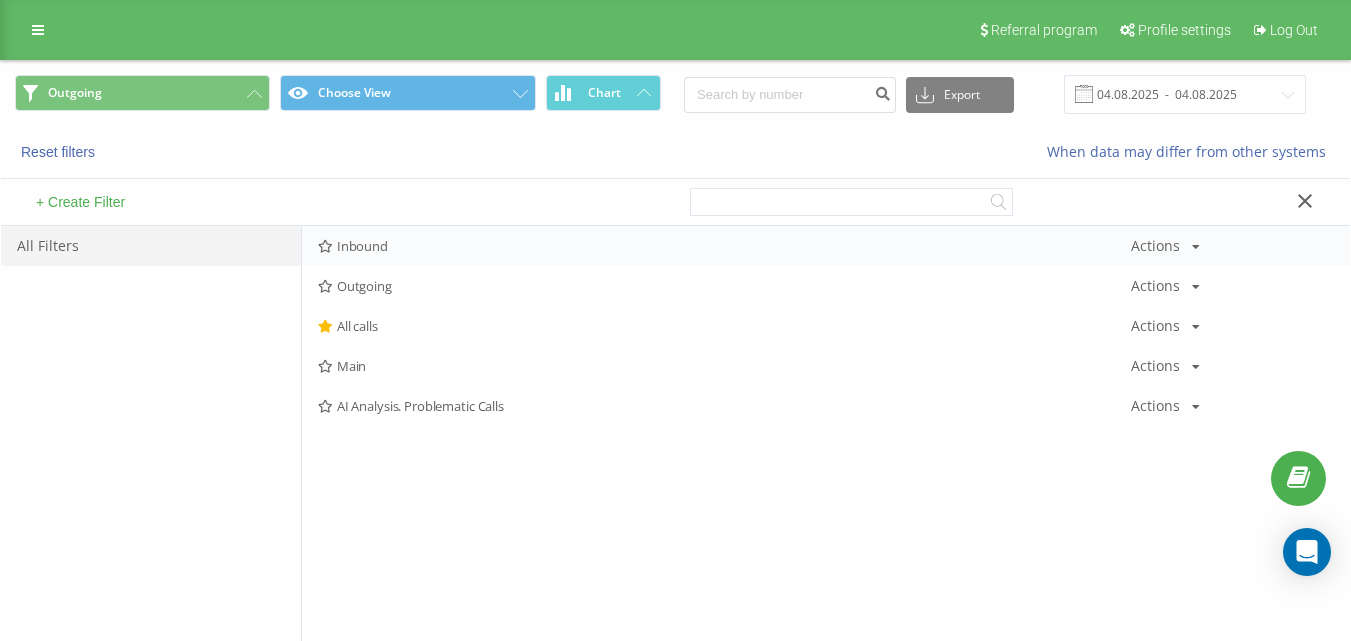 click on "Inbound Actions Edit Copy Delete Default Share" at bounding box center [826, 246] 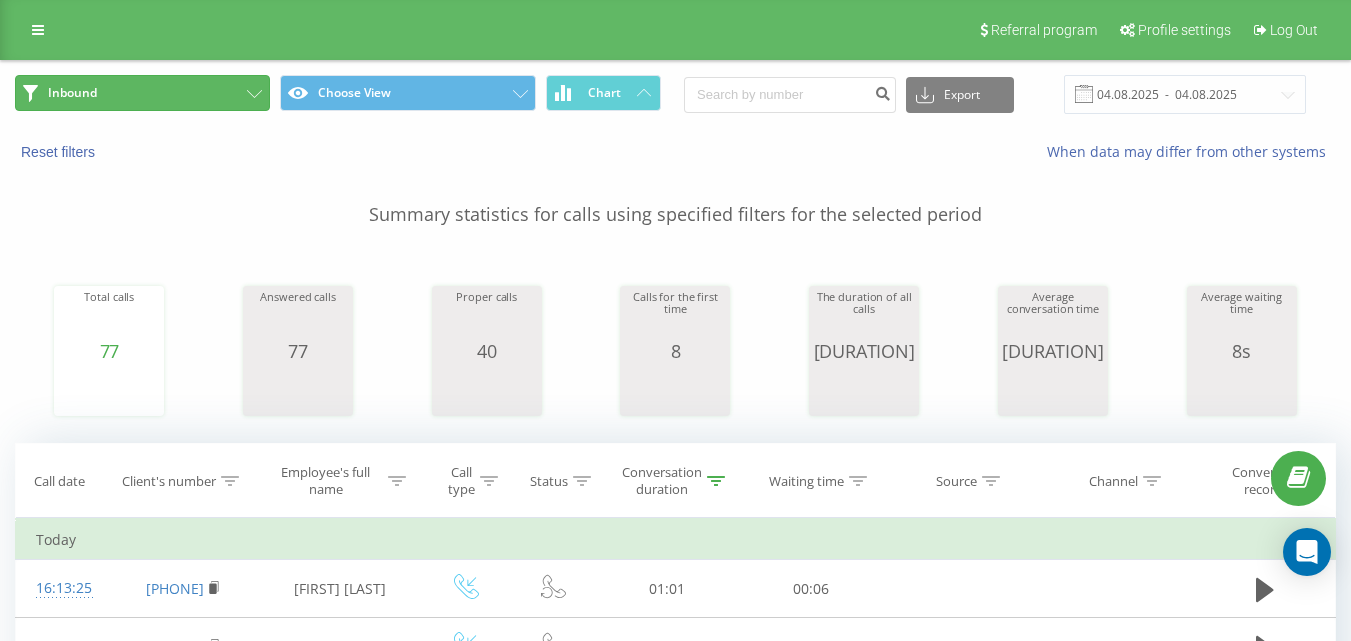 click on "Inbound" at bounding box center [142, 93] 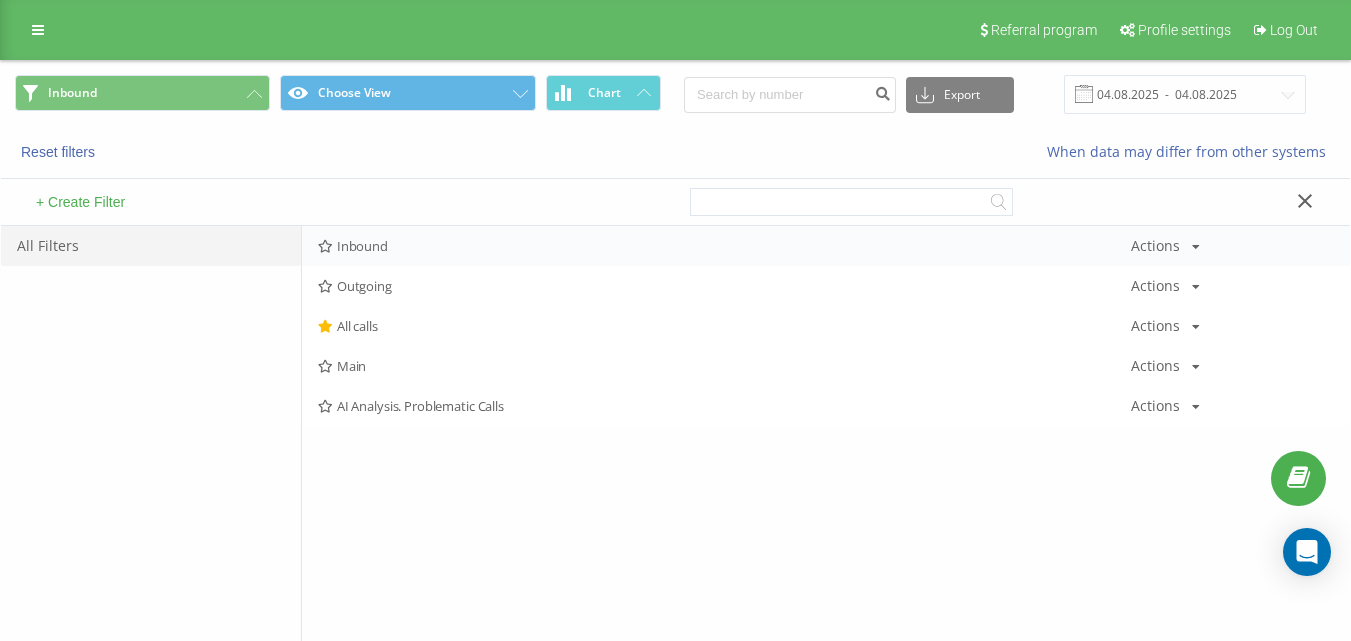 click on "Inbound" at bounding box center [724, 246] 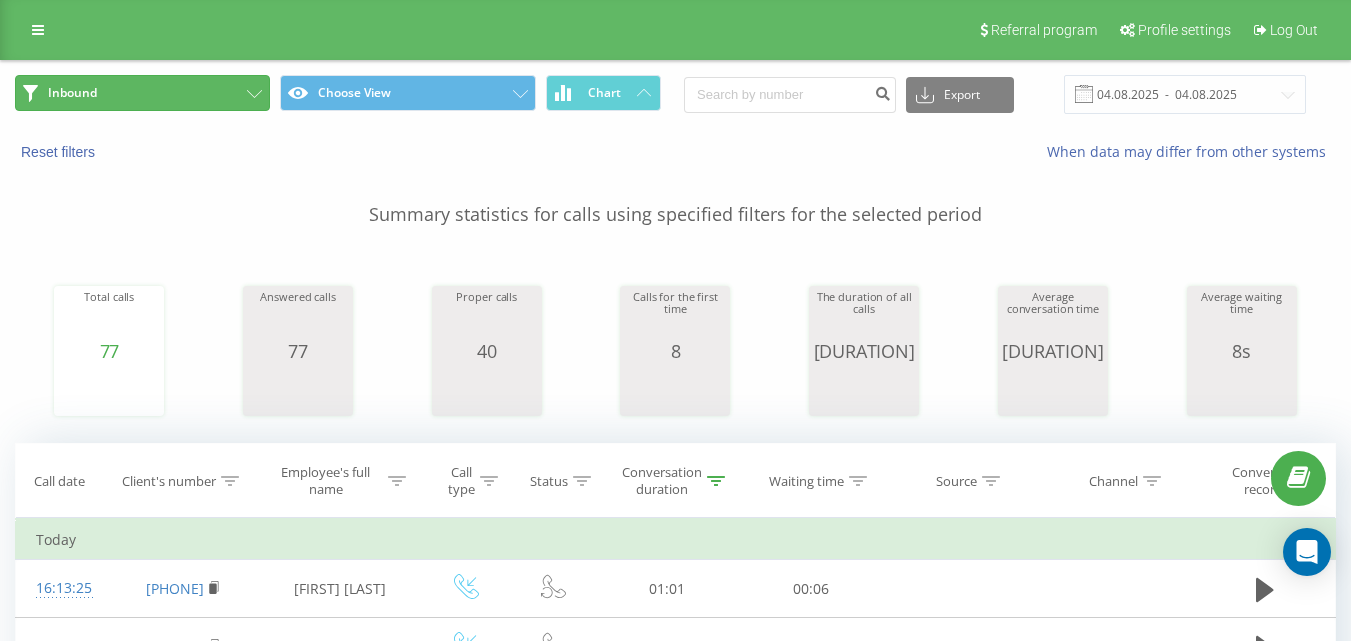 click on "Inbound" at bounding box center (142, 93) 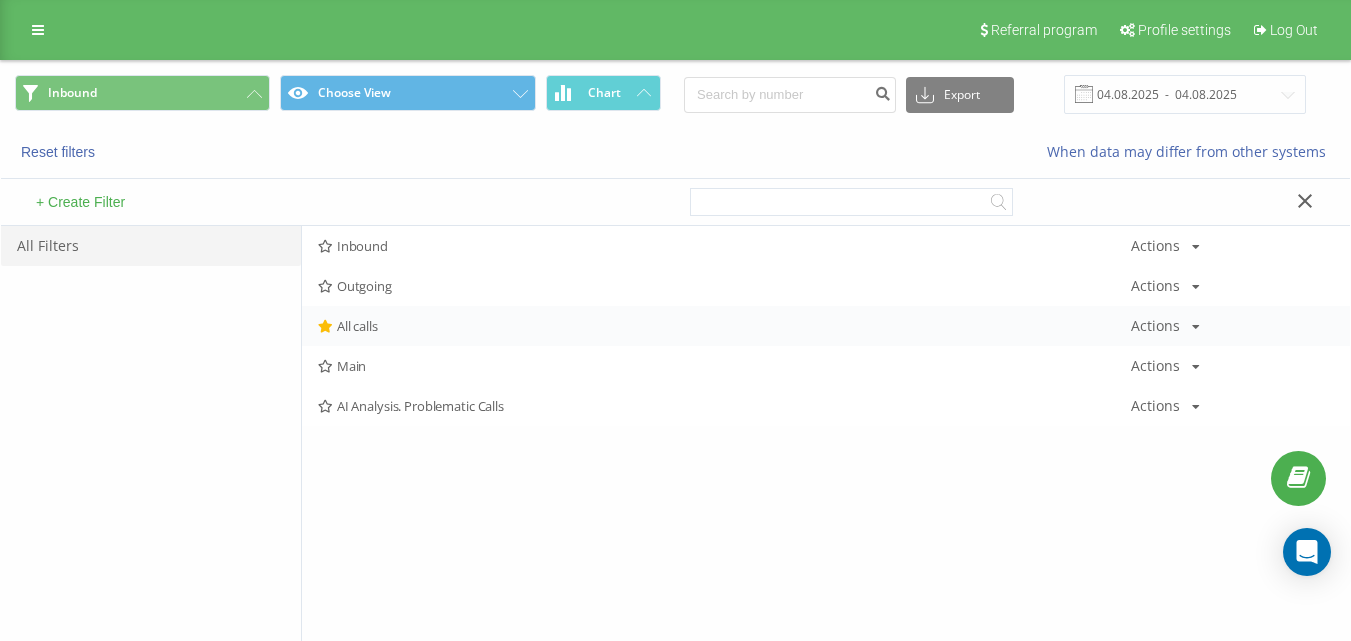 click on "All calls" at bounding box center [724, 326] 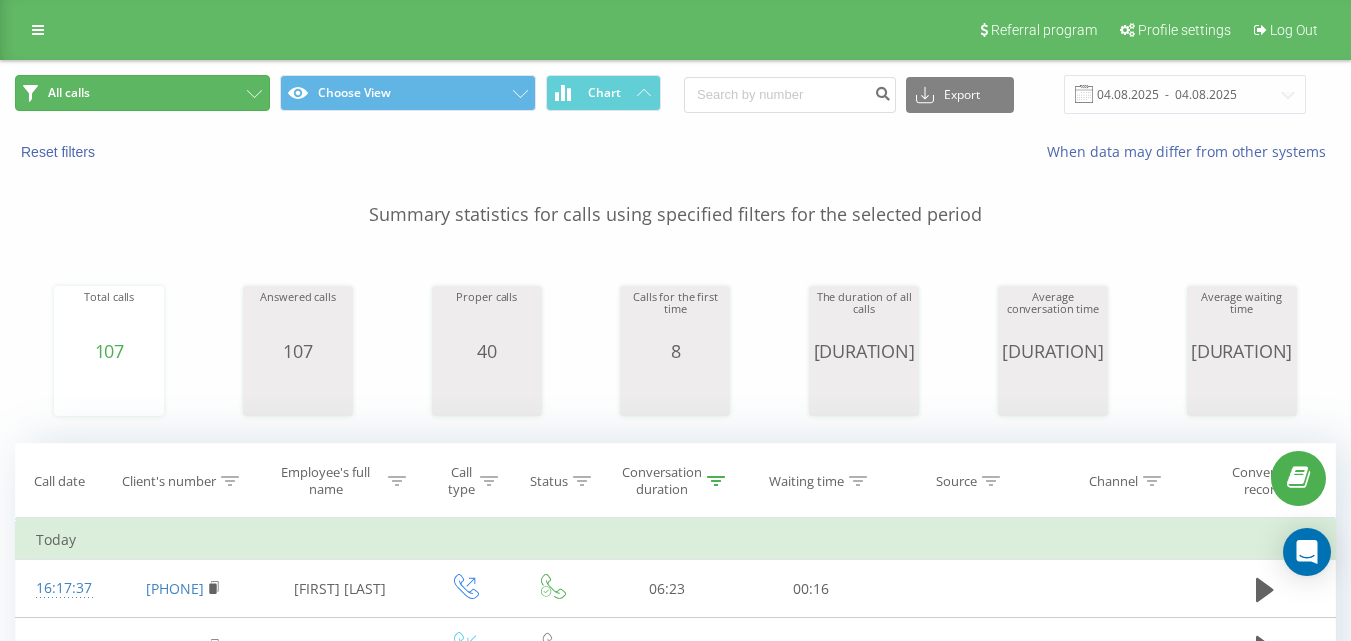 click on "All calls" at bounding box center [142, 93] 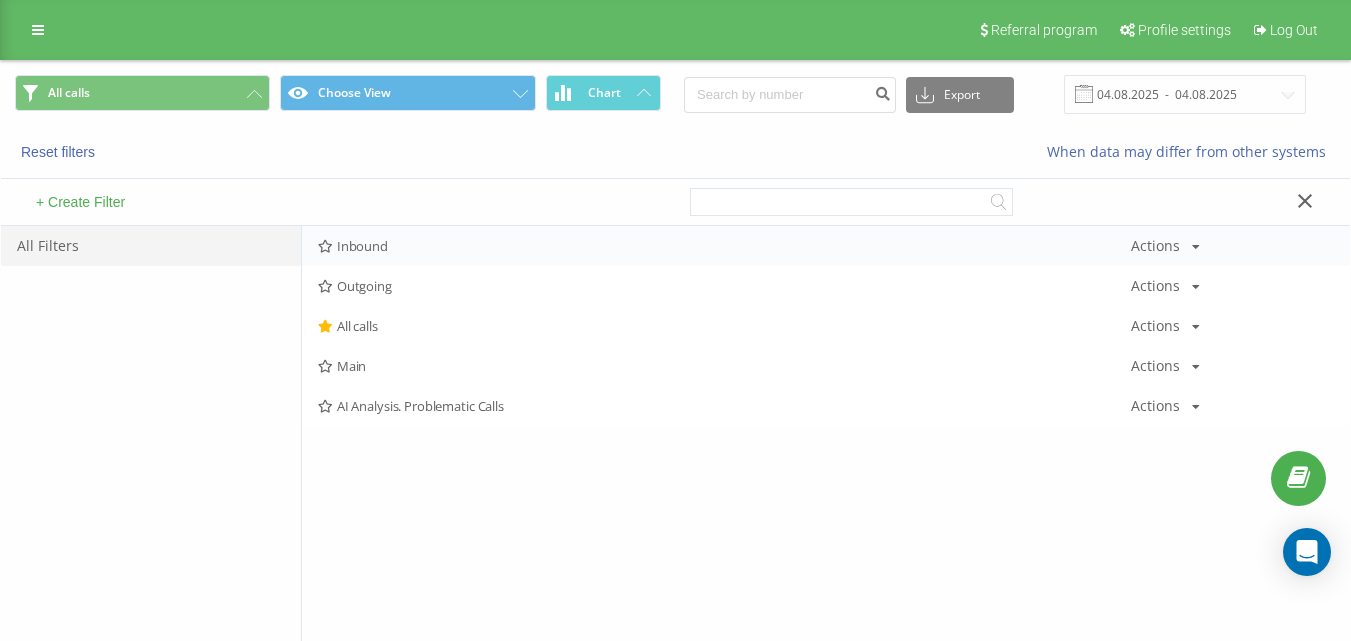 click on "Inbound Actions Edit Copy Delete Default Share" at bounding box center (826, 246) 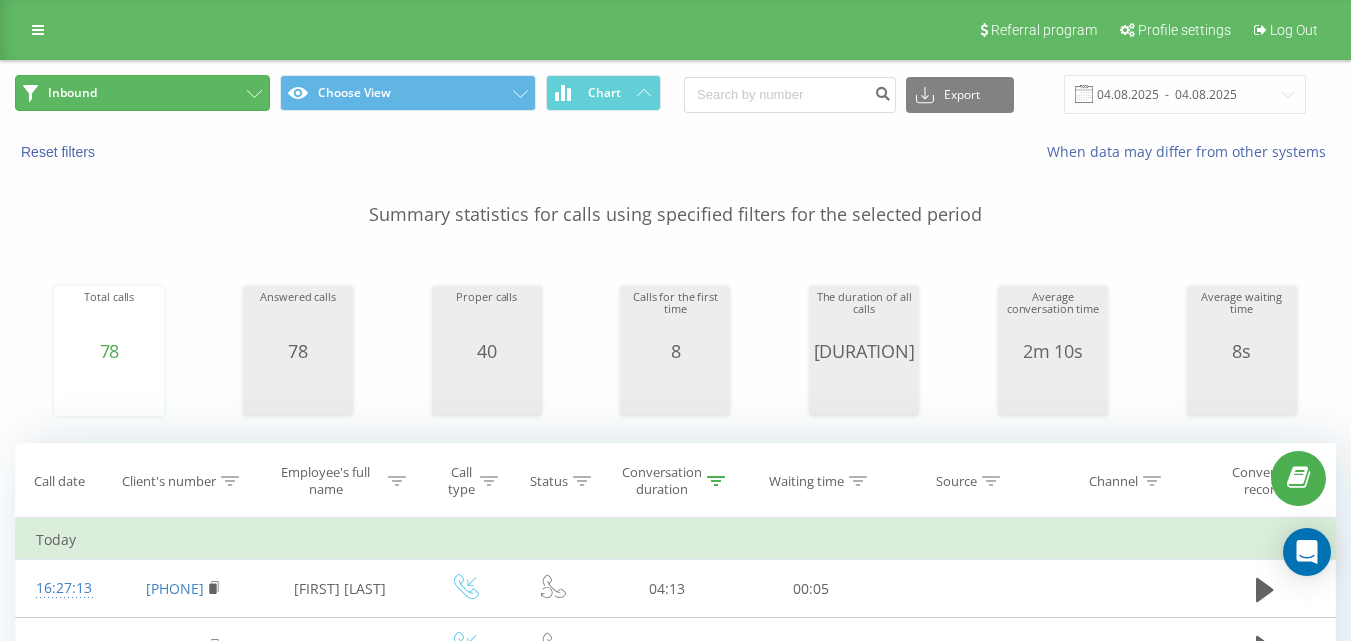 click on "Inbound" at bounding box center [142, 93] 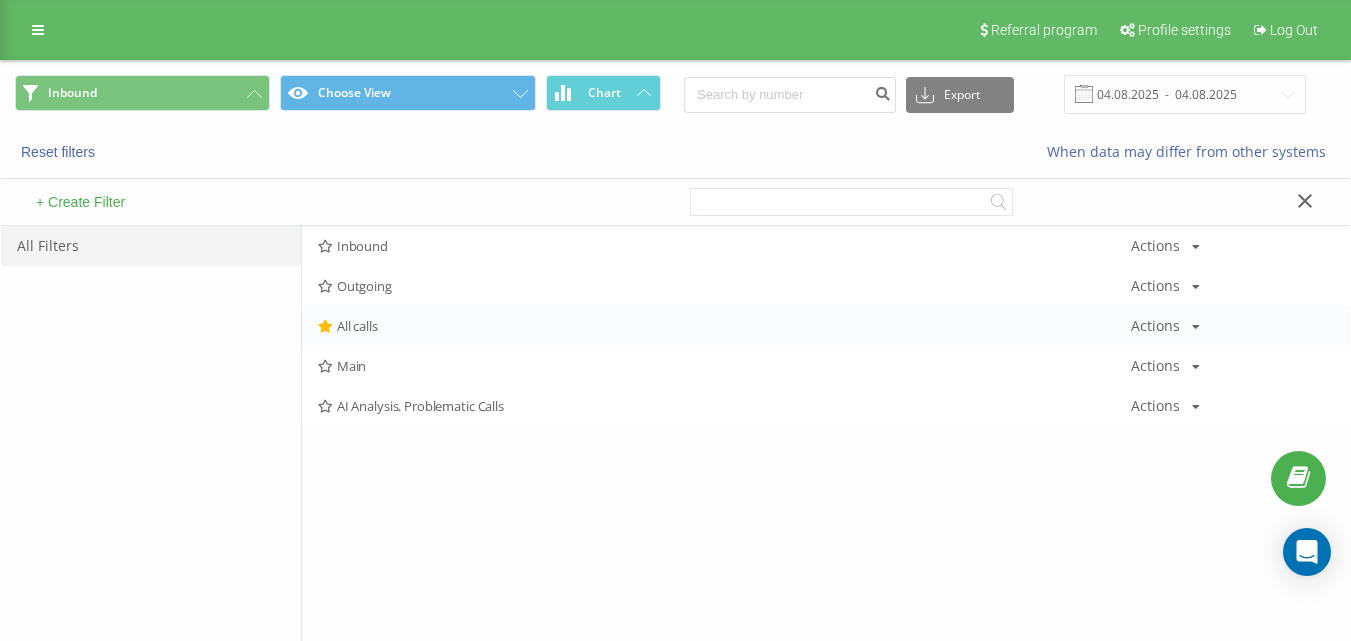 click on "All calls" at bounding box center (724, 326) 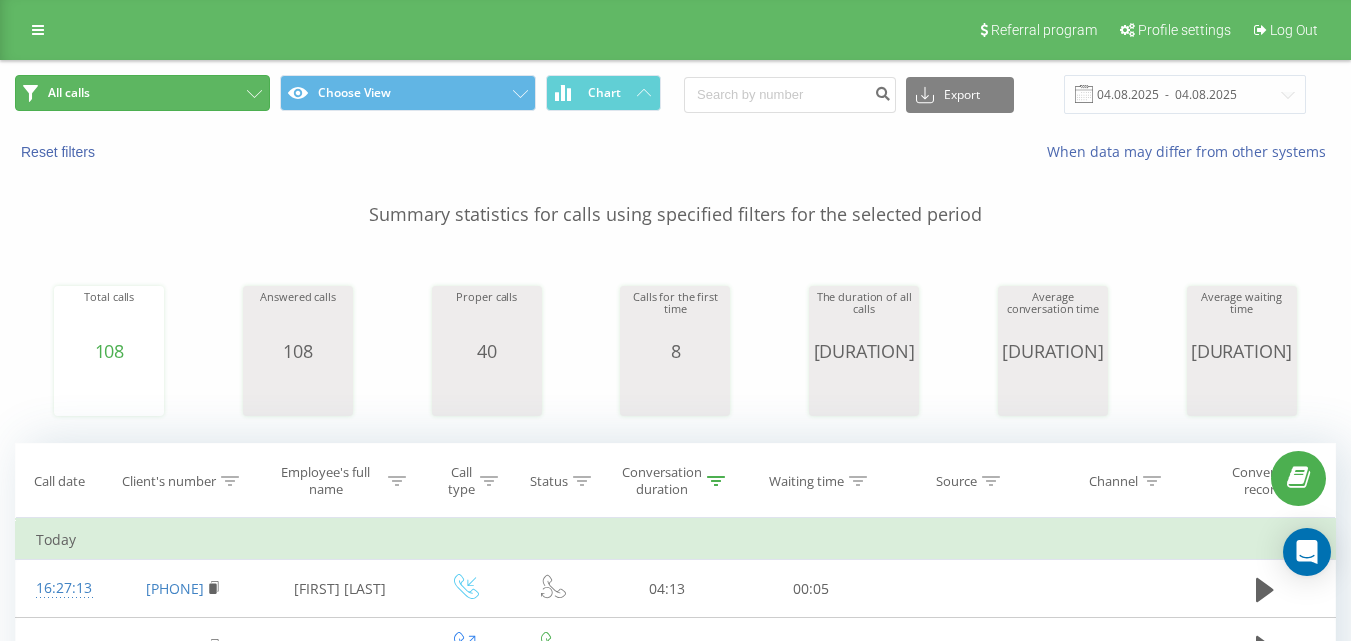 click on "All calls" at bounding box center [142, 93] 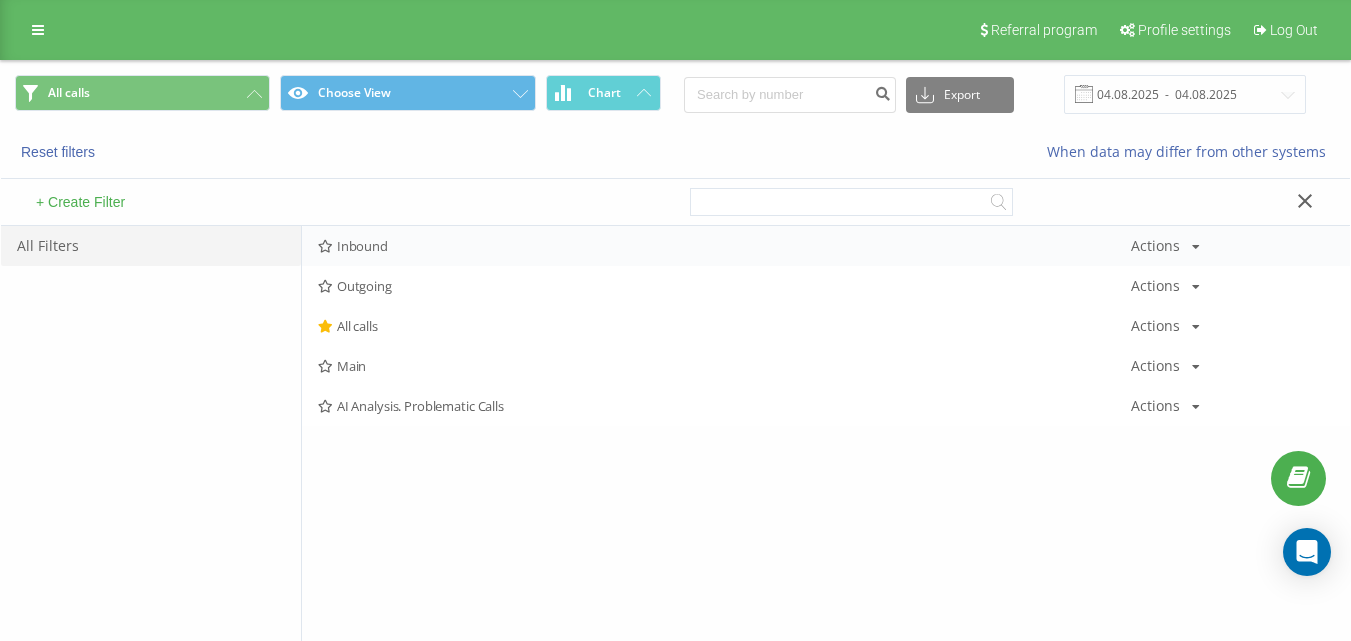 click on "Inbound Actions Edit Copy Delete Default Share" at bounding box center [826, 246] 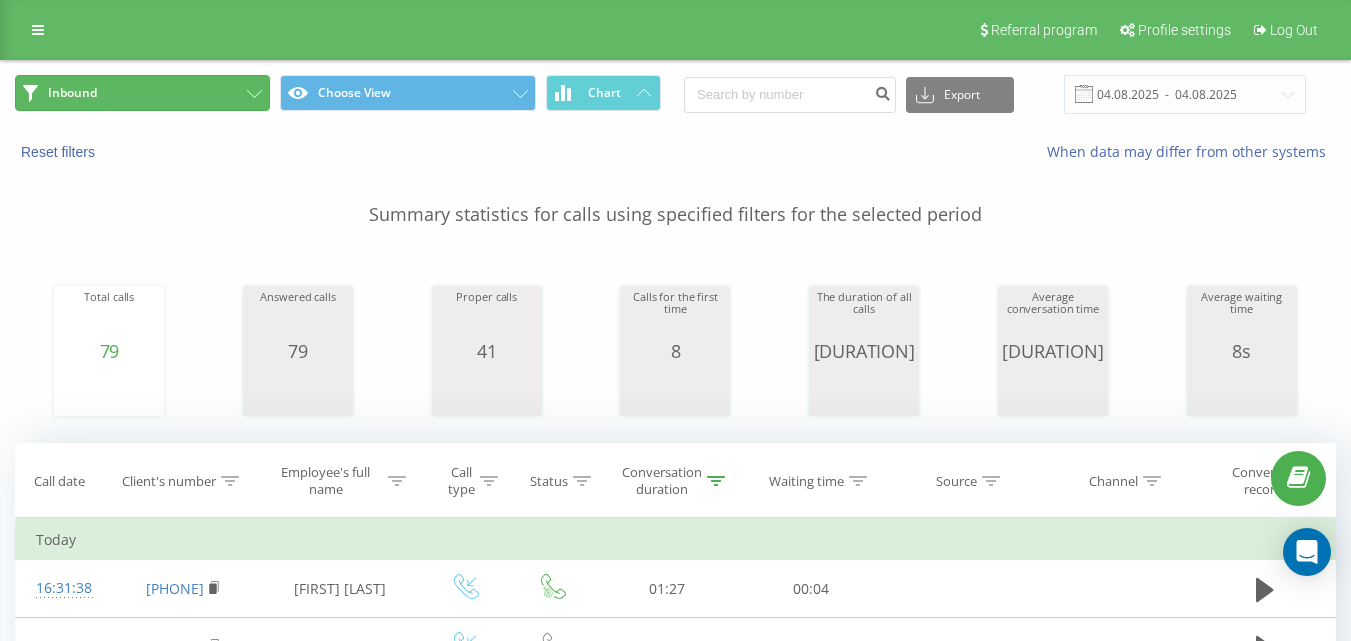click on "Inbound" at bounding box center [142, 93] 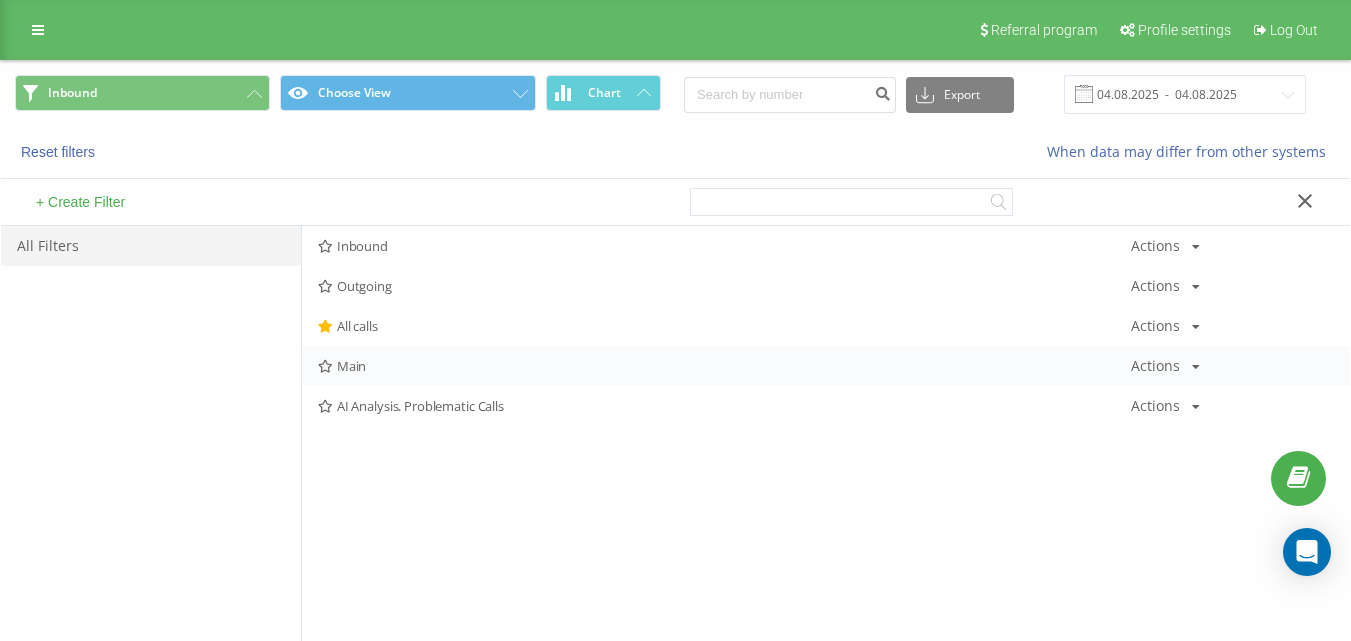 click on "Main Actions Edit Copy Delete Default Share" at bounding box center [826, 366] 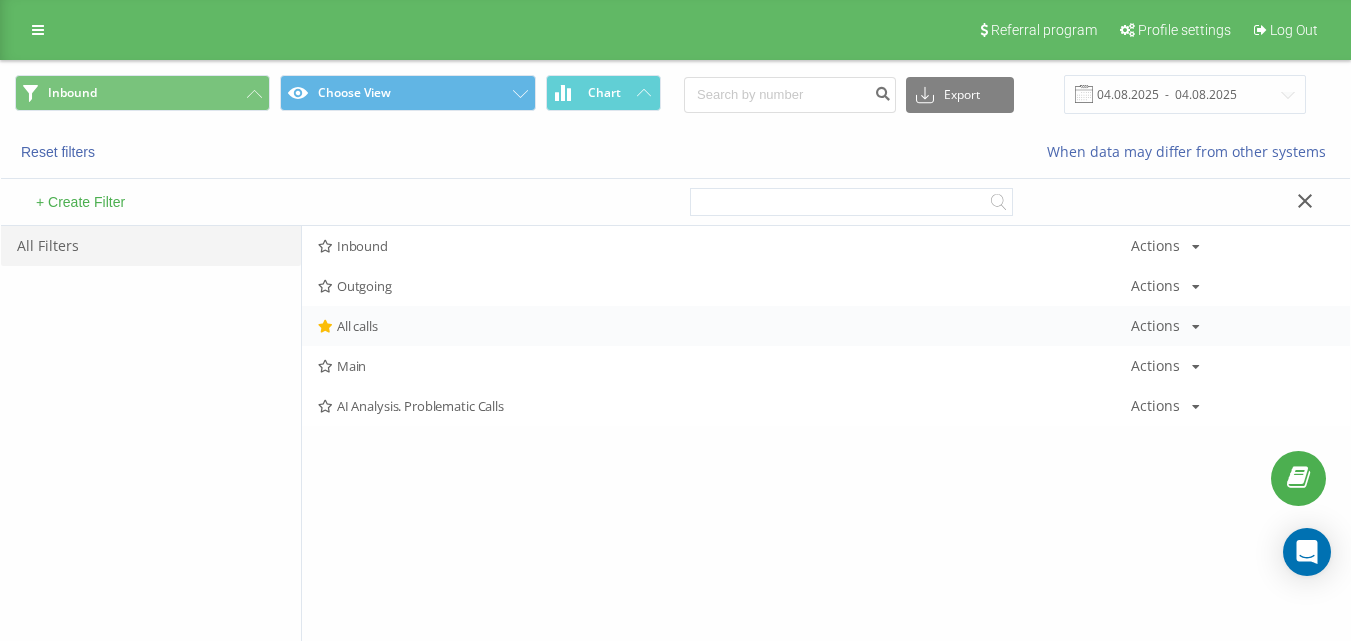 click on "All calls Actions Edit Copy Delete Default Share" at bounding box center [826, 326] 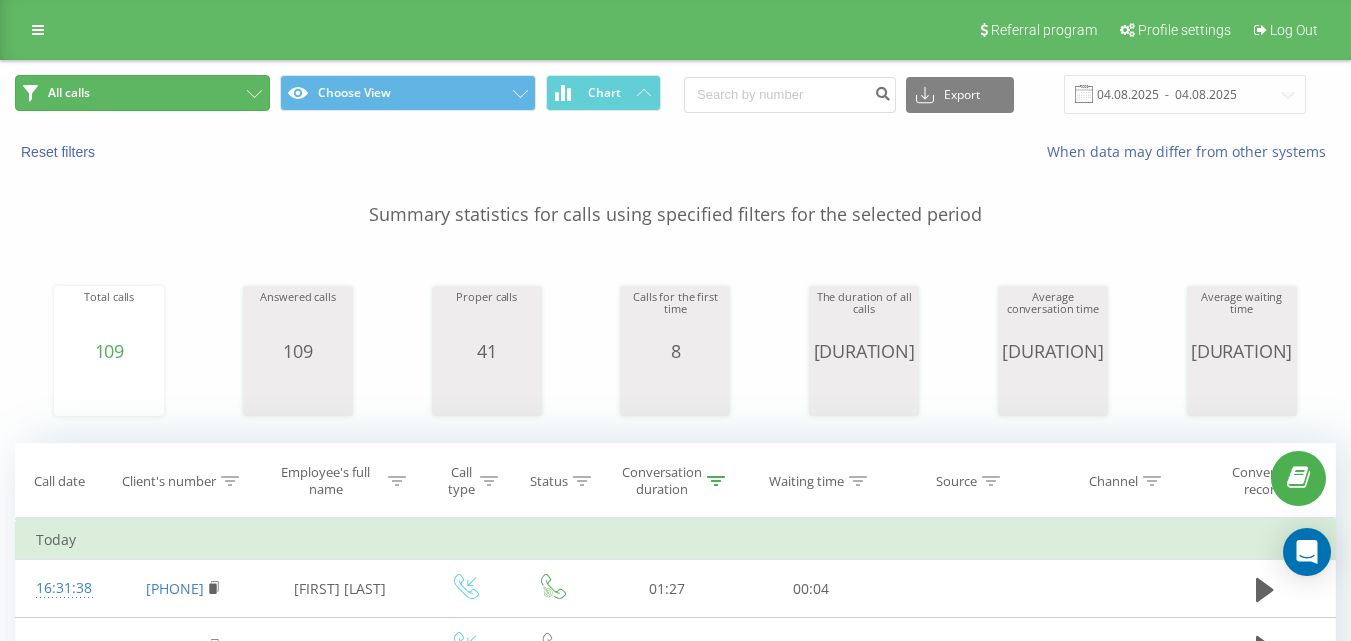 click on "All calls" at bounding box center (142, 93) 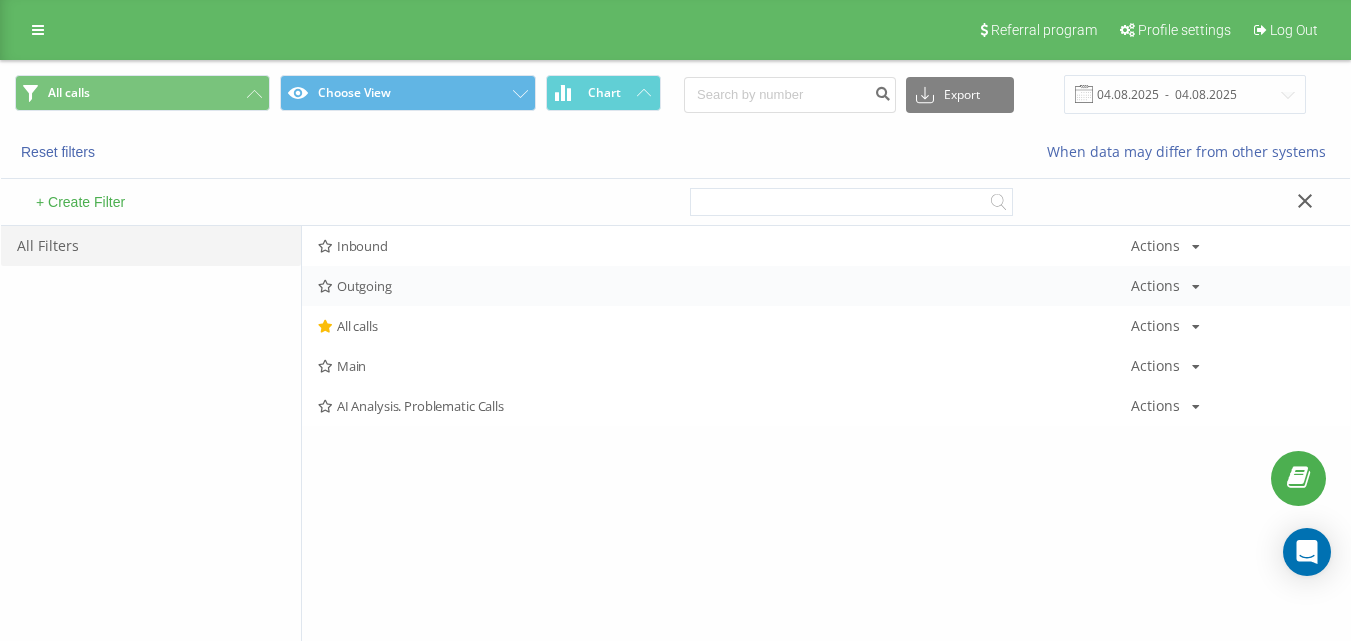click on "[PHONE]" at bounding box center [826, 286] 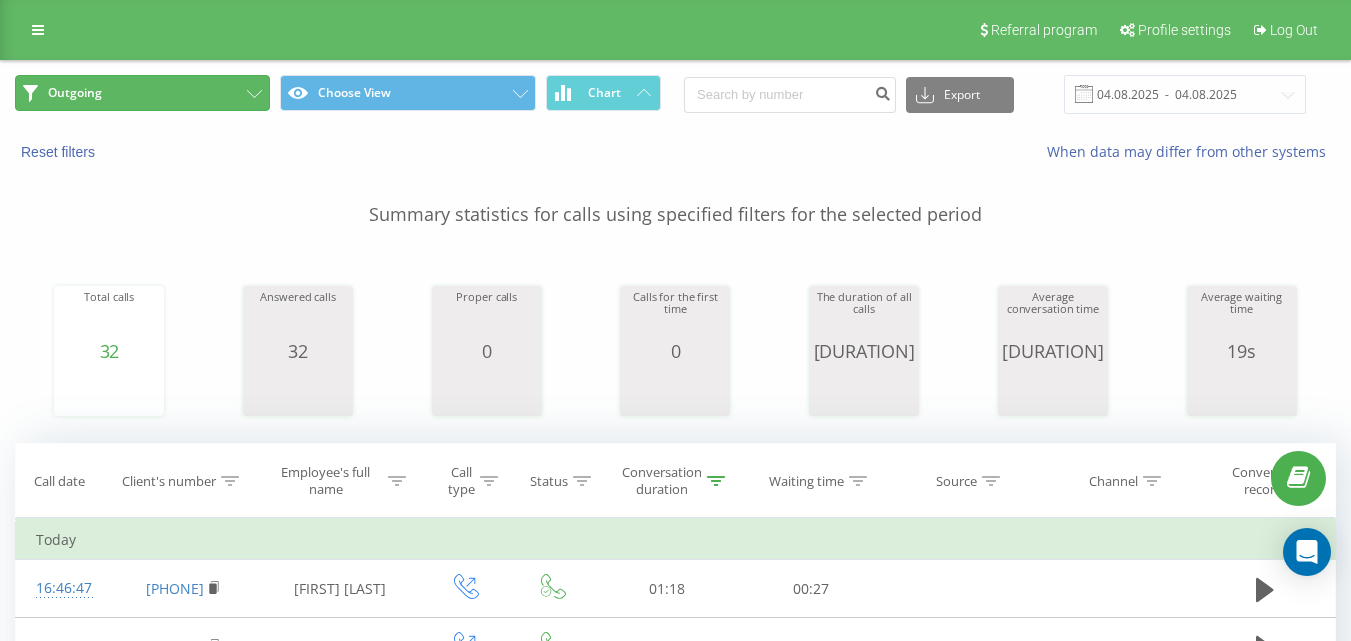 click on "Outgoing" at bounding box center [142, 93] 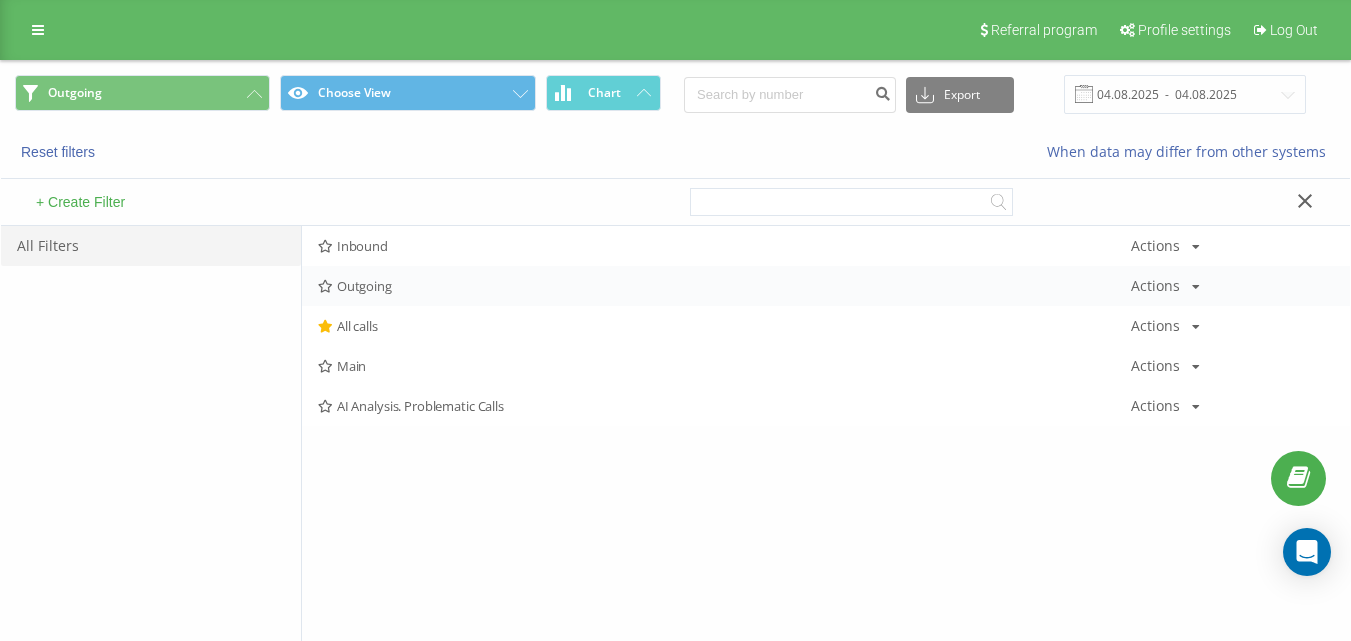 click on "Outgoing" at bounding box center [724, 286] 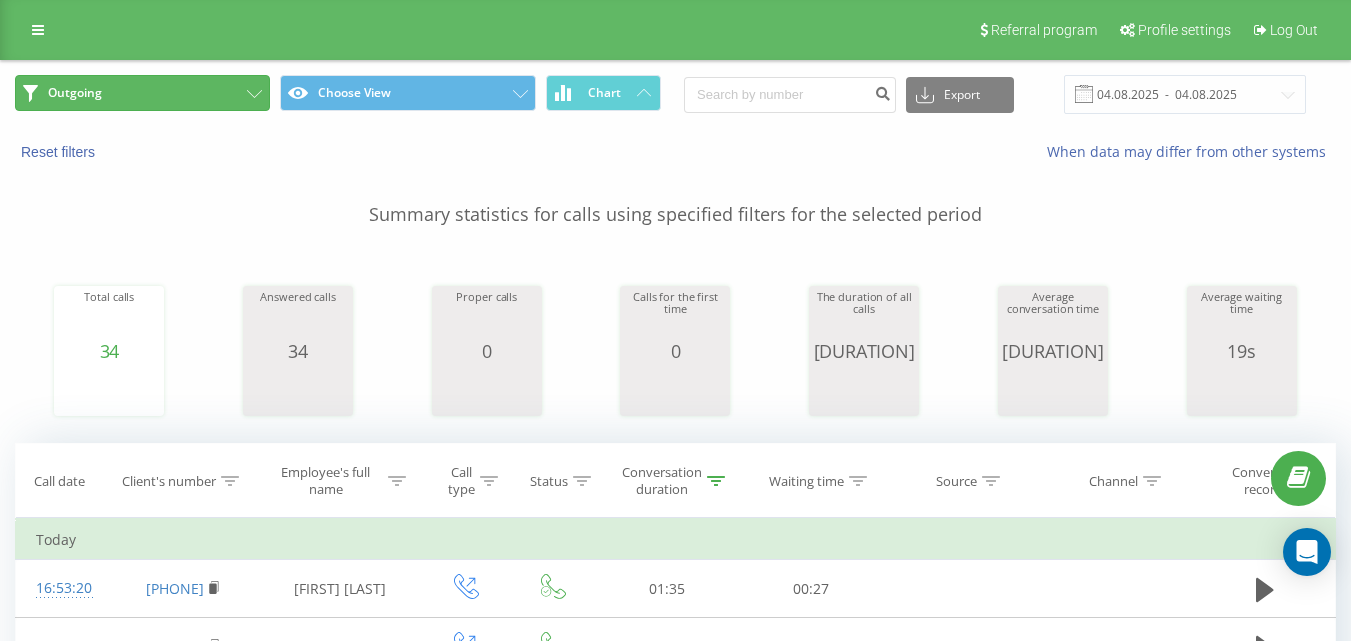click on "Outgoing" at bounding box center [142, 93] 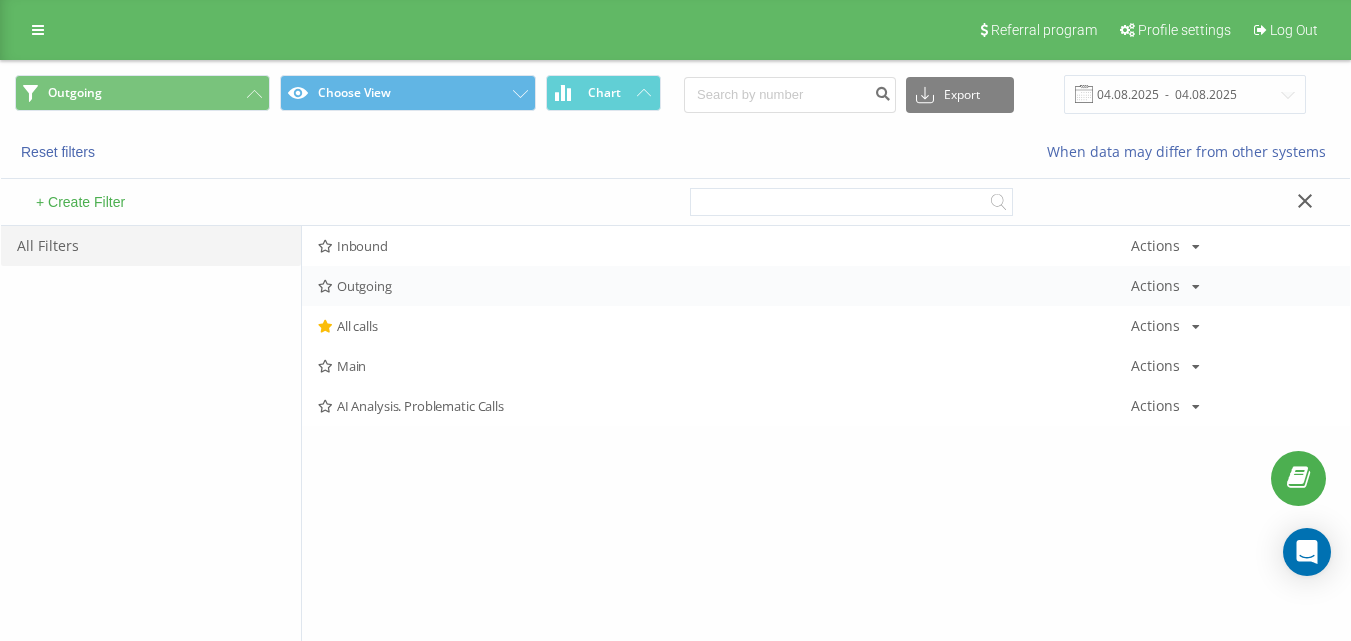 click on "[PHONE]" at bounding box center (826, 286) 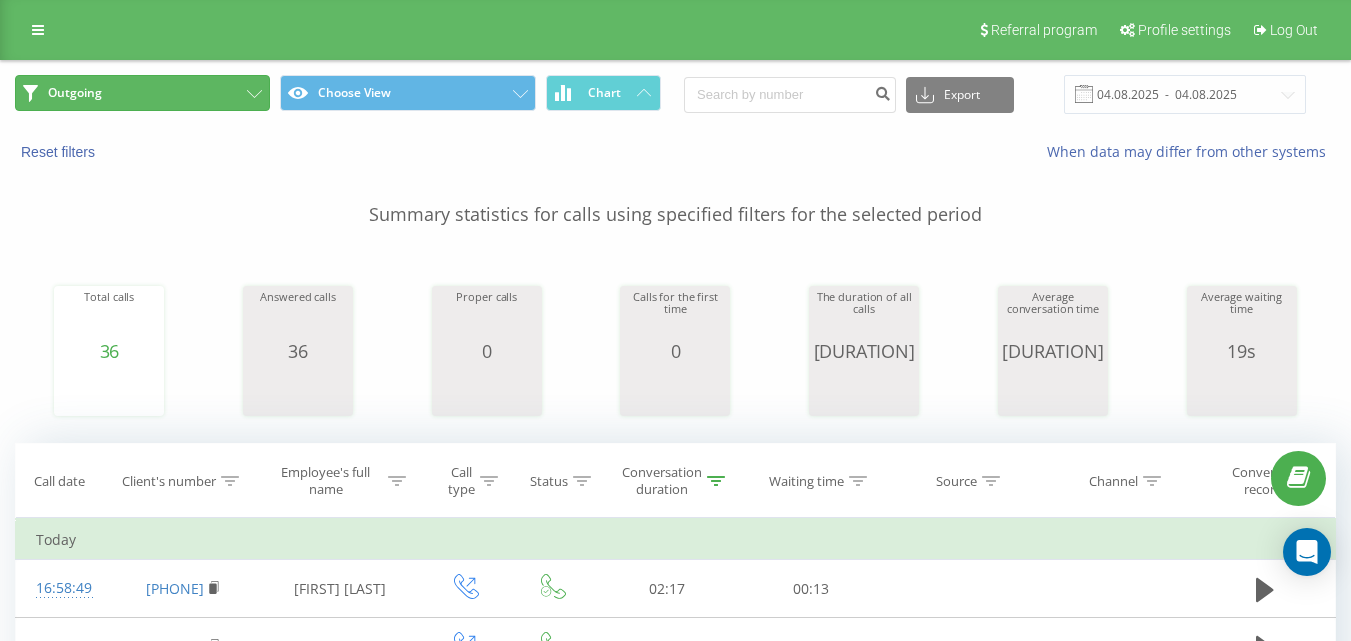 click on "Outgoing" at bounding box center (142, 93) 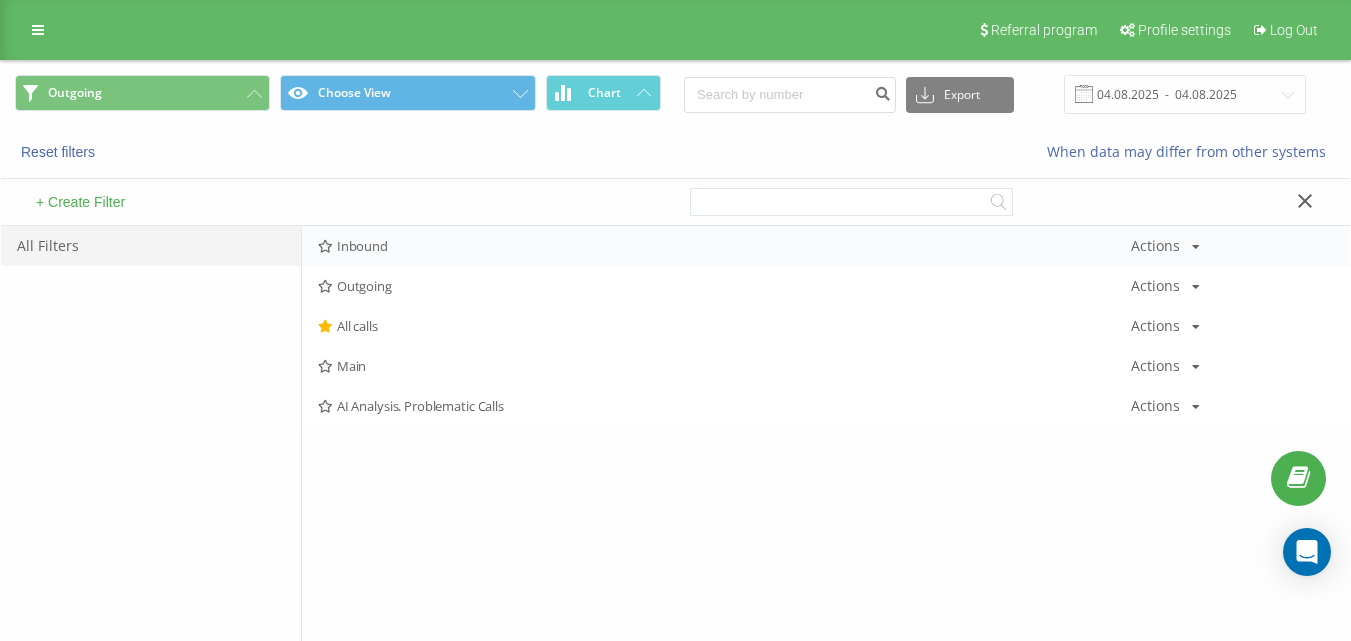 click on "Inbound" at bounding box center [724, 246] 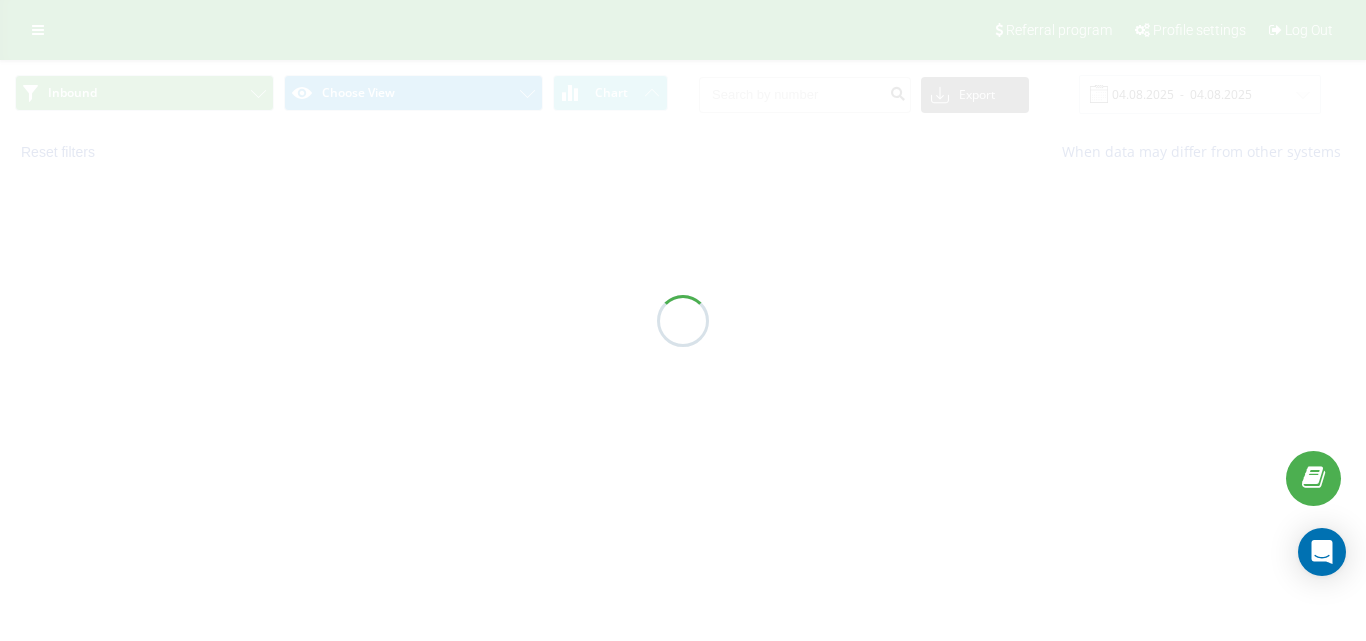 click at bounding box center [683, 320] 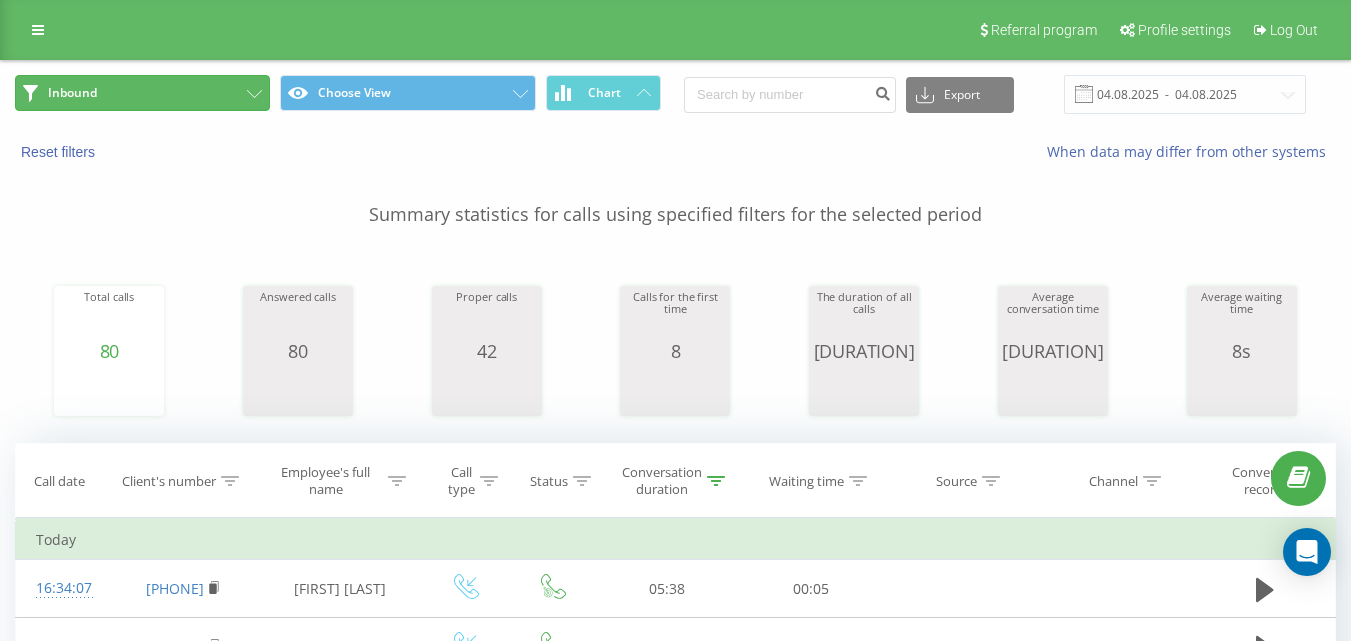click on "Inbound" at bounding box center [142, 93] 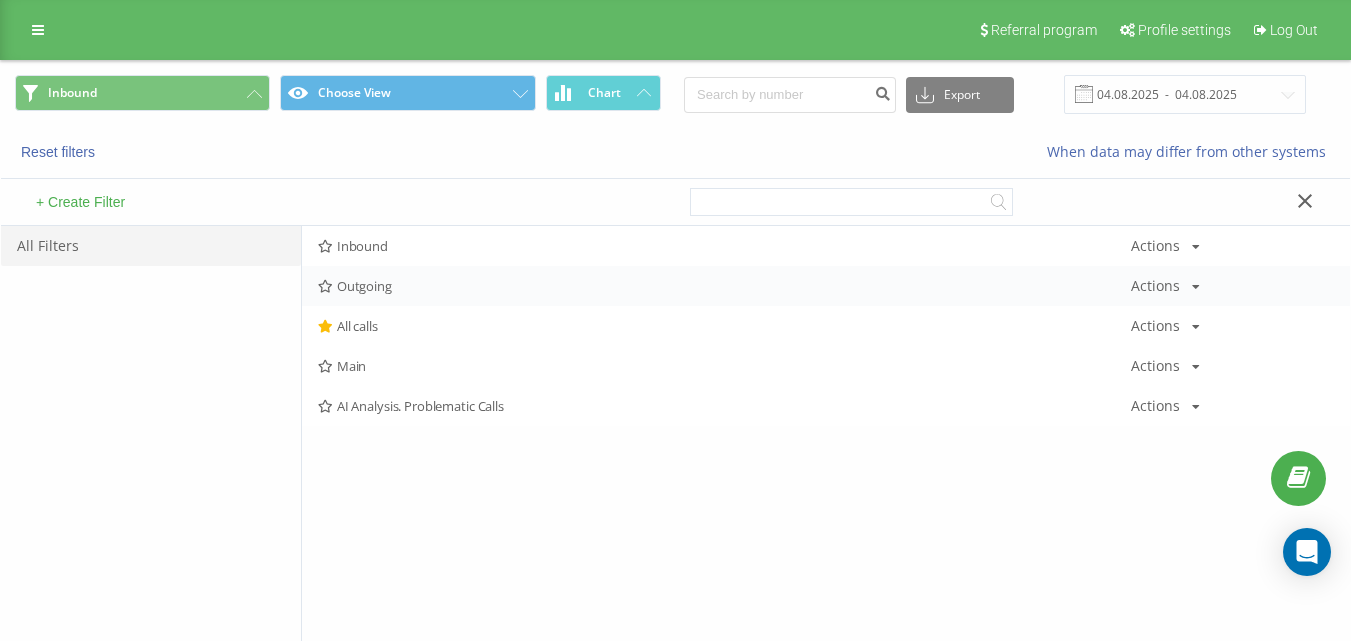click on "Outgoing" at bounding box center [724, 286] 